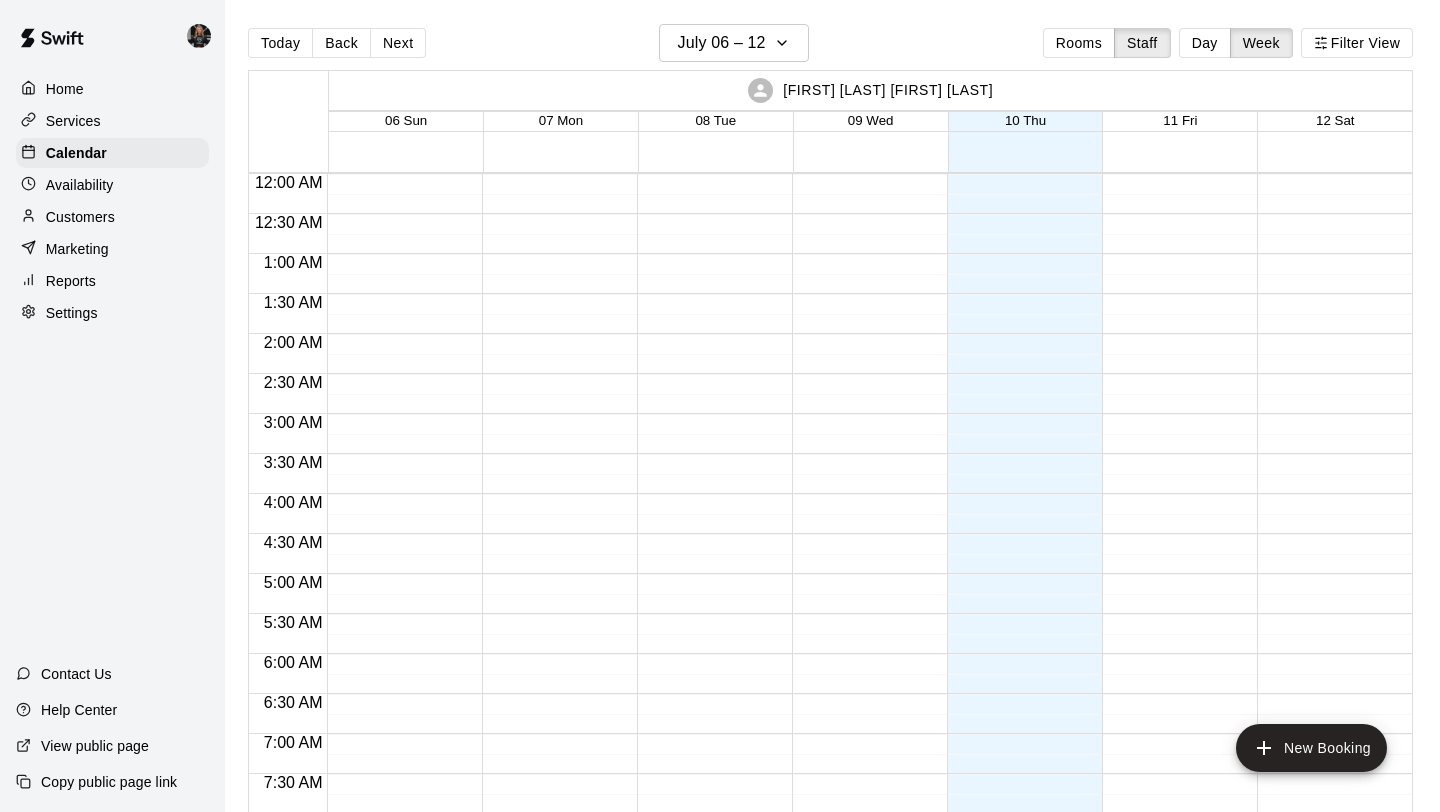 scroll, scrollTop: 0, scrollLeft: 0, axis: both 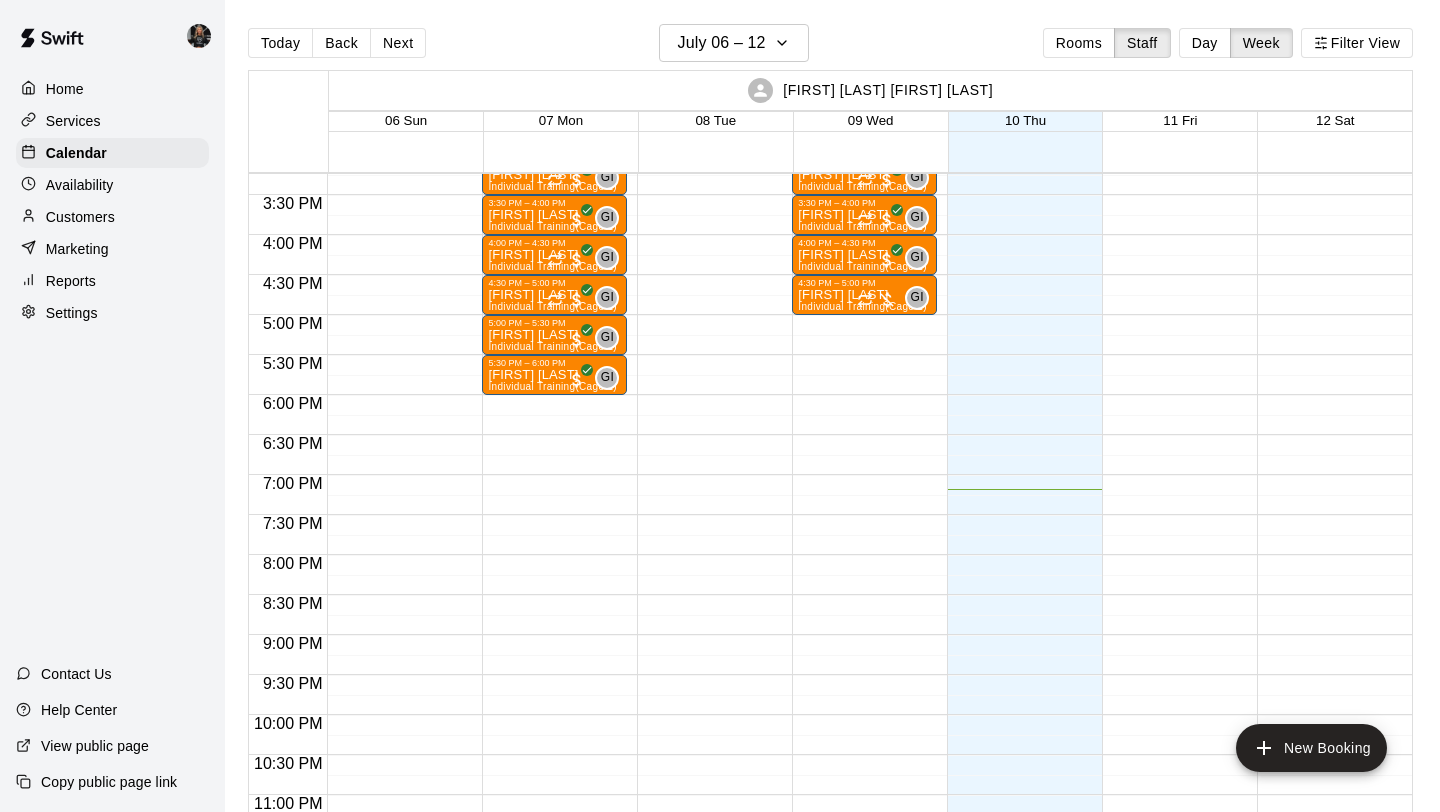 click on "Customers" at bounding box center [80, 217] 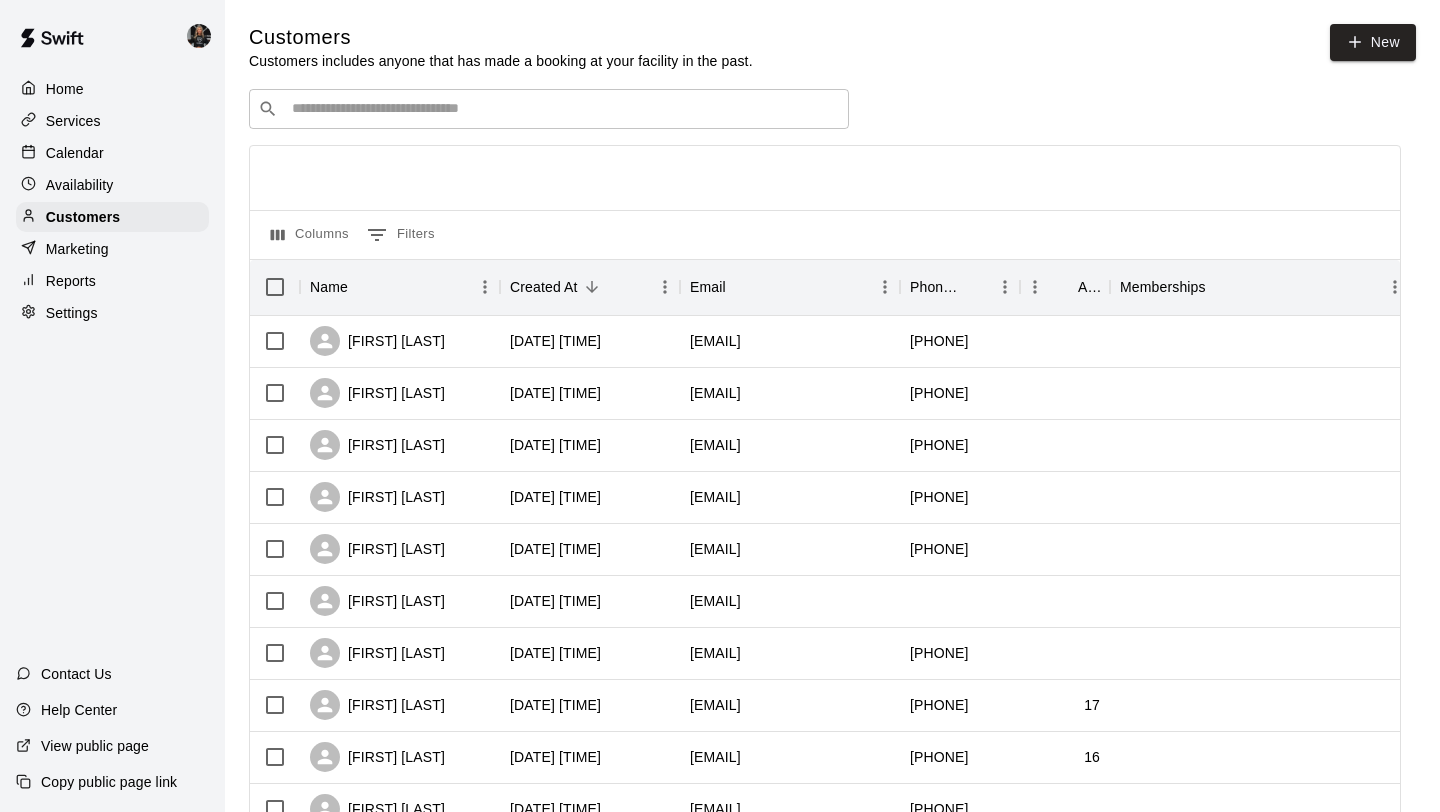 click on "​ ​" at bounding box center [549, 109] 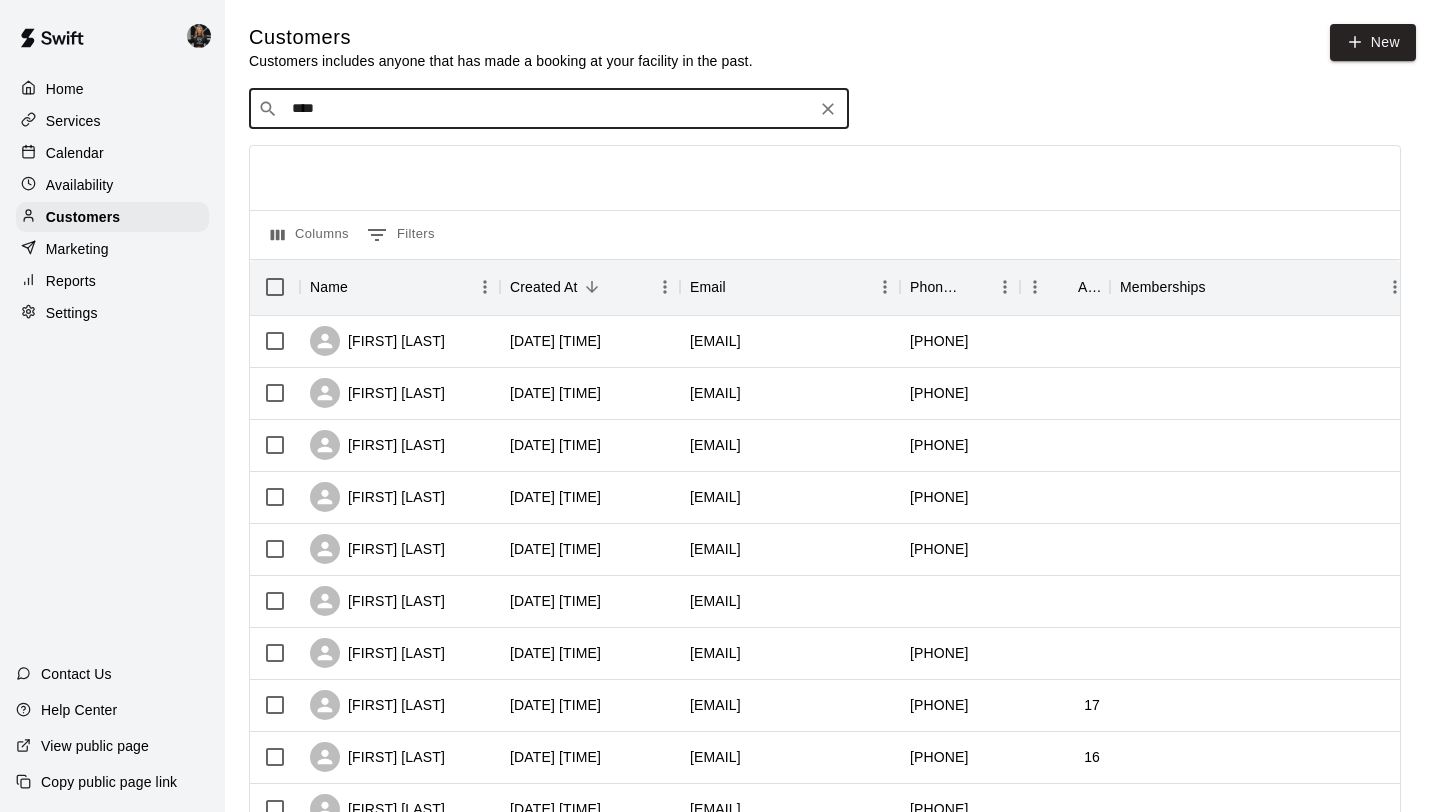 type on "*****" 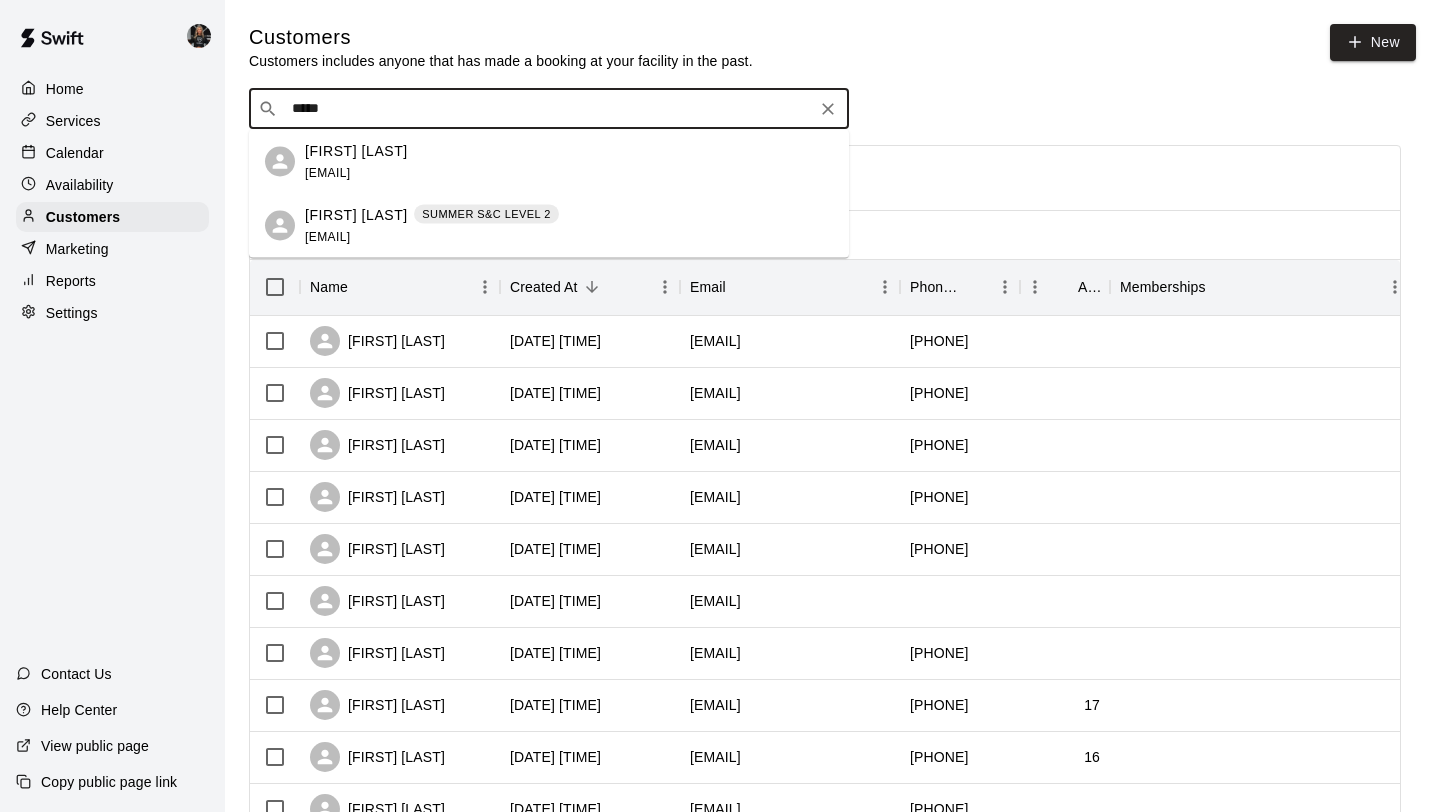 click on "SUMMER S&C LEVEL 2" at bounding box center (486, 214) 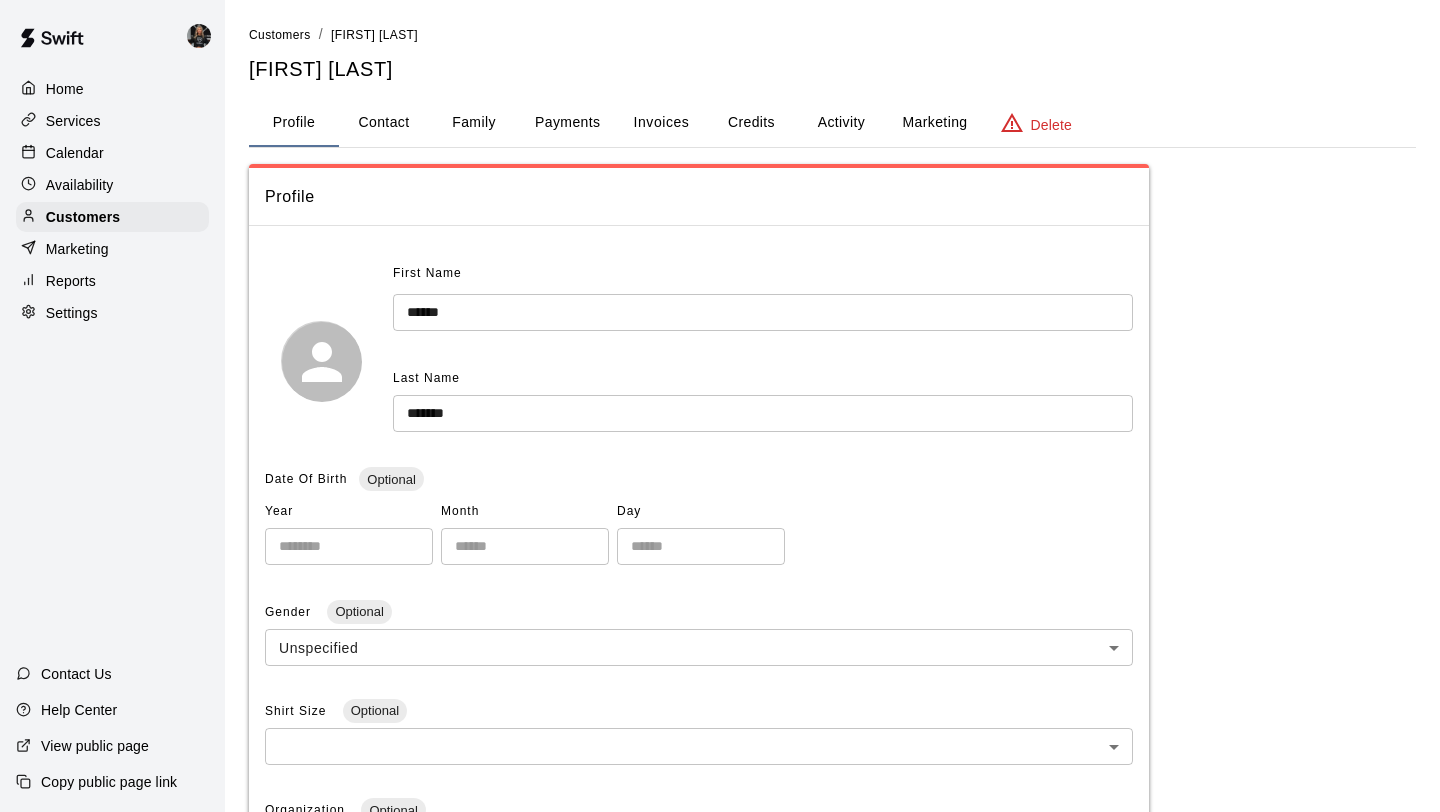 click on "Payments" at bounding box center (567, 123) 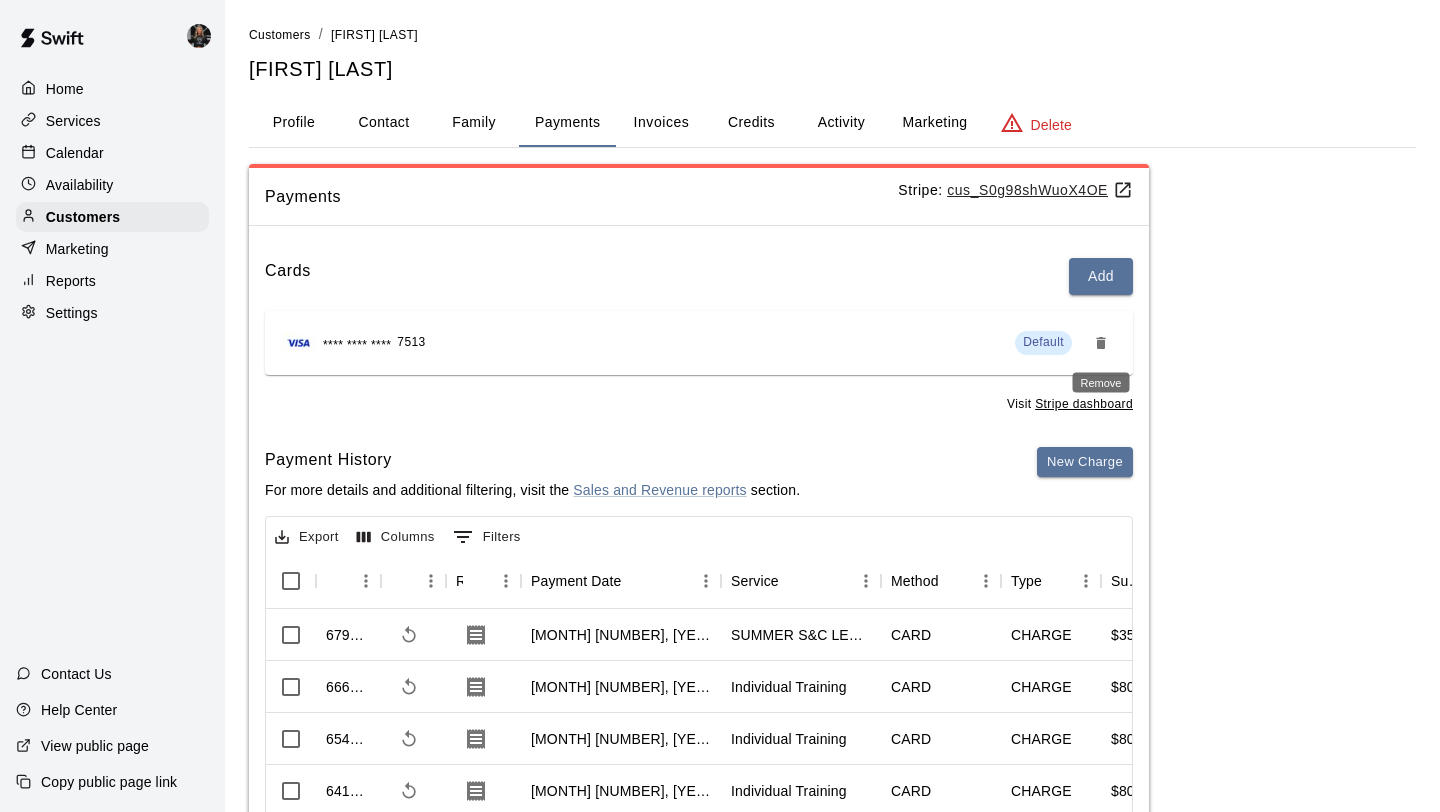 click at bounding box center (1101, 343) 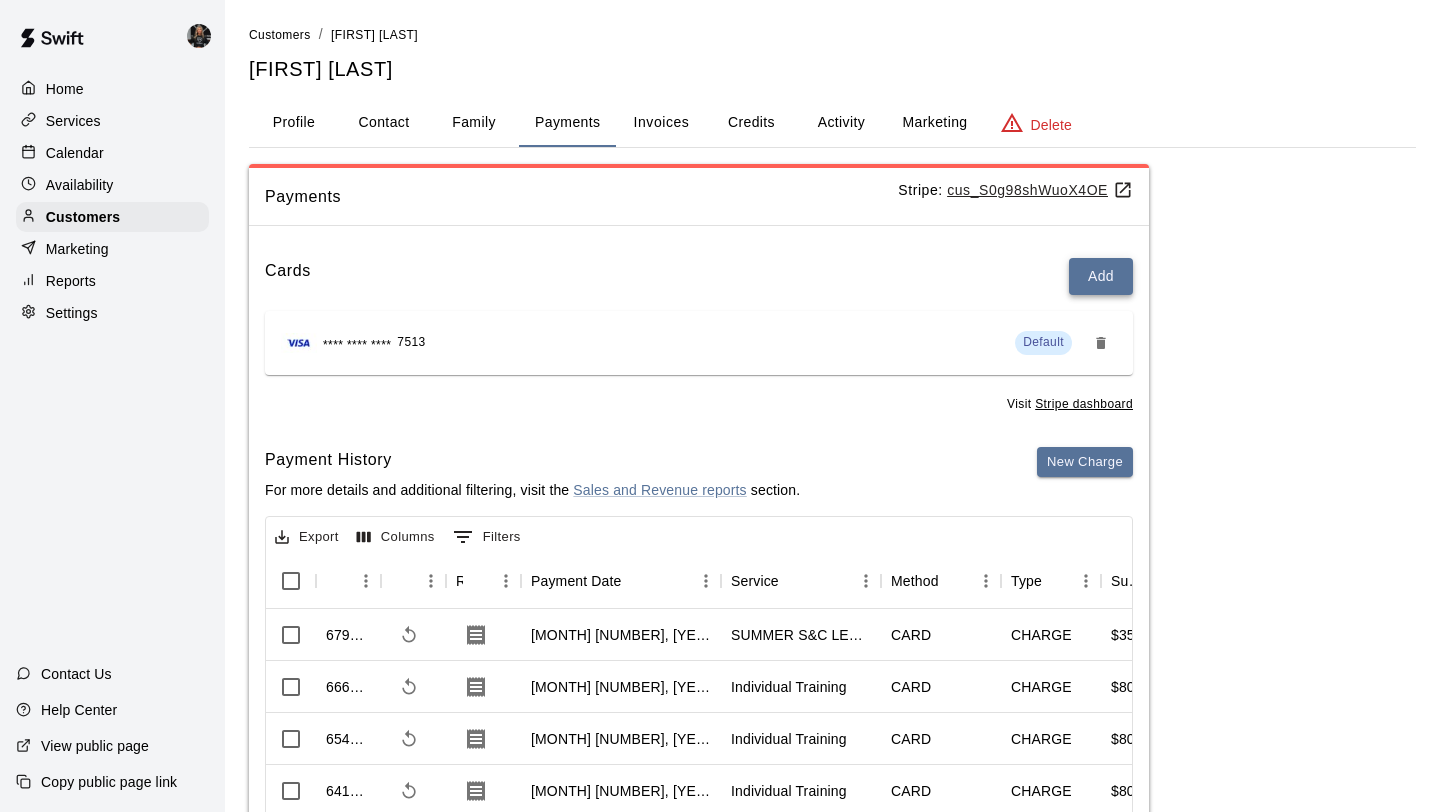 click on "Add" at bounding box center [1101, 276] 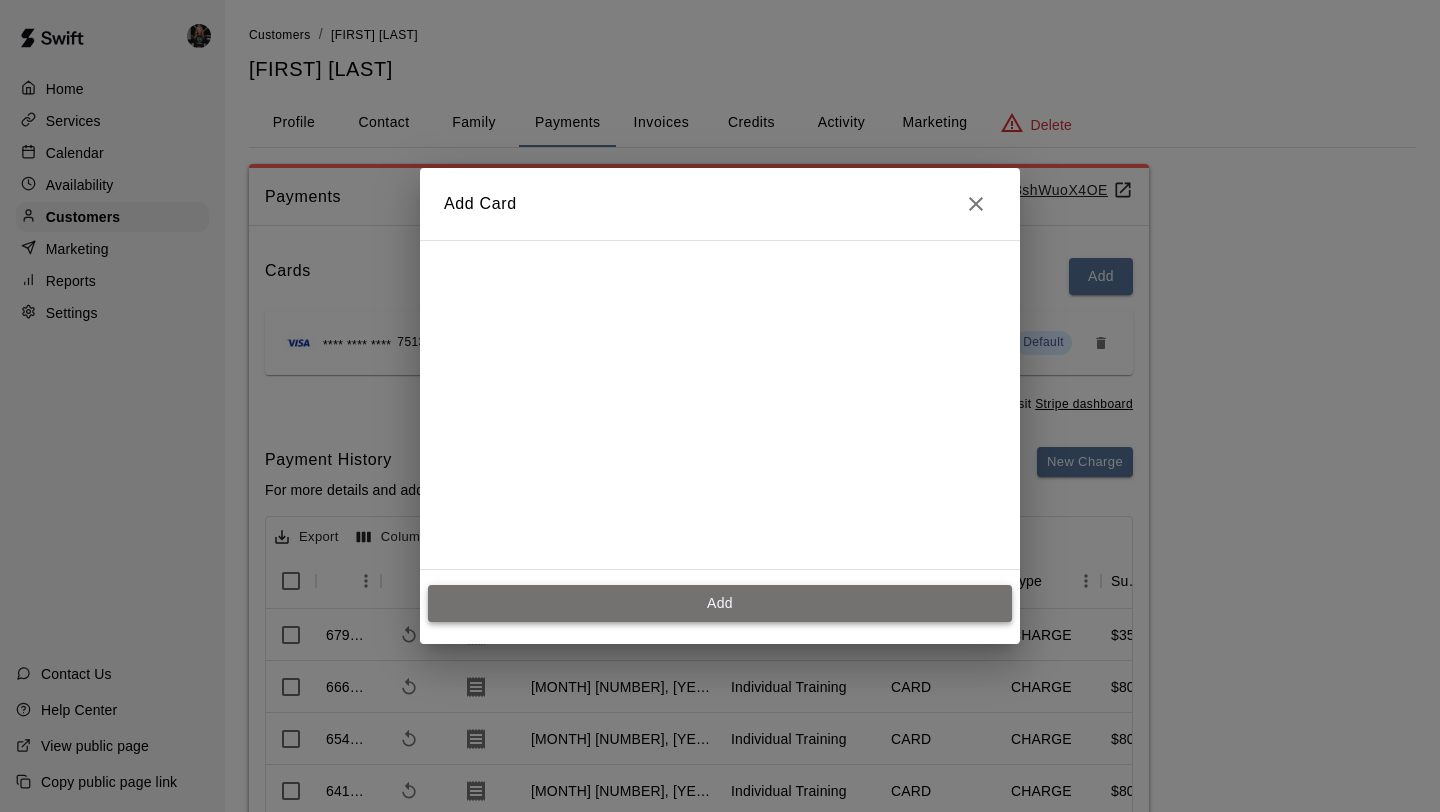 click on "Add" at bounding box center [720, 603] 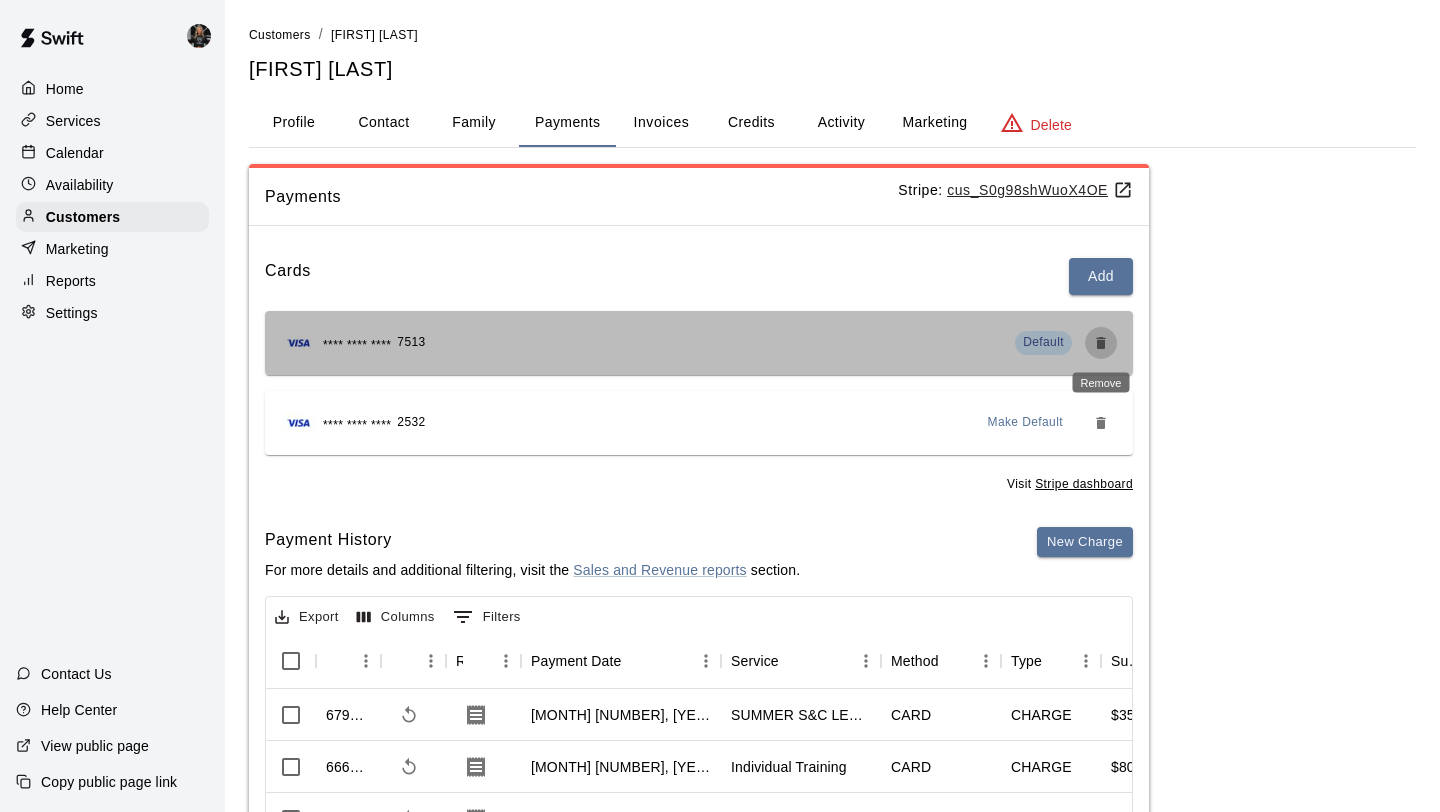 click at bounding box center [1101, 343] 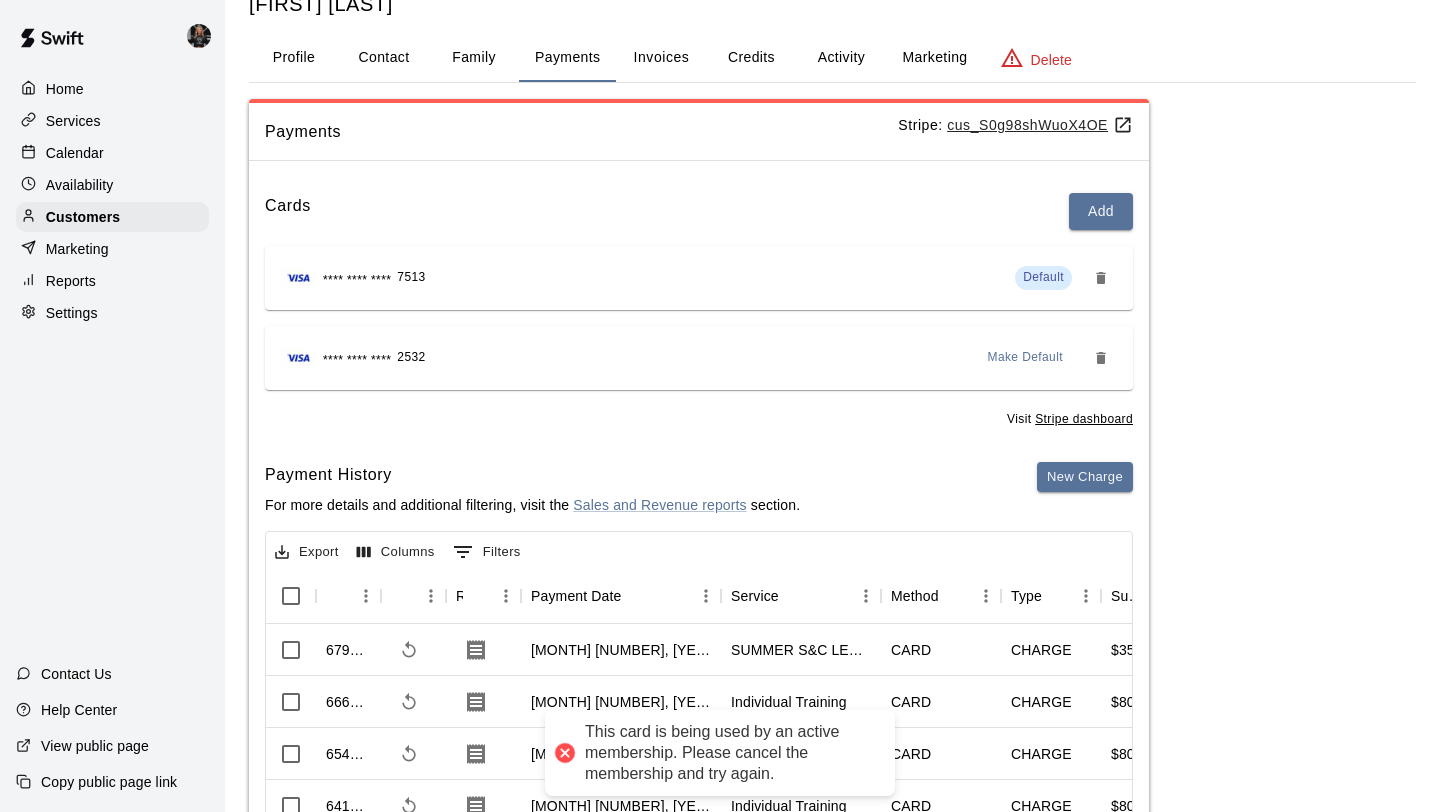 scroll, scrollTop: 103, scrollLeft: 0, axis: vertical 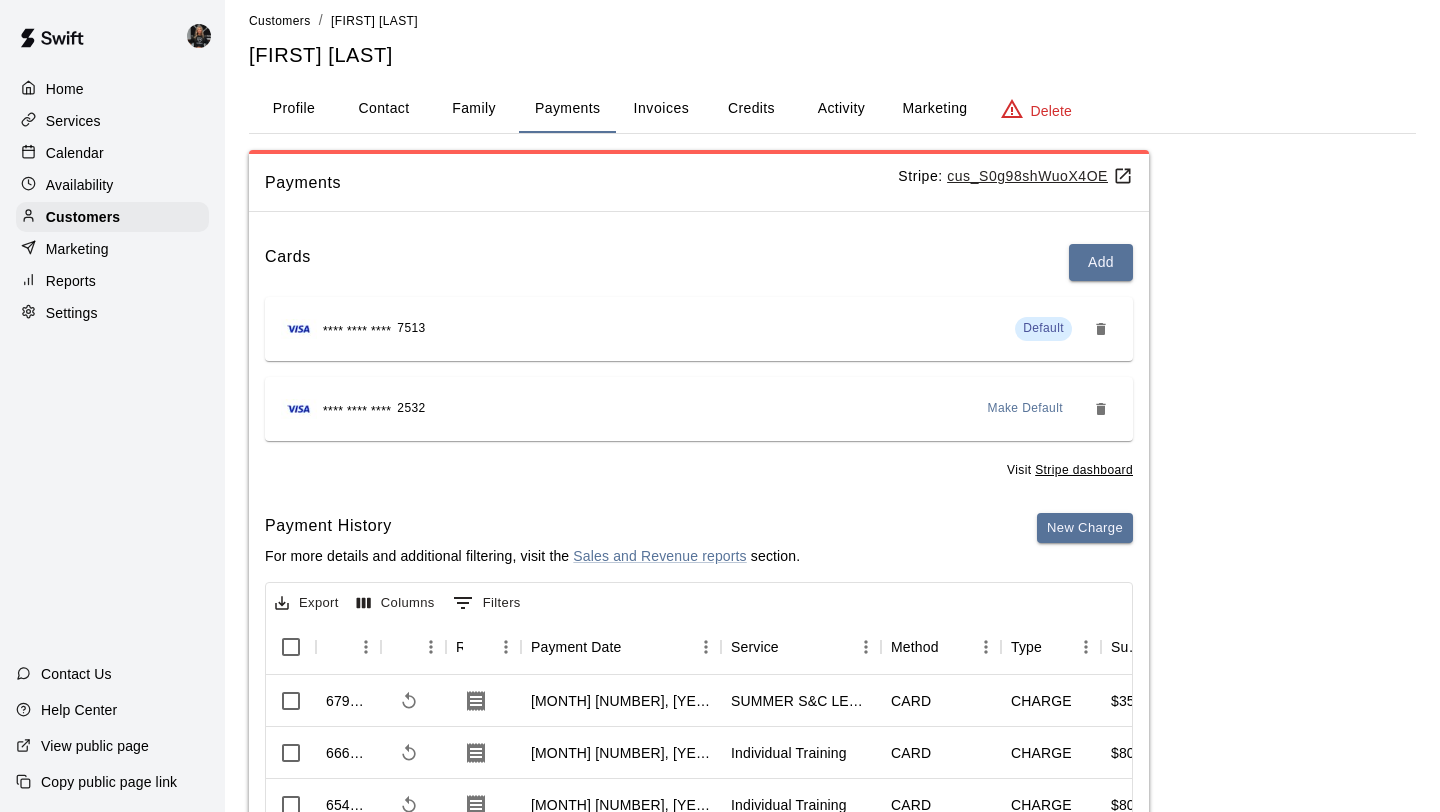 click on "Activity" at bounding box center [841, 109] 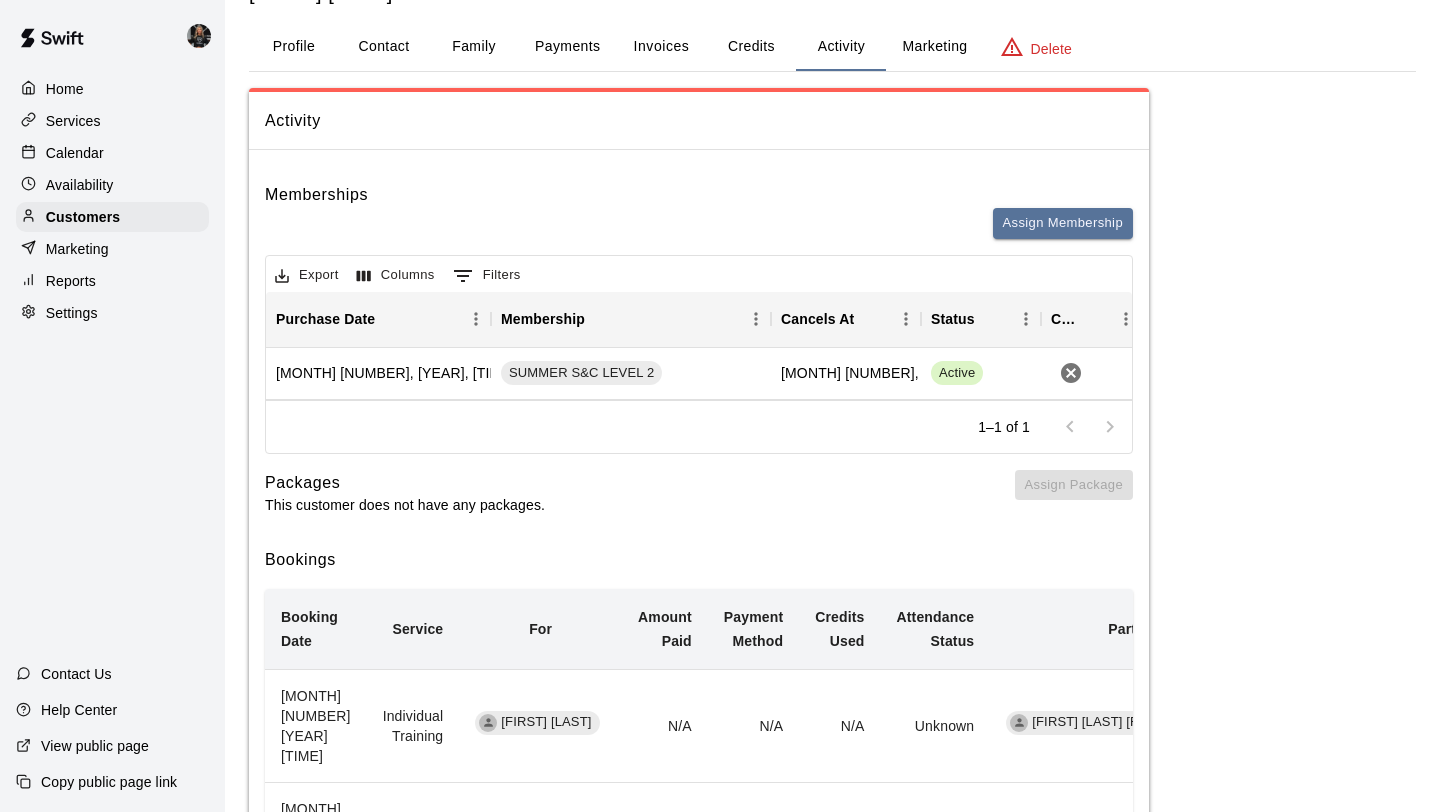 scroll, scrollTop: 0, scrollLeft: 0, axis: both 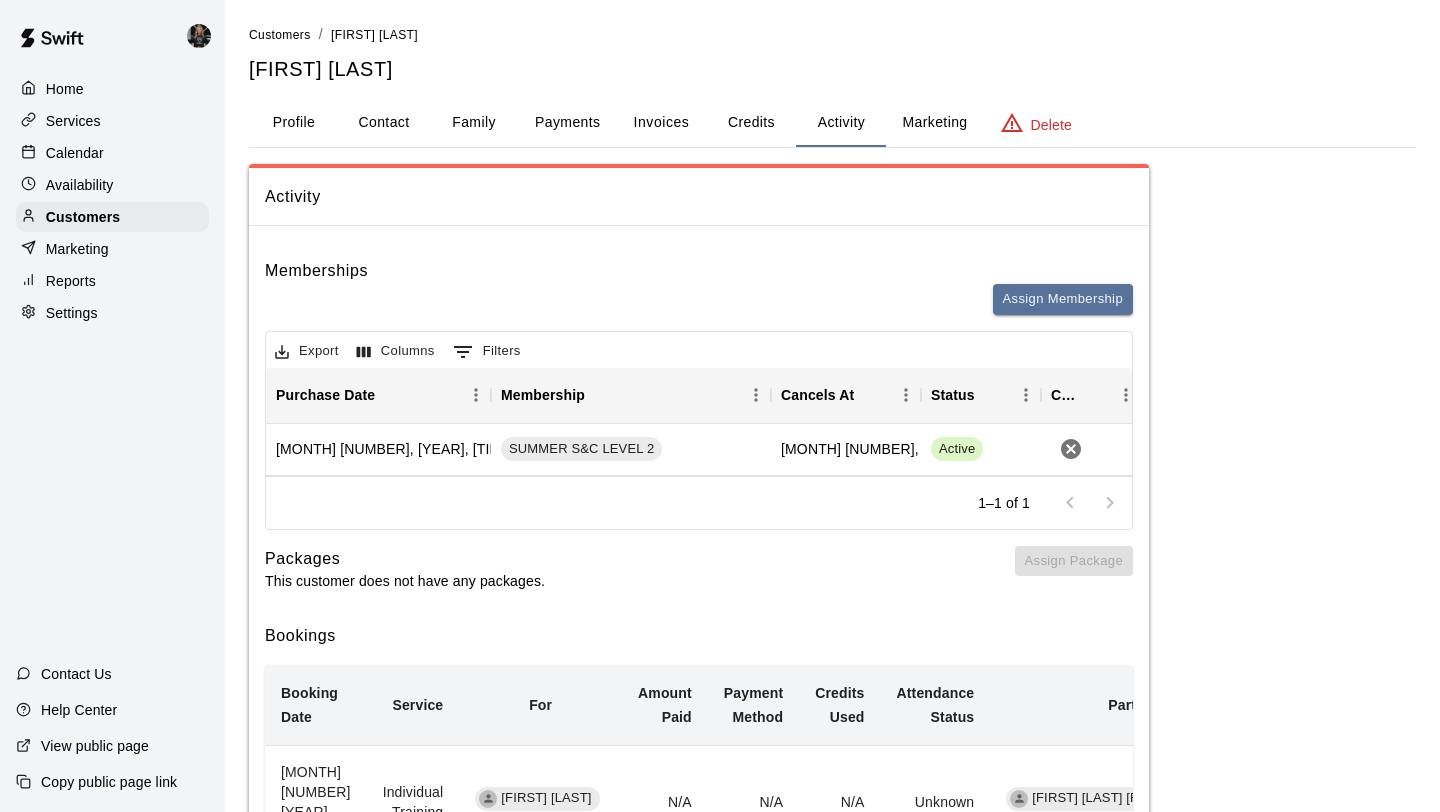 click on "Payments" at bounding box center (567, 123) 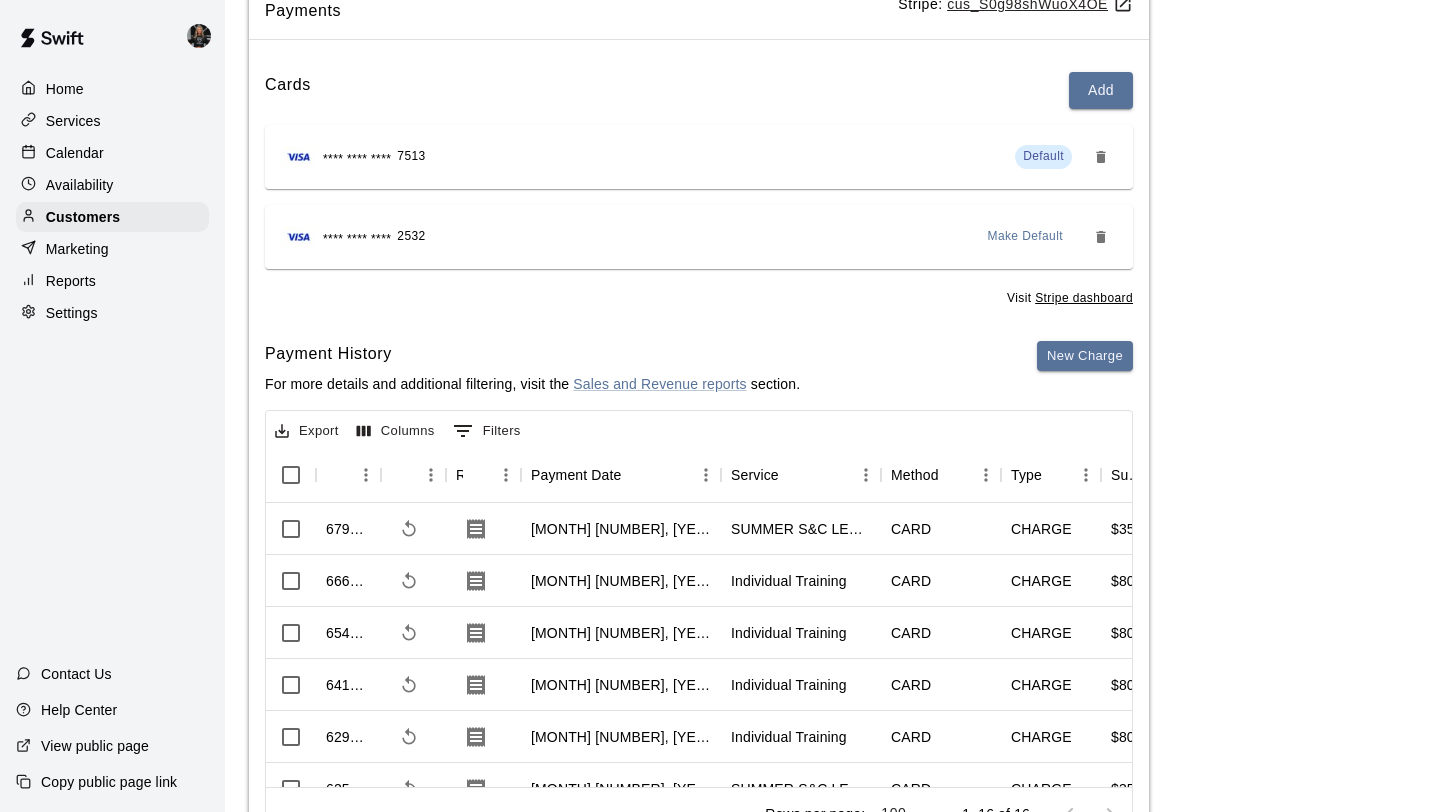 scroll, scrollTop: 183, scrollLeft: 0, axis: vertical 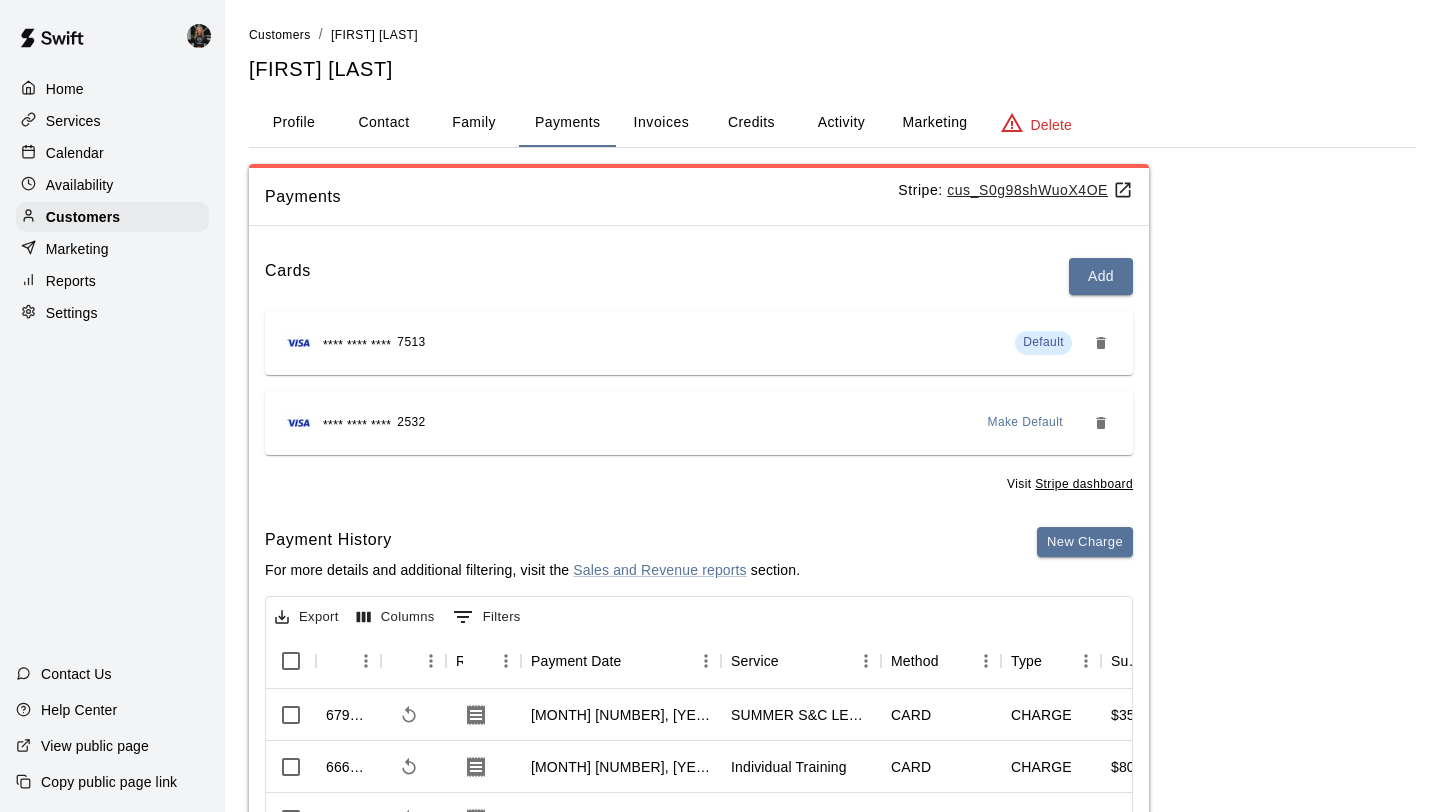 click on "Marketing" at bounding box center (934, 123) 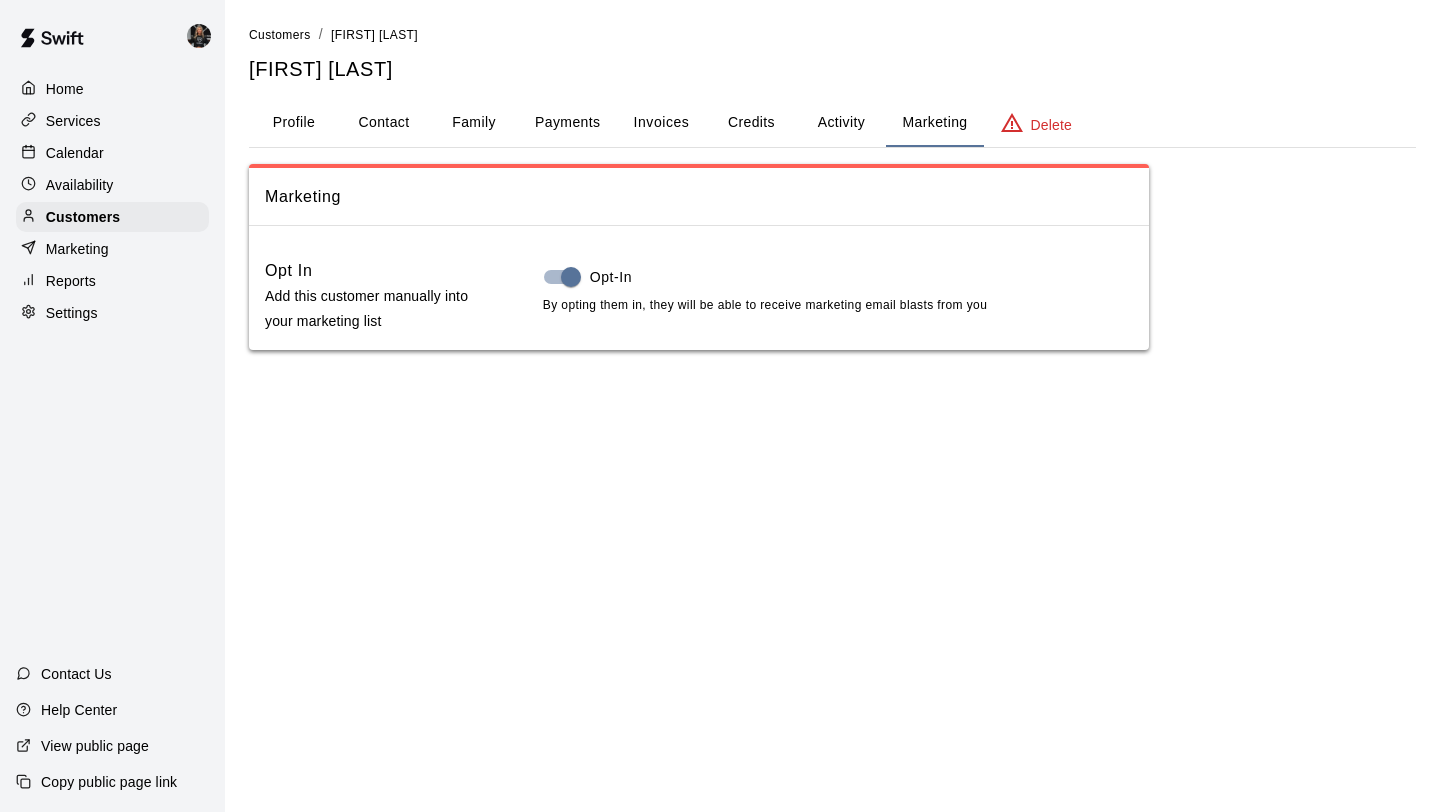 click on "Activity" at bounding box center [841, 123] 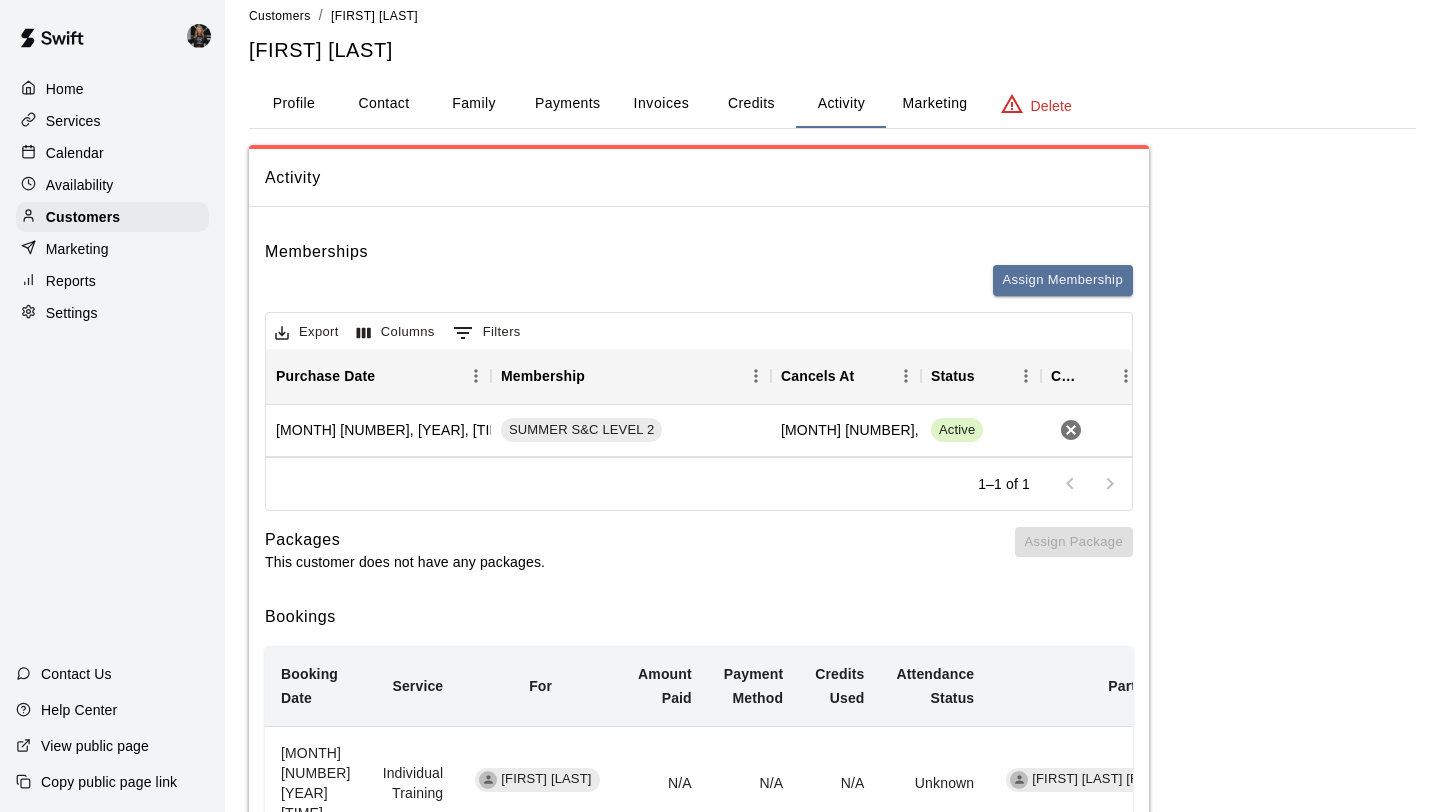 scroll, scrollTop: 0, scrollLeft: 0, axis: both 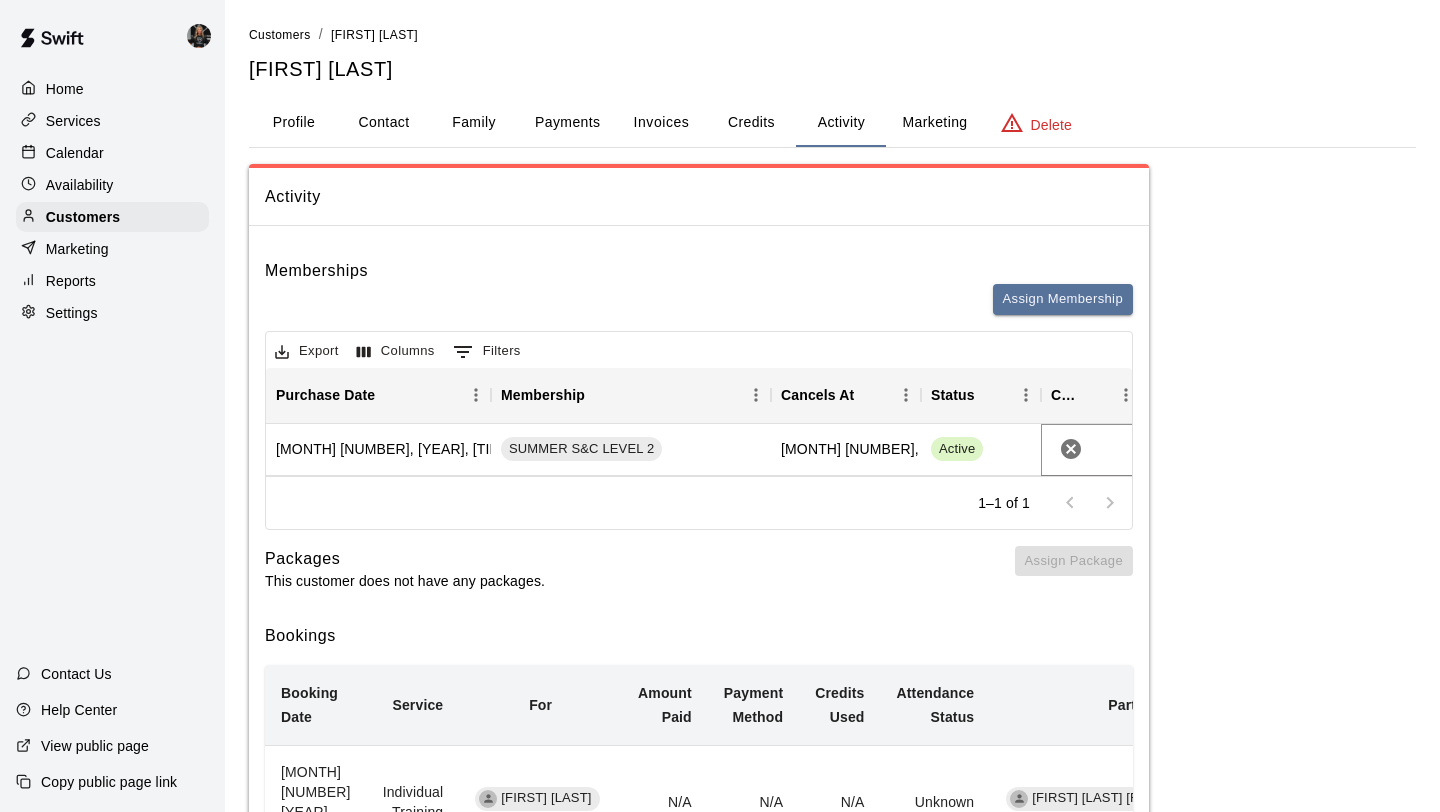 click 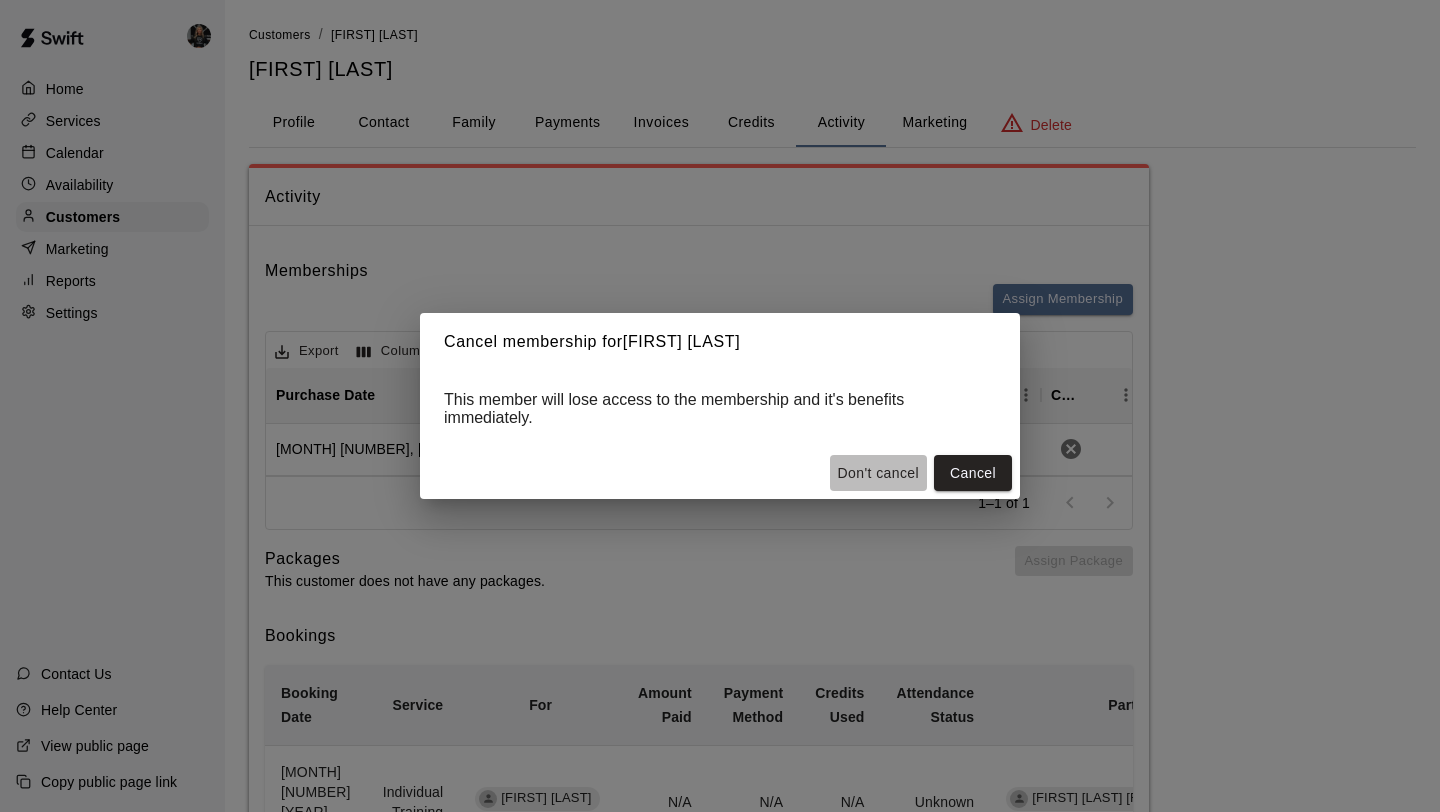 click on "Don't cancel" at bounding box center (878, 473) 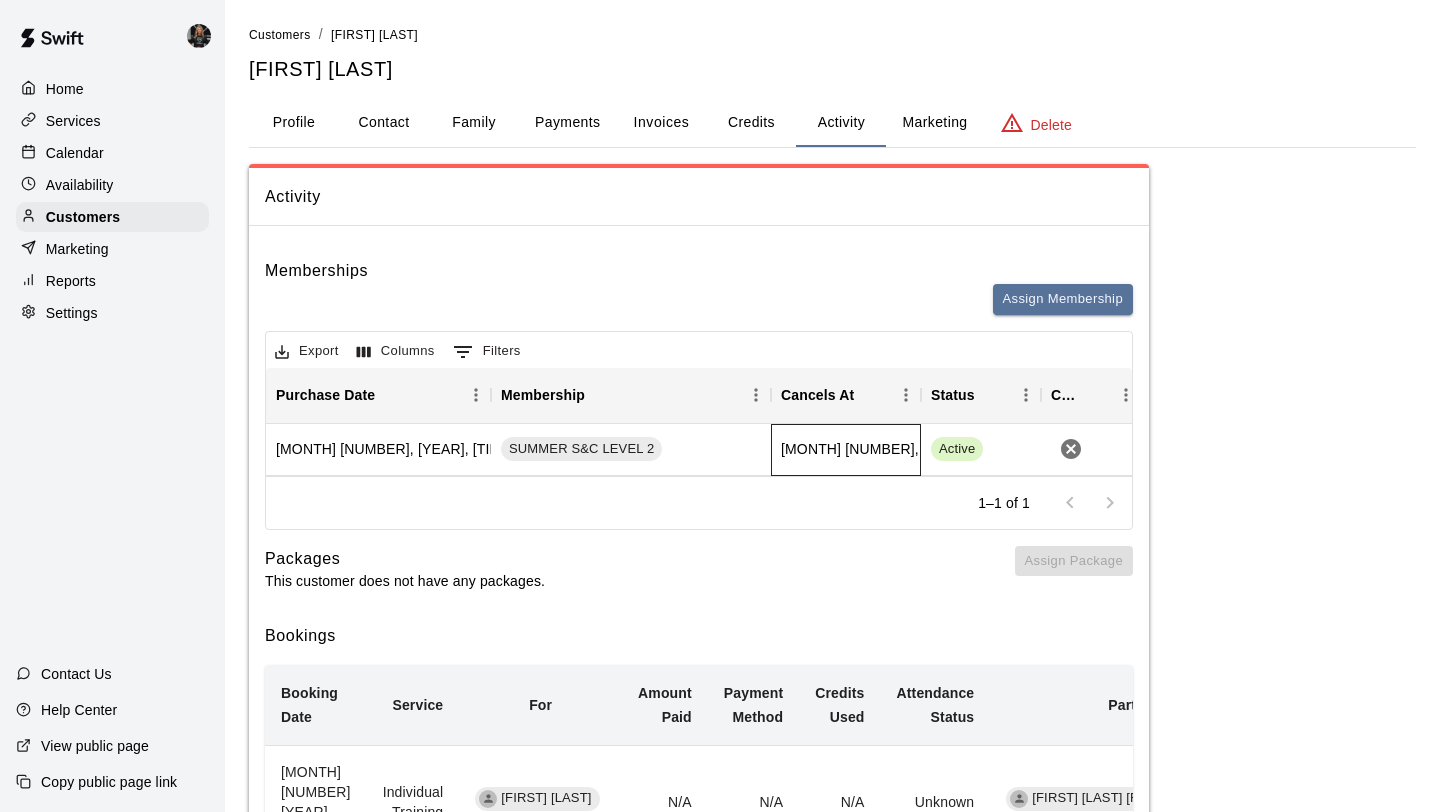 click on "[MONTH] [DAY], [YEAR]" at bounding box center [846, 450] 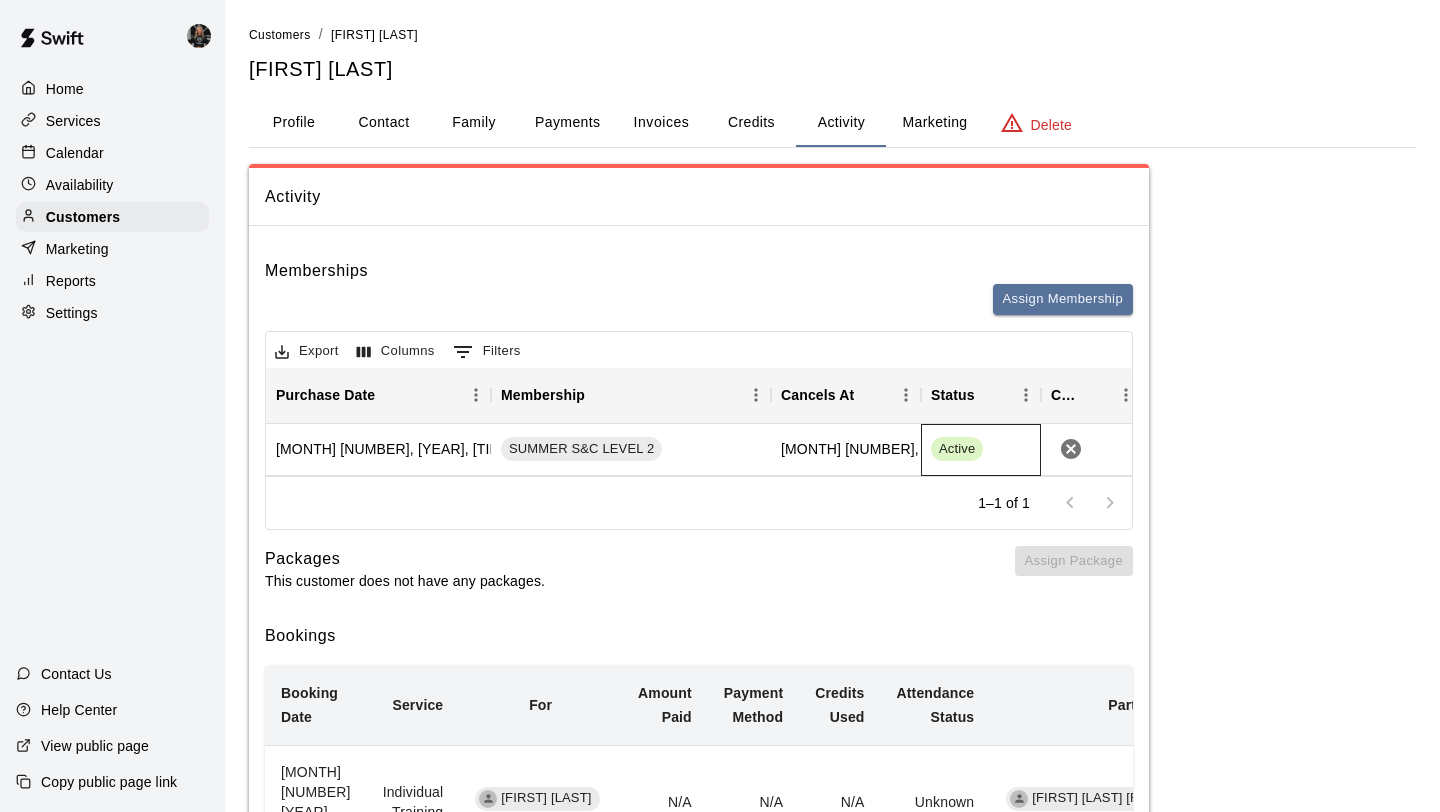click on "Active" at bounding box center [957, 449] 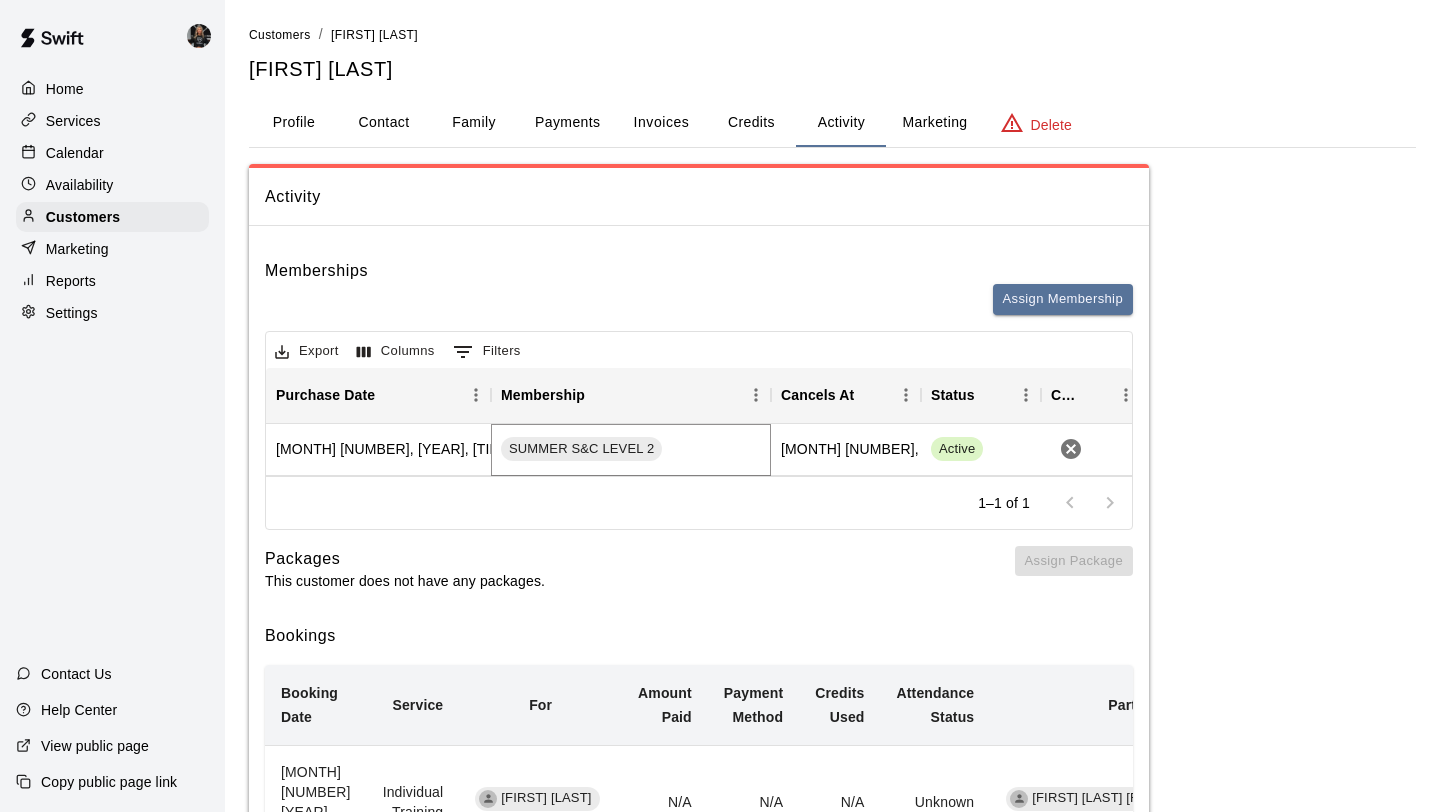 click on "SUMMER S&C LEVEL 2" at bounding box center (581, 449) 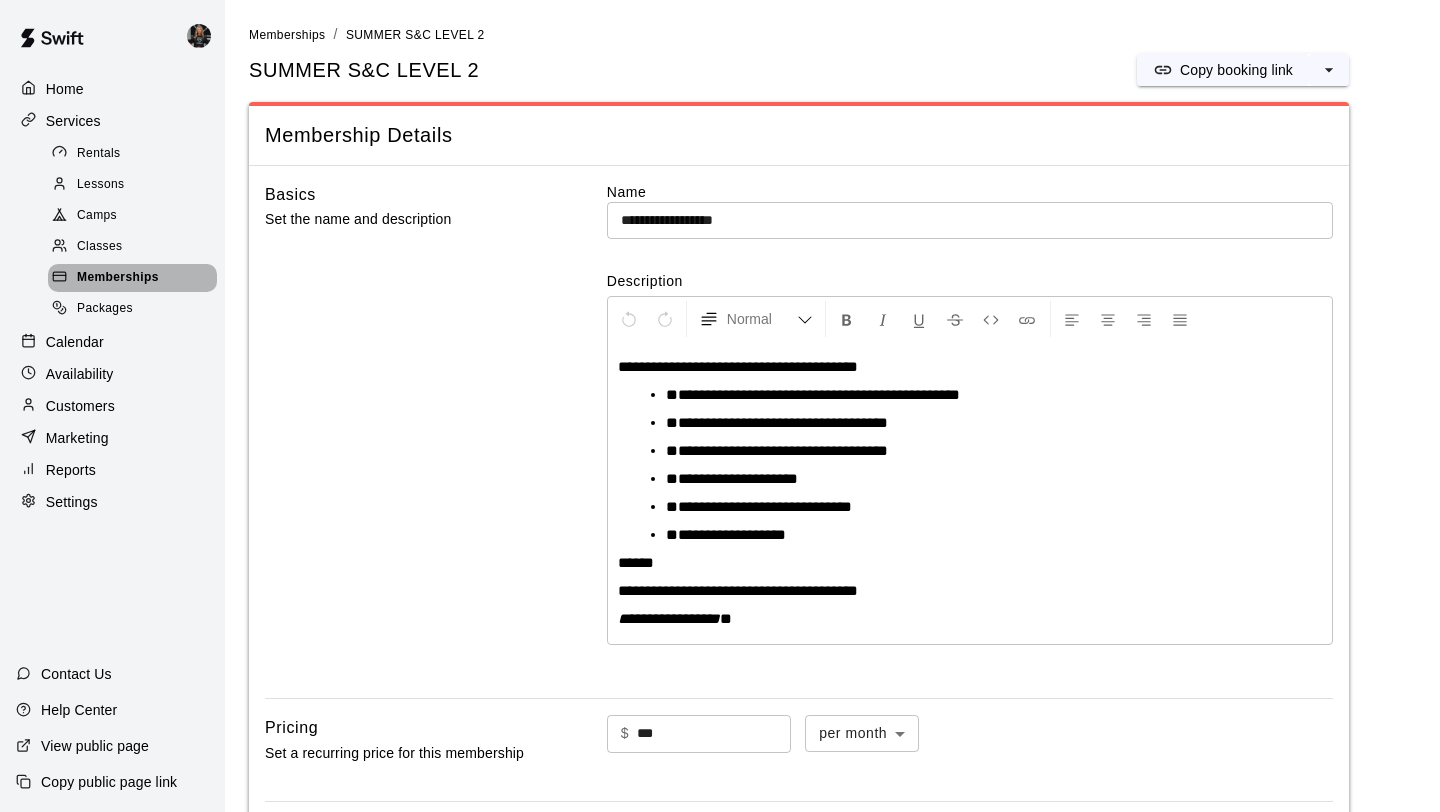 click on "Memberships" at bounding box center (118, 278) 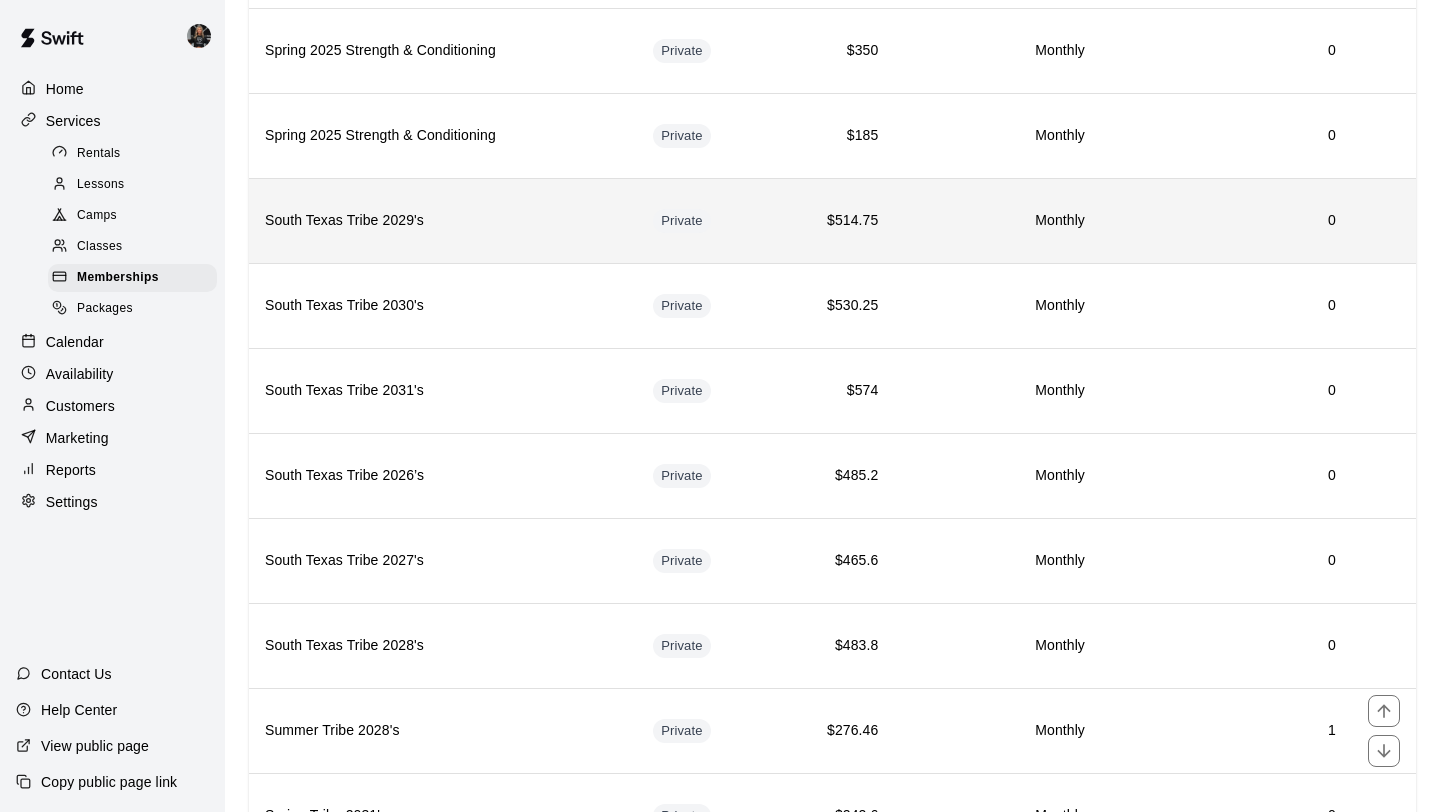 scroll, scrollTop: 888, scrollLeft: 0, axis: vertical 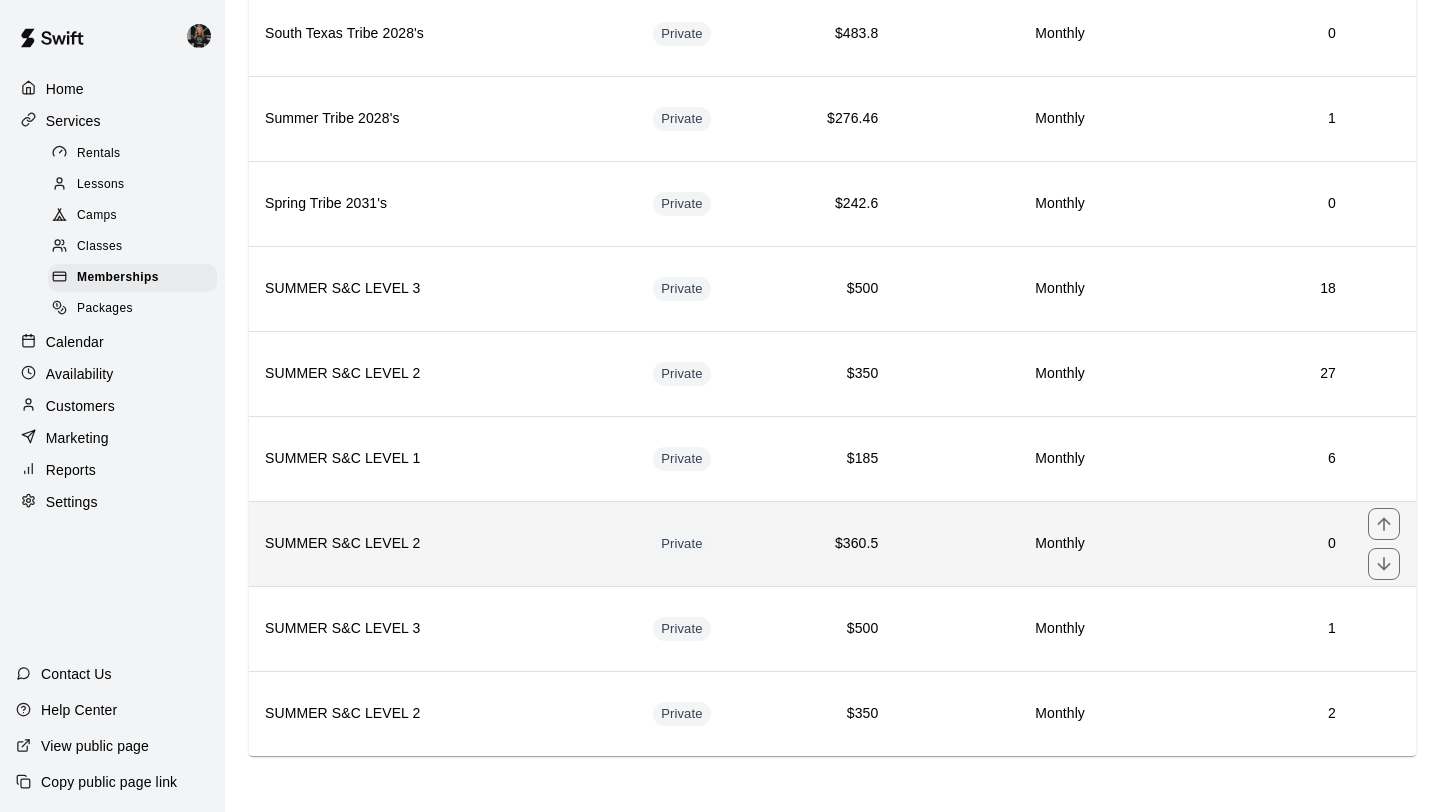 click on "$360.5" at bounding box center (832, 543) 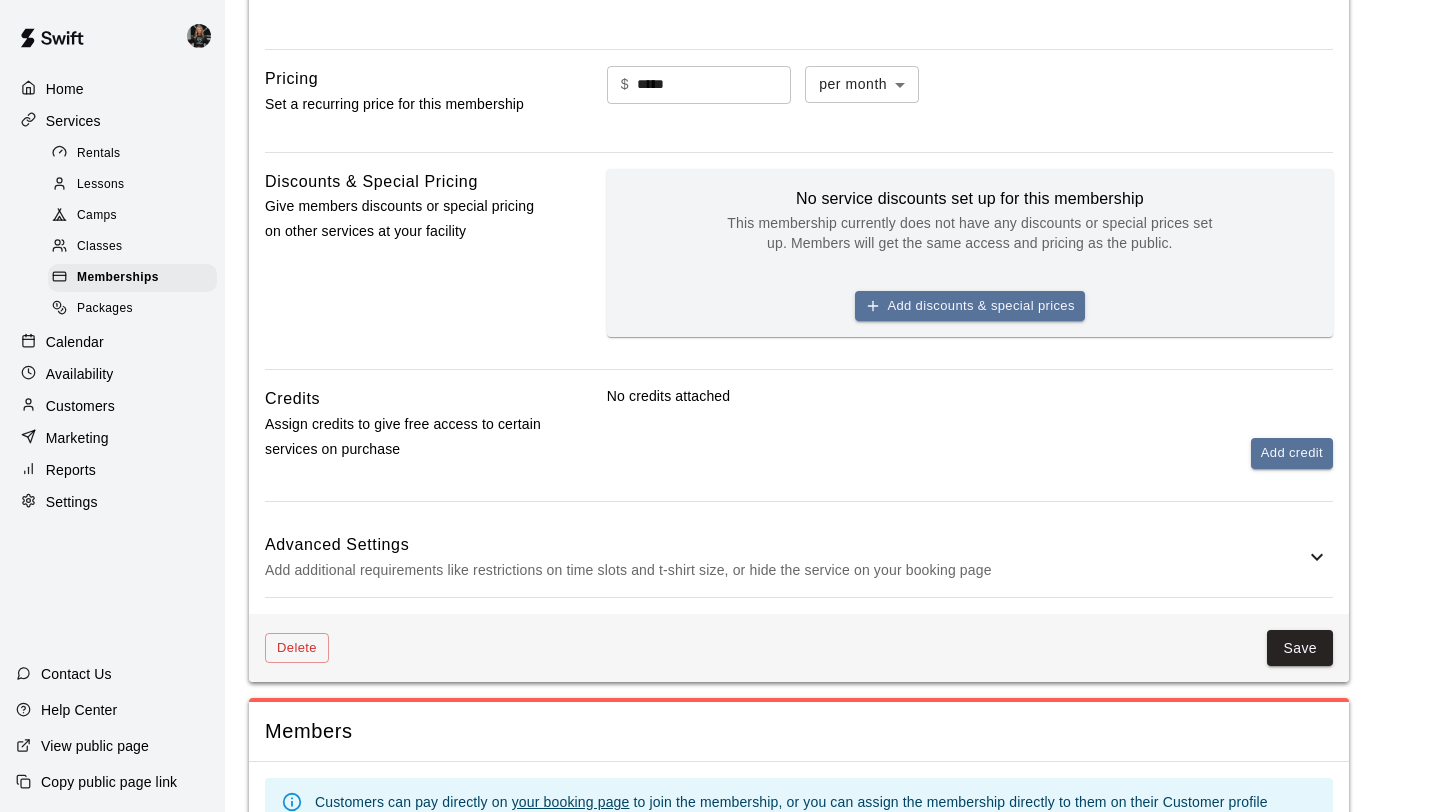 scroll, scrollTop: 572, scrollLeft: 0, axis: vertical 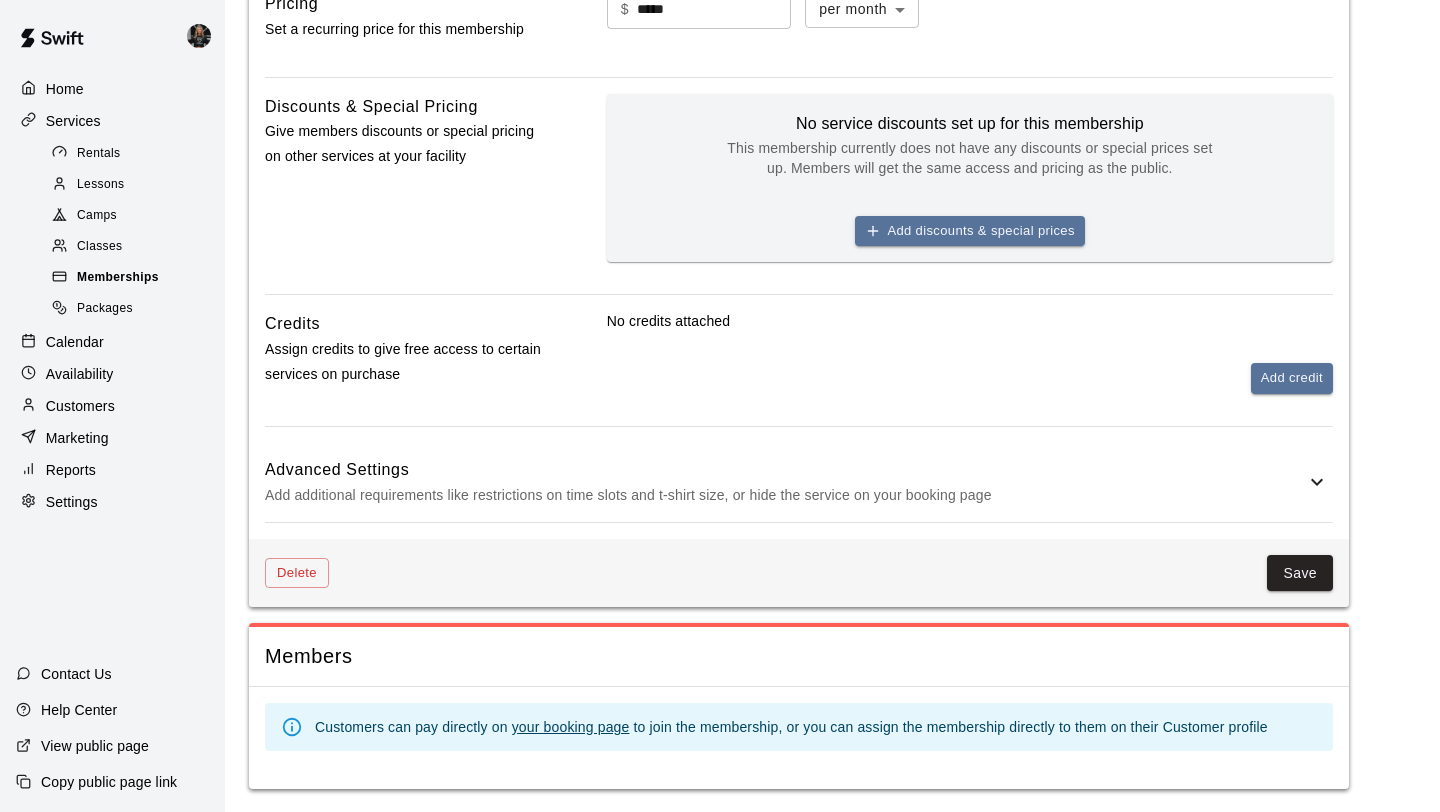 click on "Memberships" at bounding box center [118, 278] 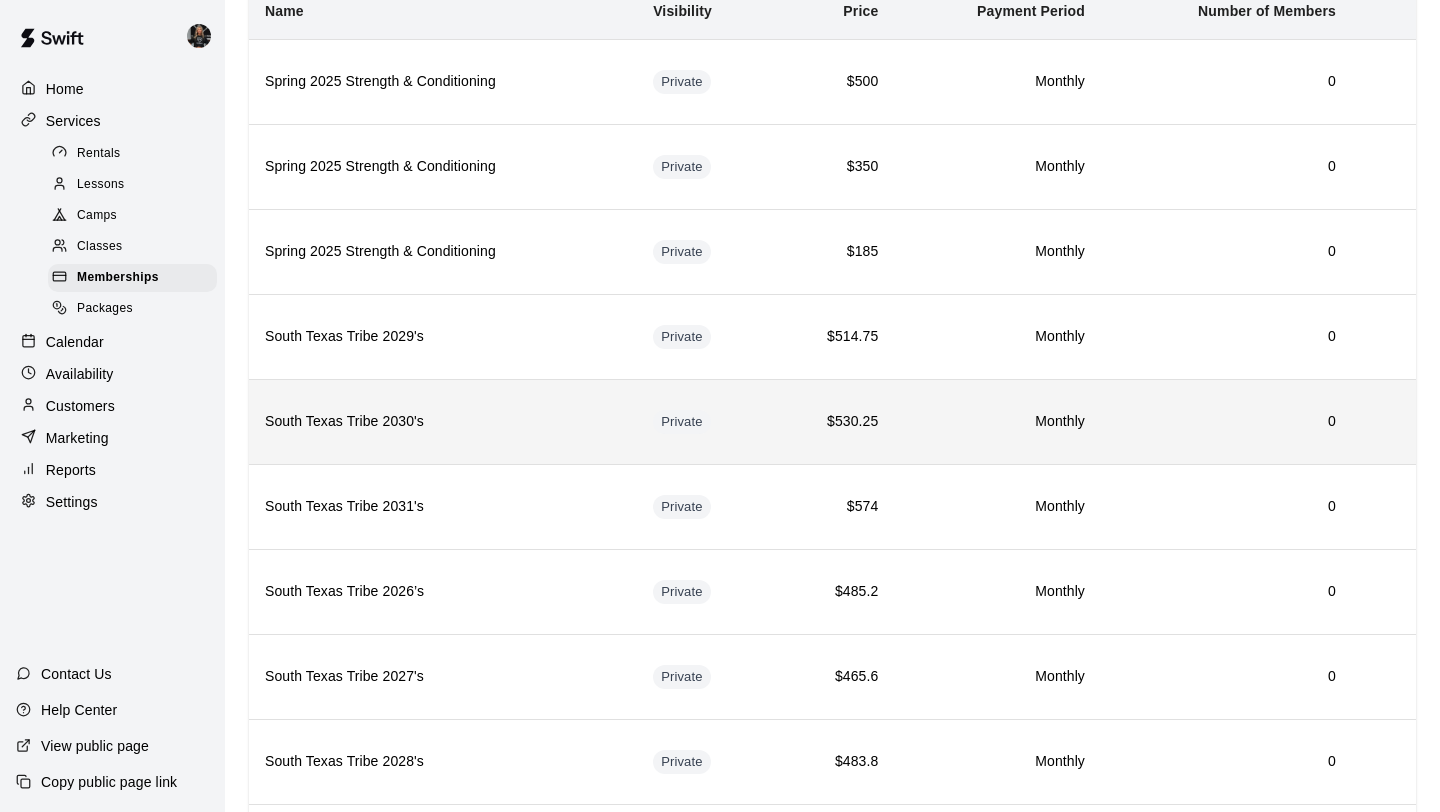 scroll, scrollTop: 888, scrollLeft: 0, axis: vertical 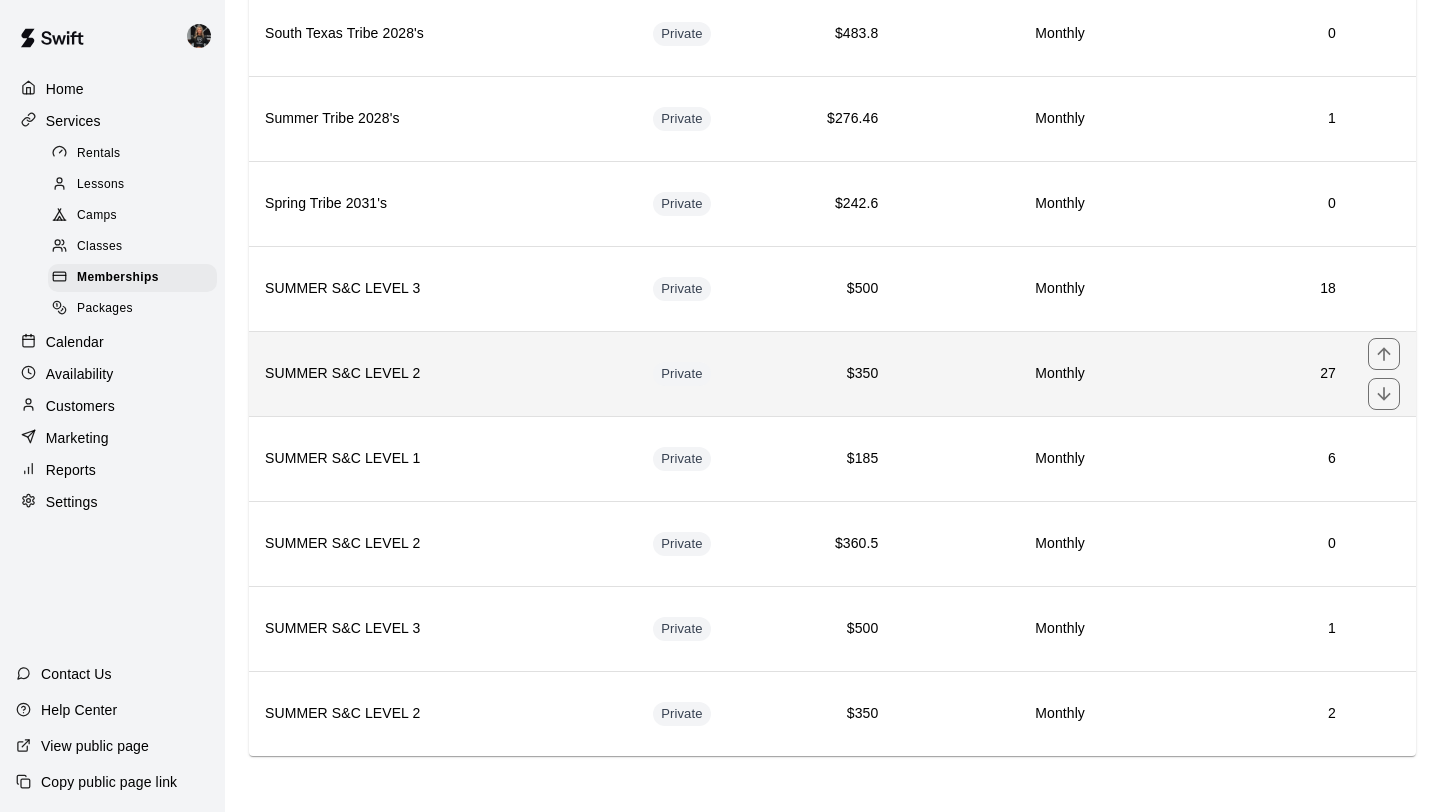 click on "27" at bounding box center [1226, 374] 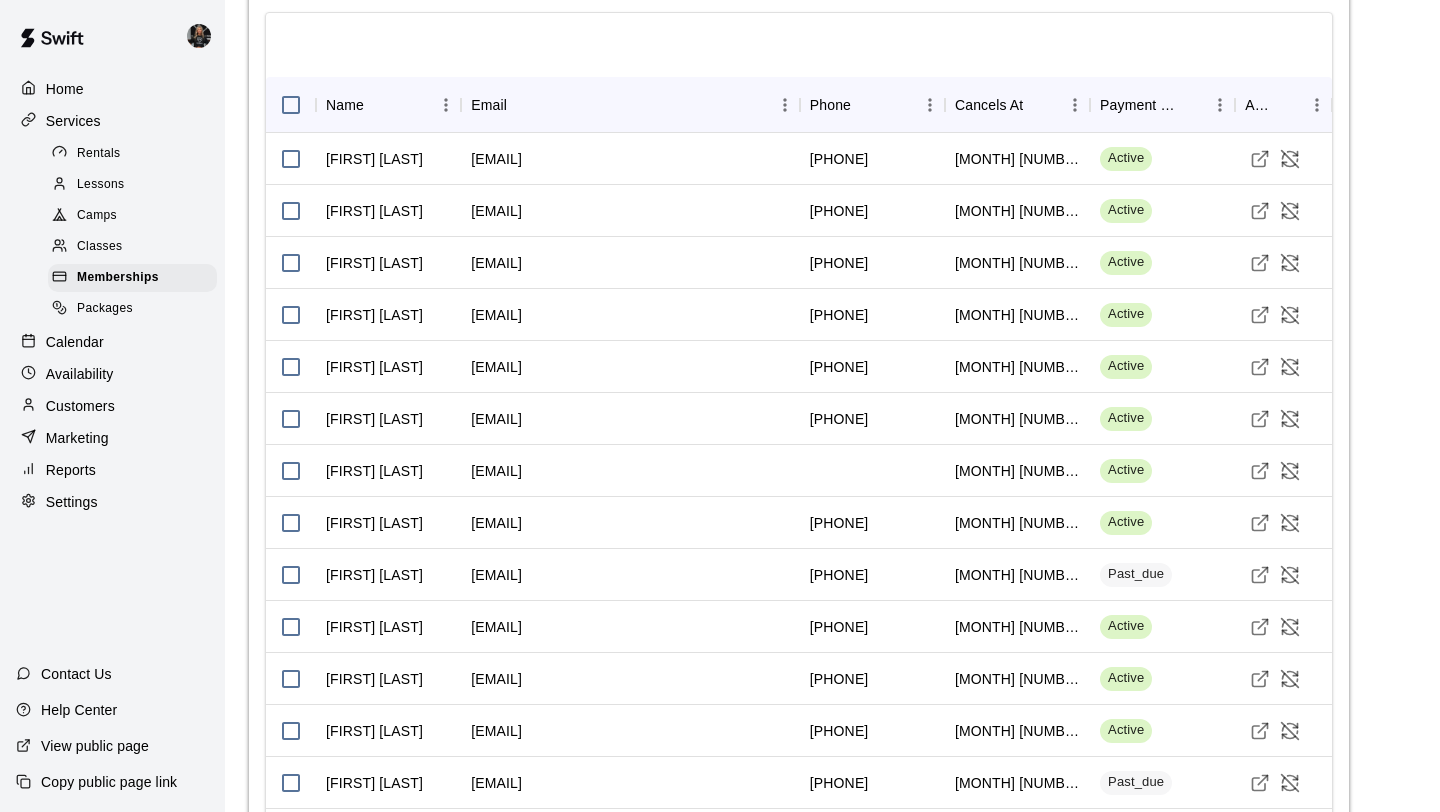 scroll, scrollTop: 1491, scrollLeft: 0, axis: vertical 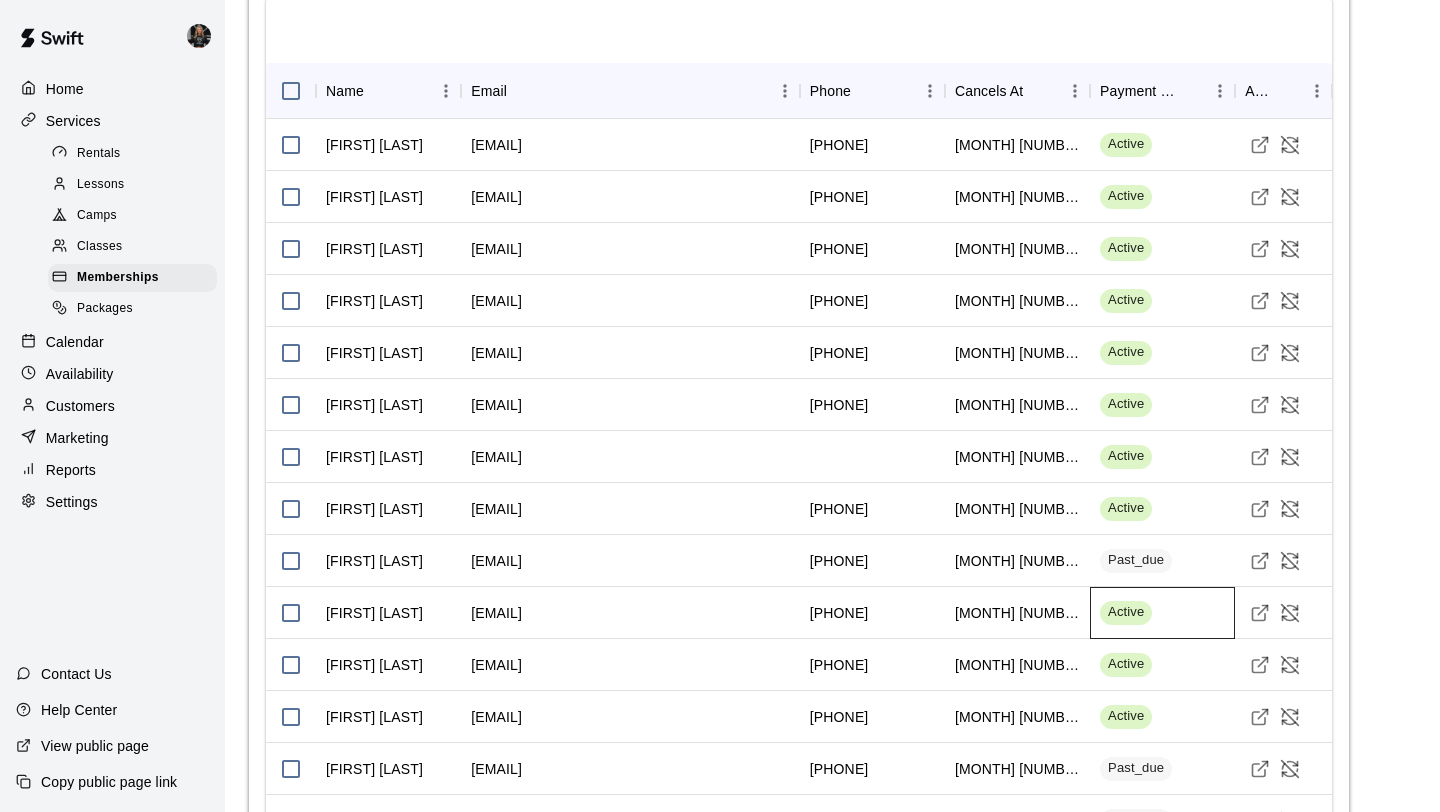 click on "Active" at bounding box center (1162, 613) 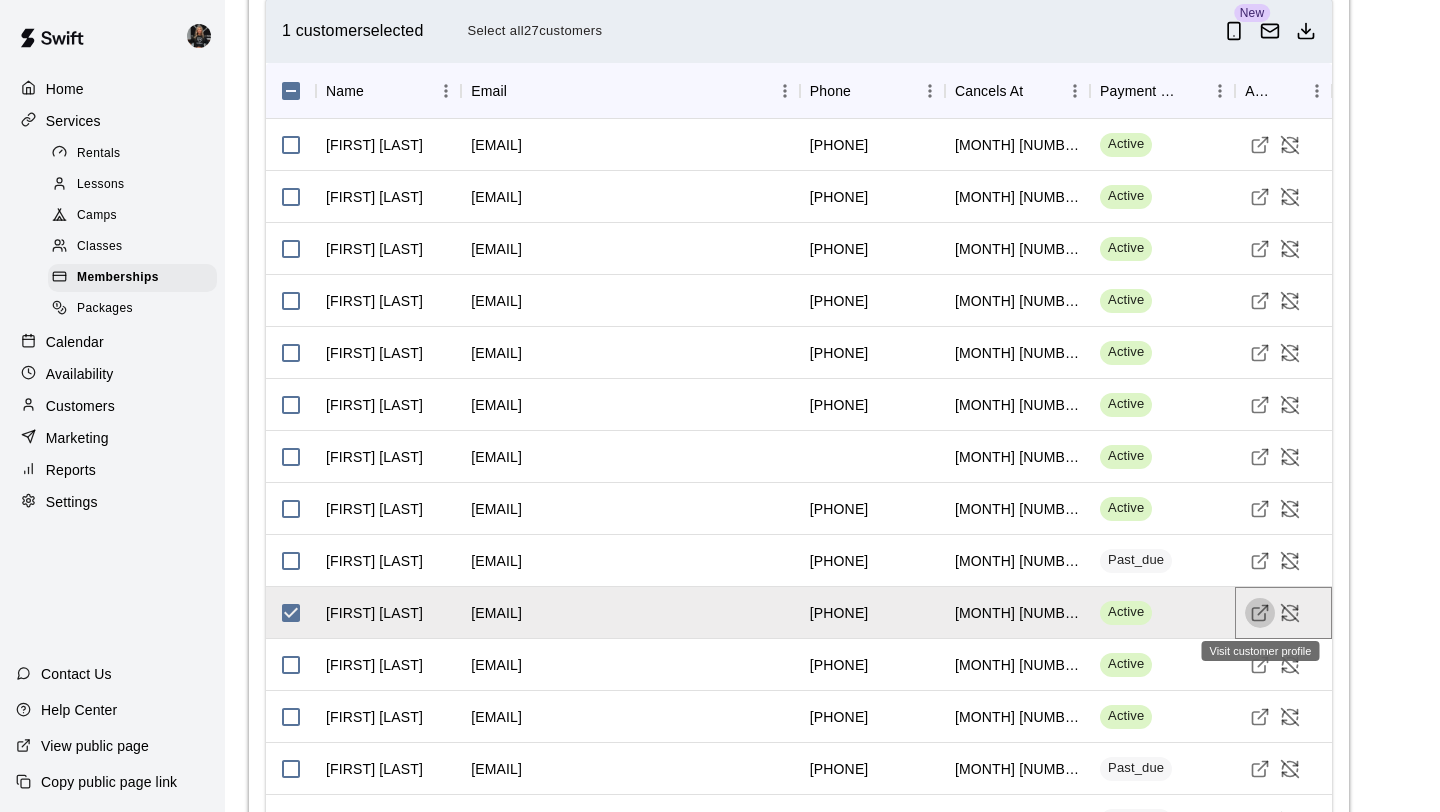 click 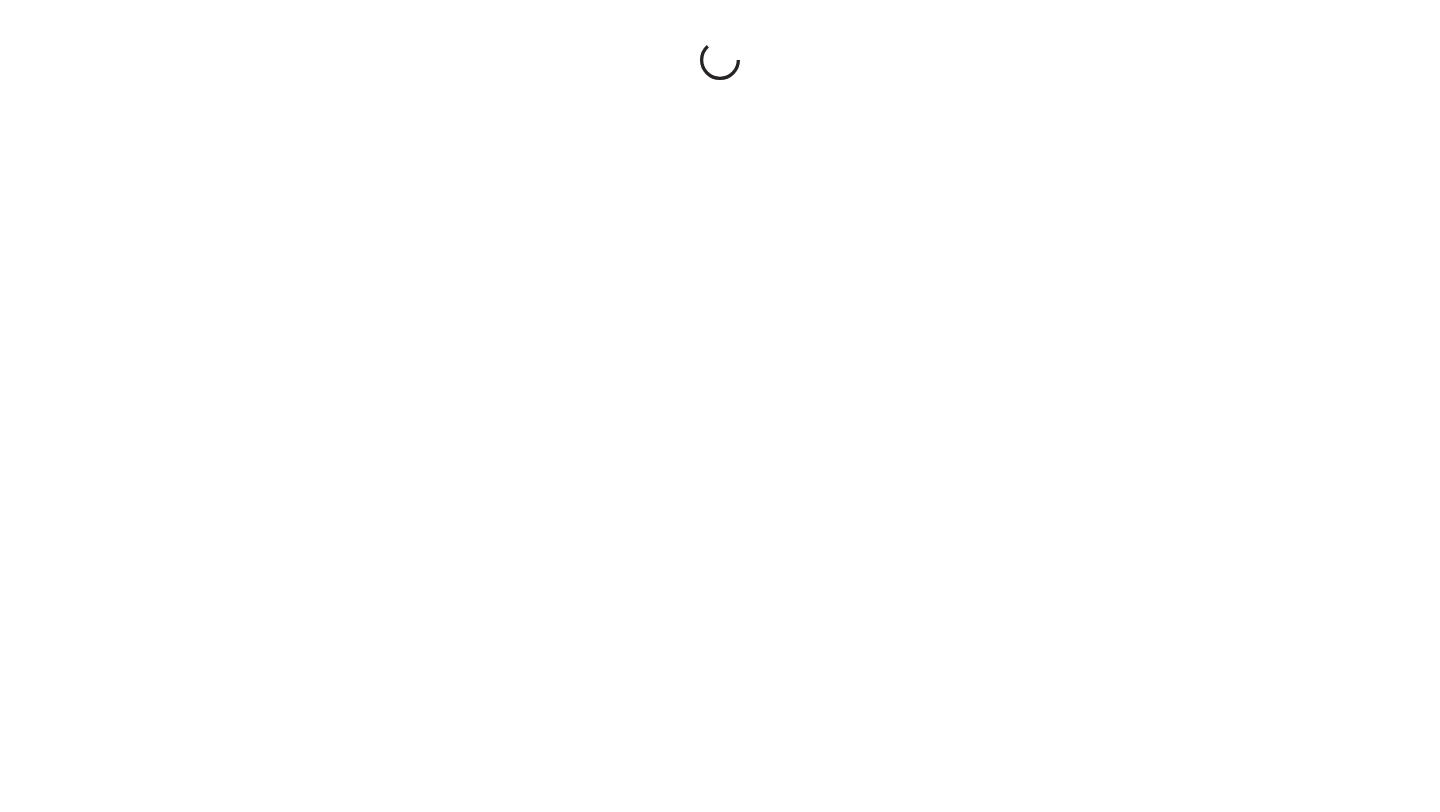 scroll, scrollTop: 0, scrollLeft: 0, axis: both 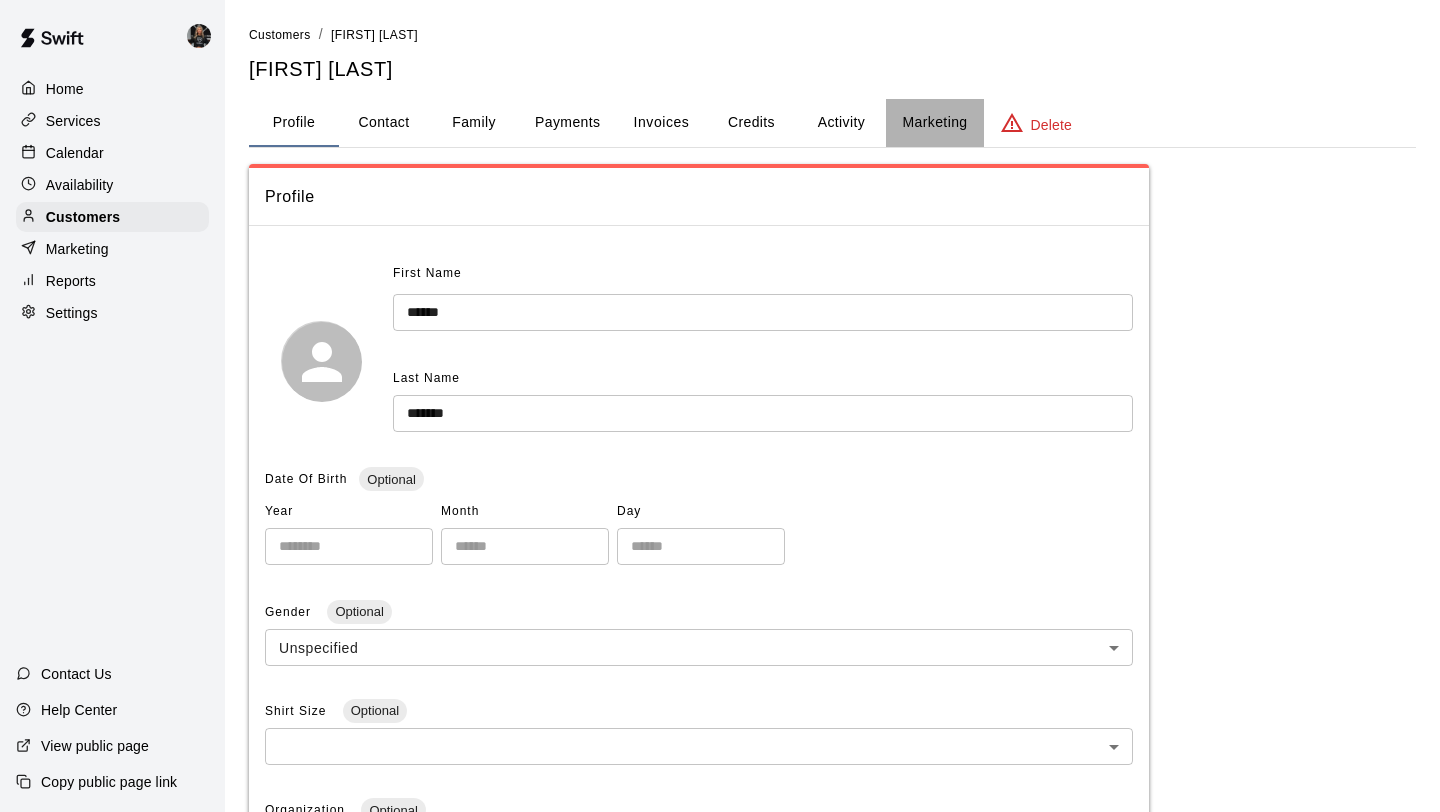 click on "Marketing" at bounding box center (934, 123) 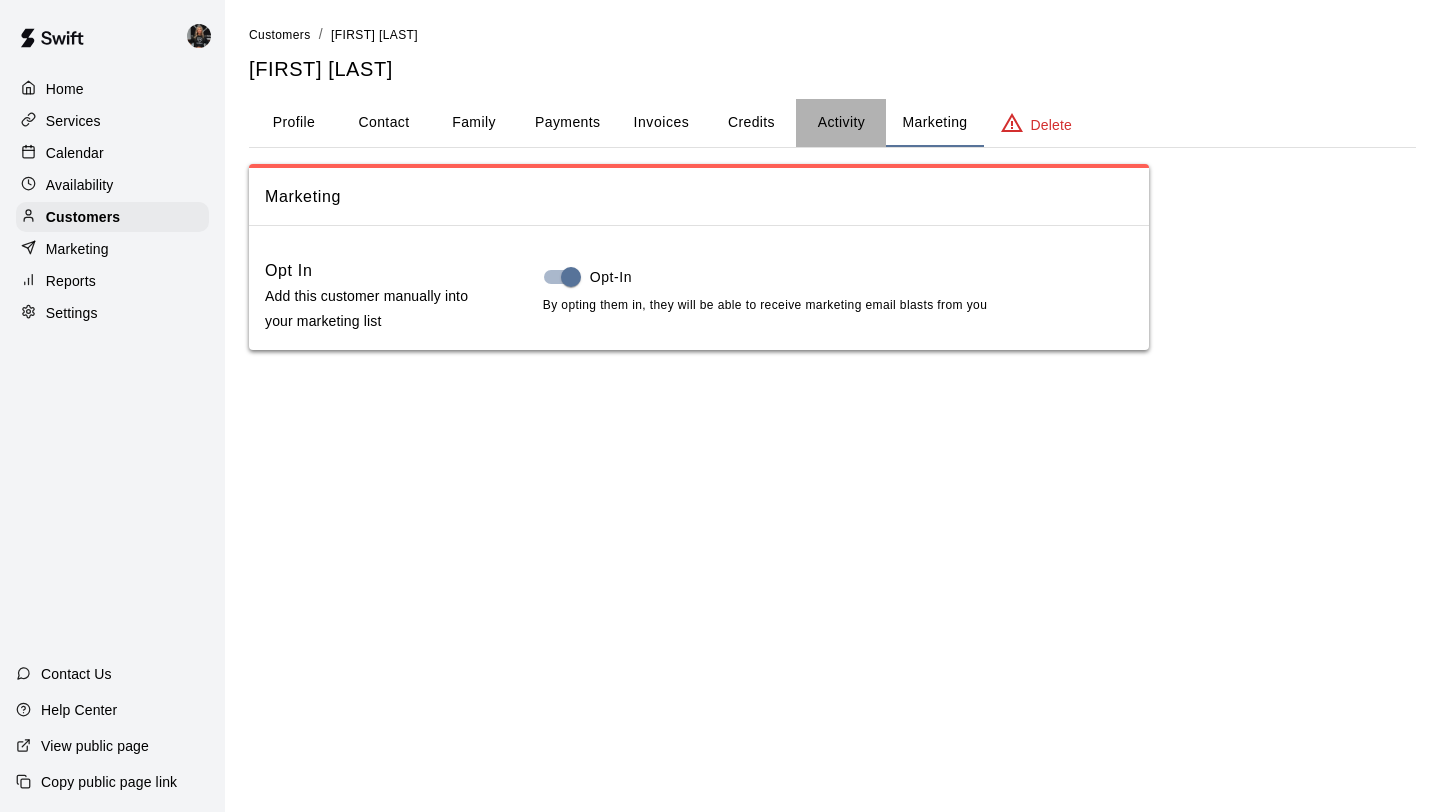 click on "Activity" at bounding box center [841, 123] 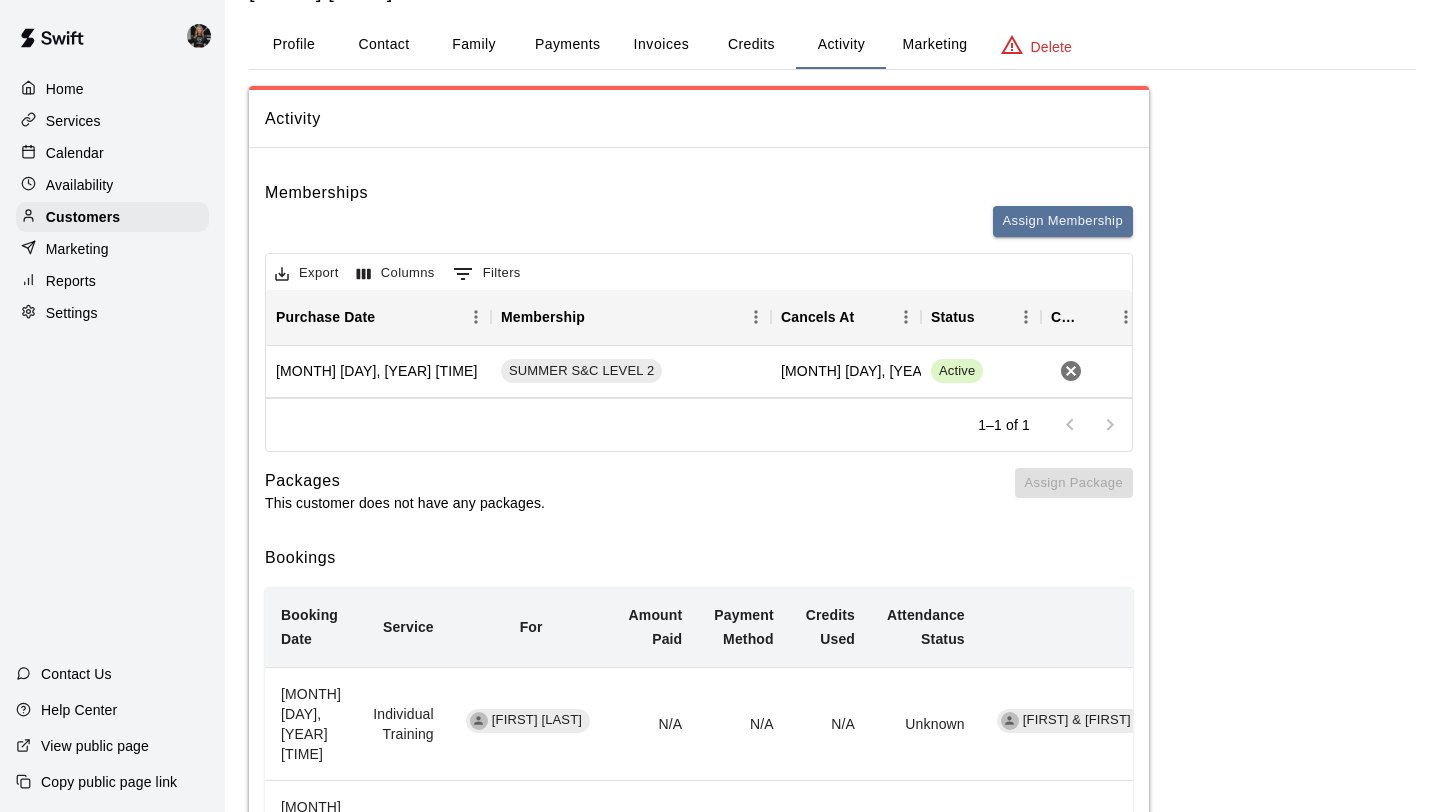 scroll, scrollTop: 88, scrollLeft: 0, axis: vertical 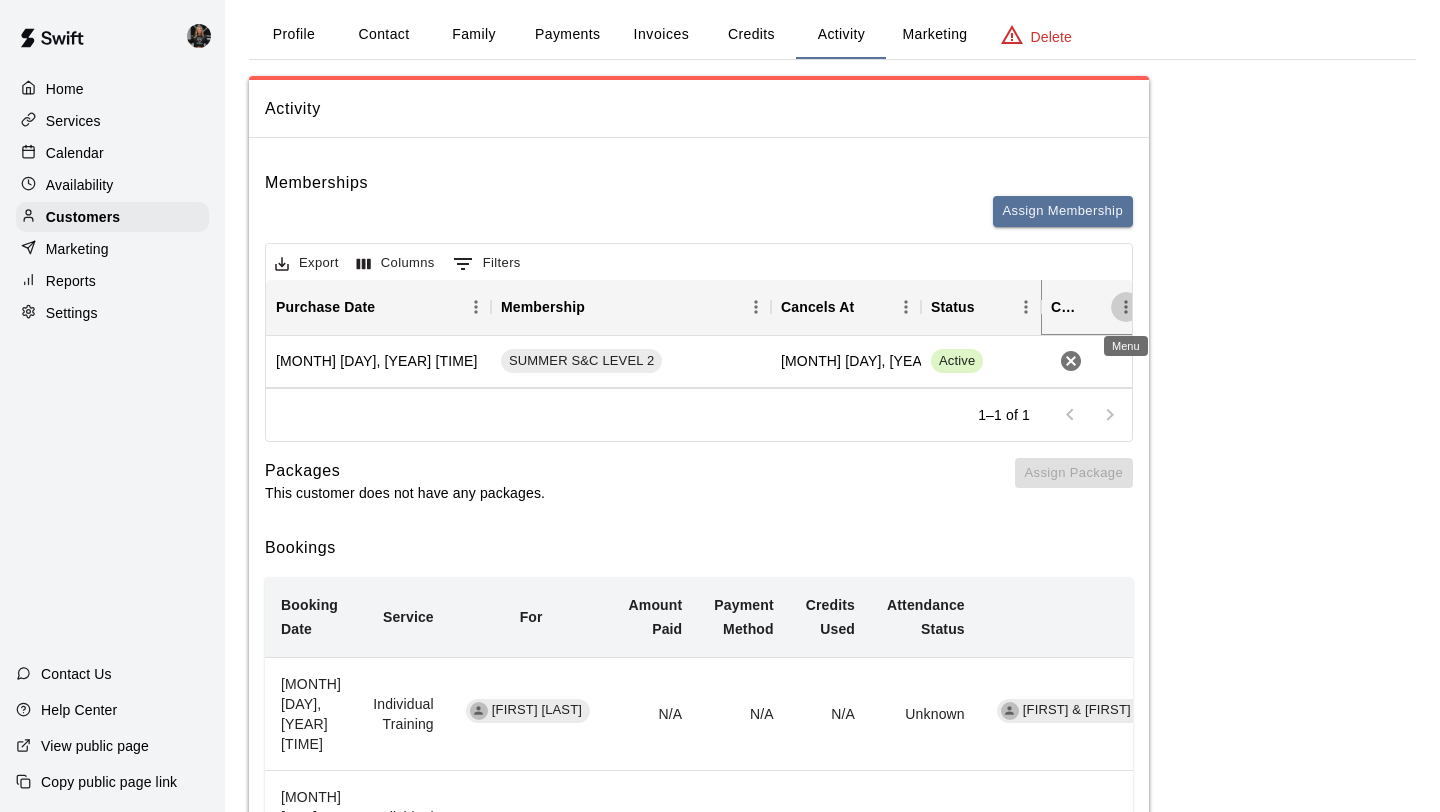 click 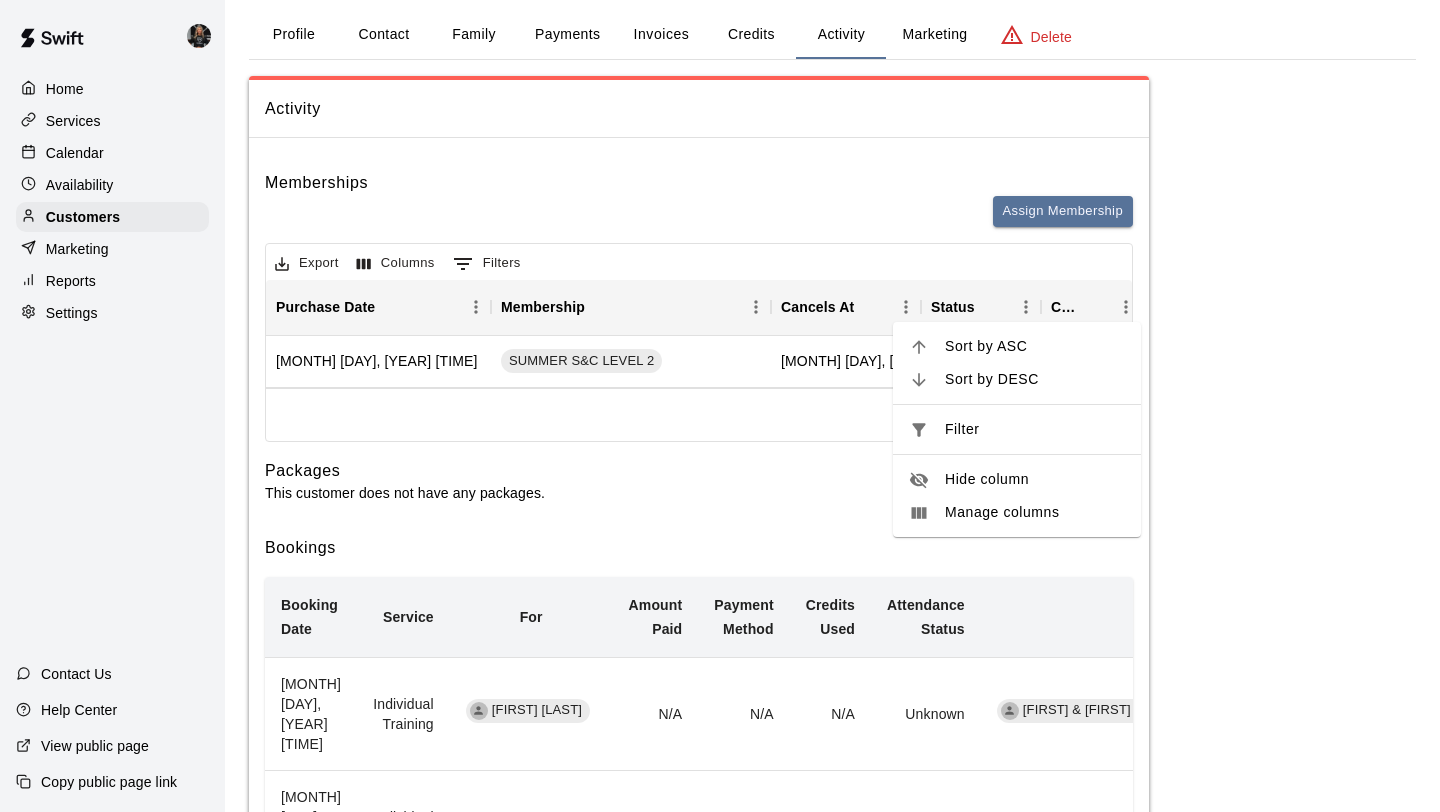 click on "Export Columns 0 Filters" at bounding box center (699, 262) 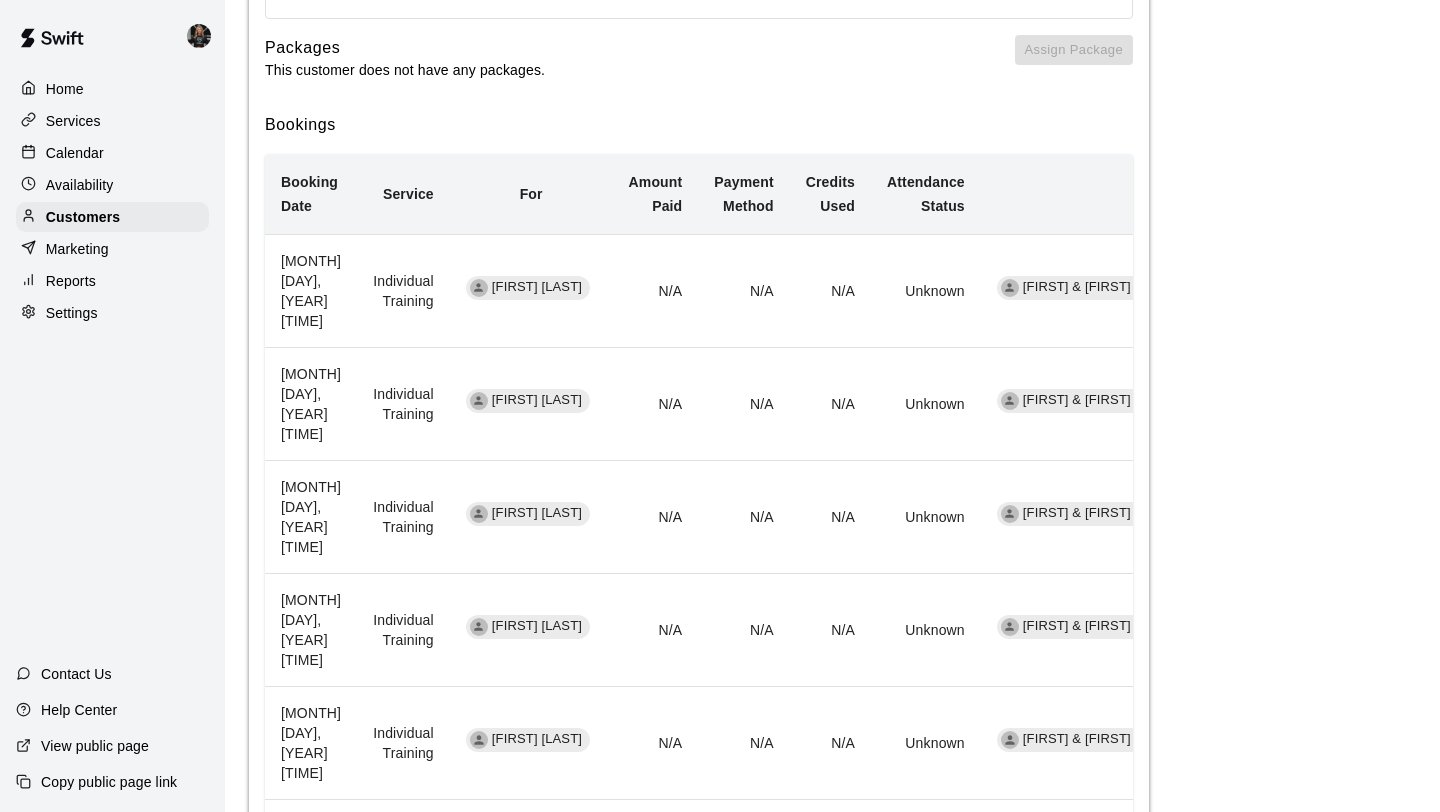 scroll, scrollTop: 0, scrollLeft: 0, axis: both 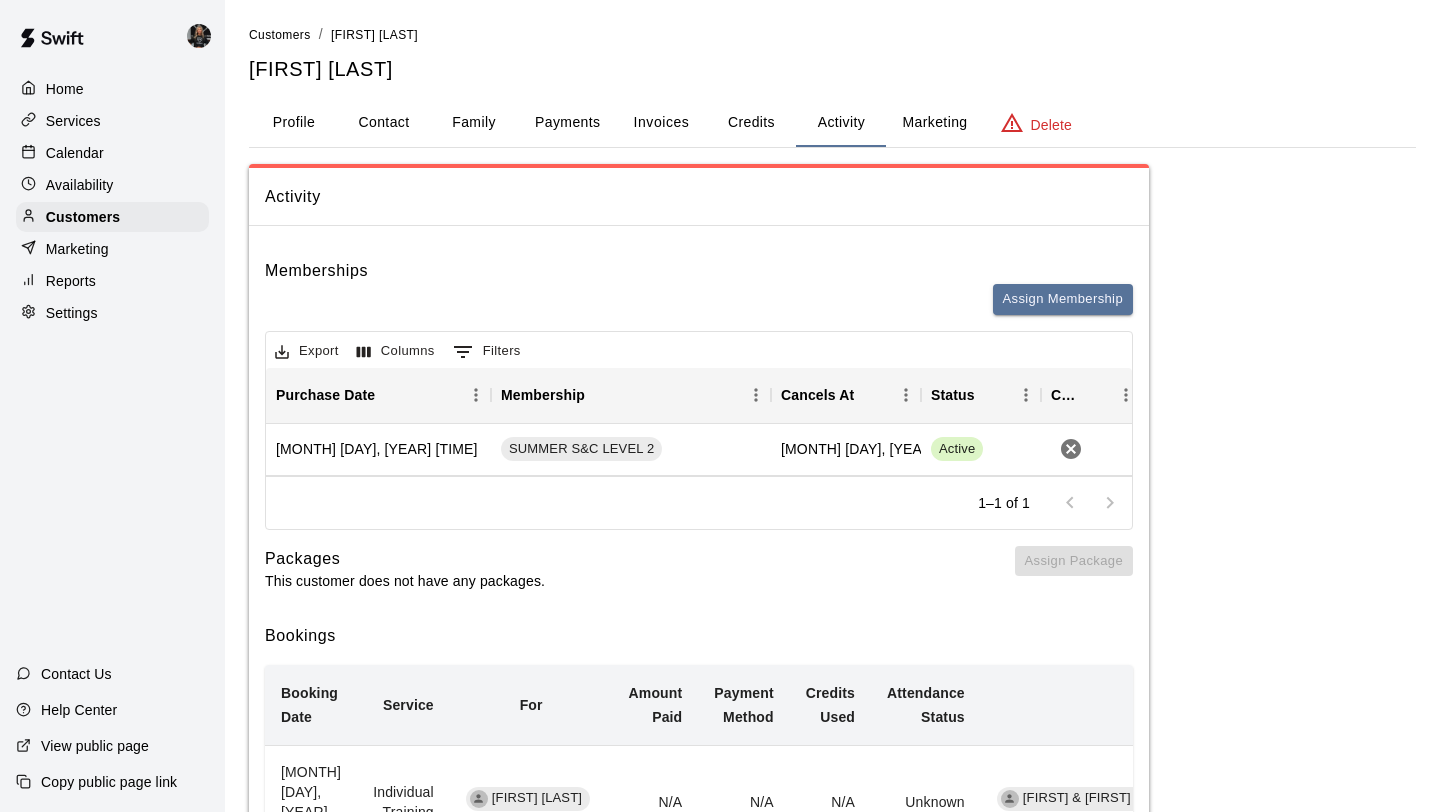 click on "Payments" at bounding box center (567, 123) 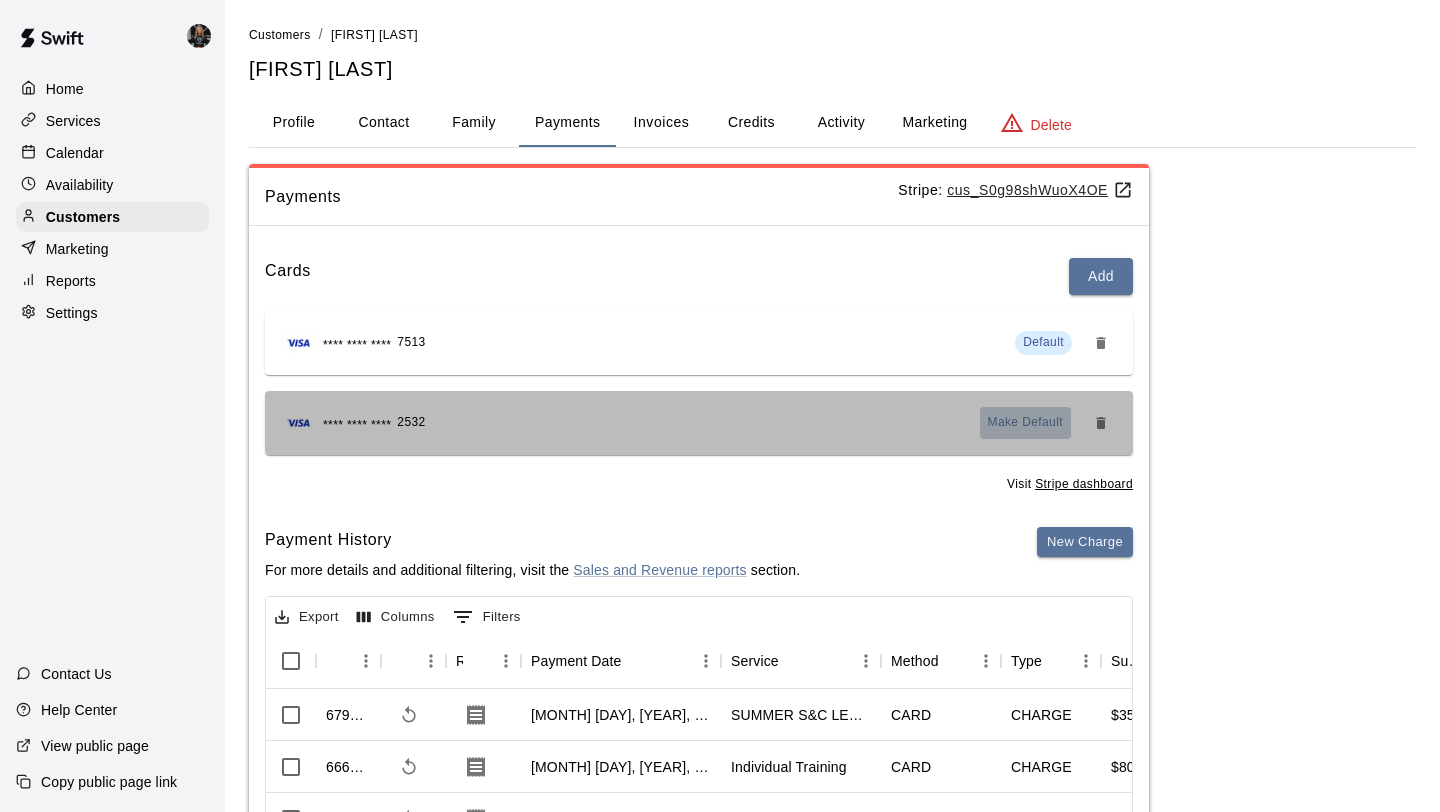 click on "Make Default" at bounding box center [1026, 423] 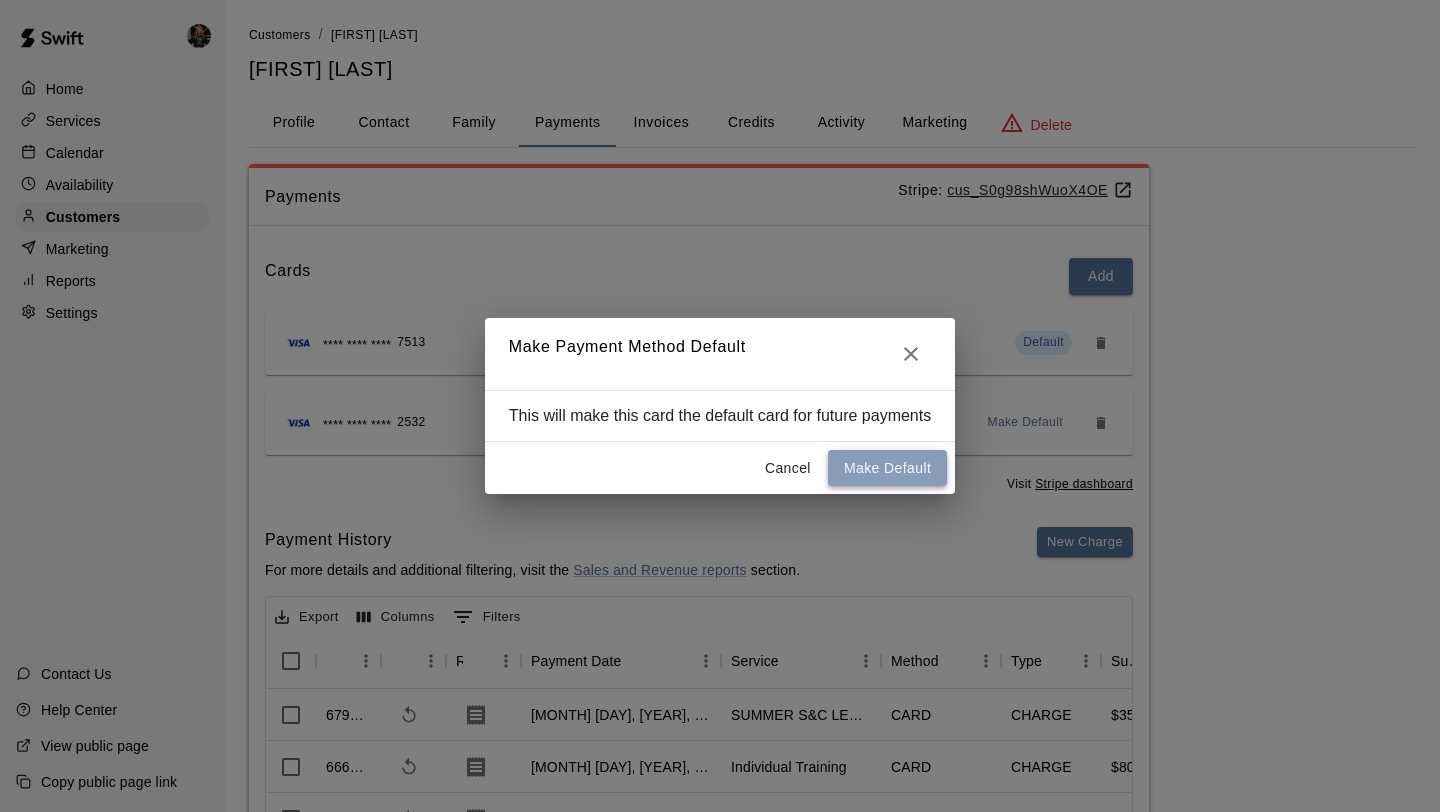 click on "Make Default" at bounding box center [887, 468] 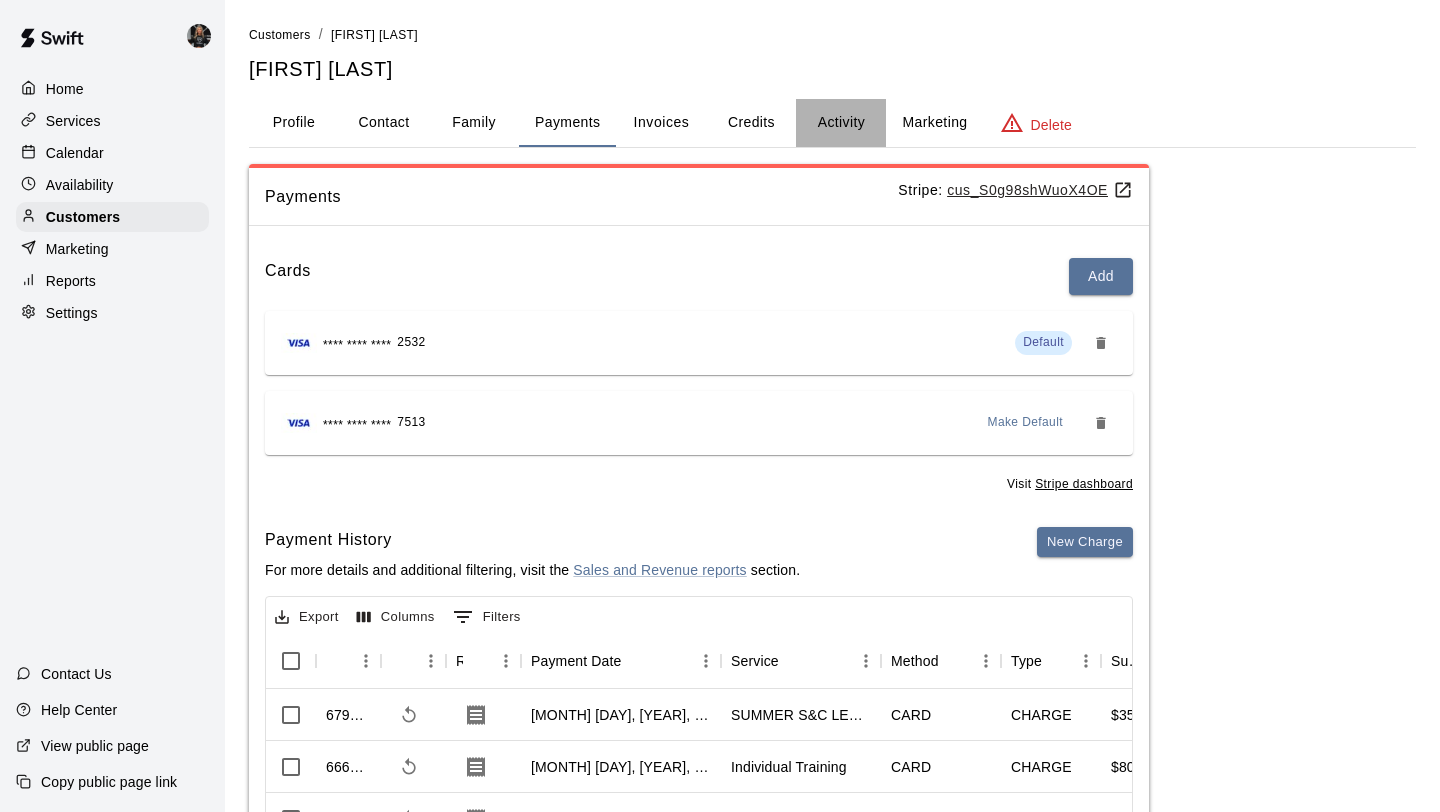 click on "Activity" at bounding box center (841, 123) 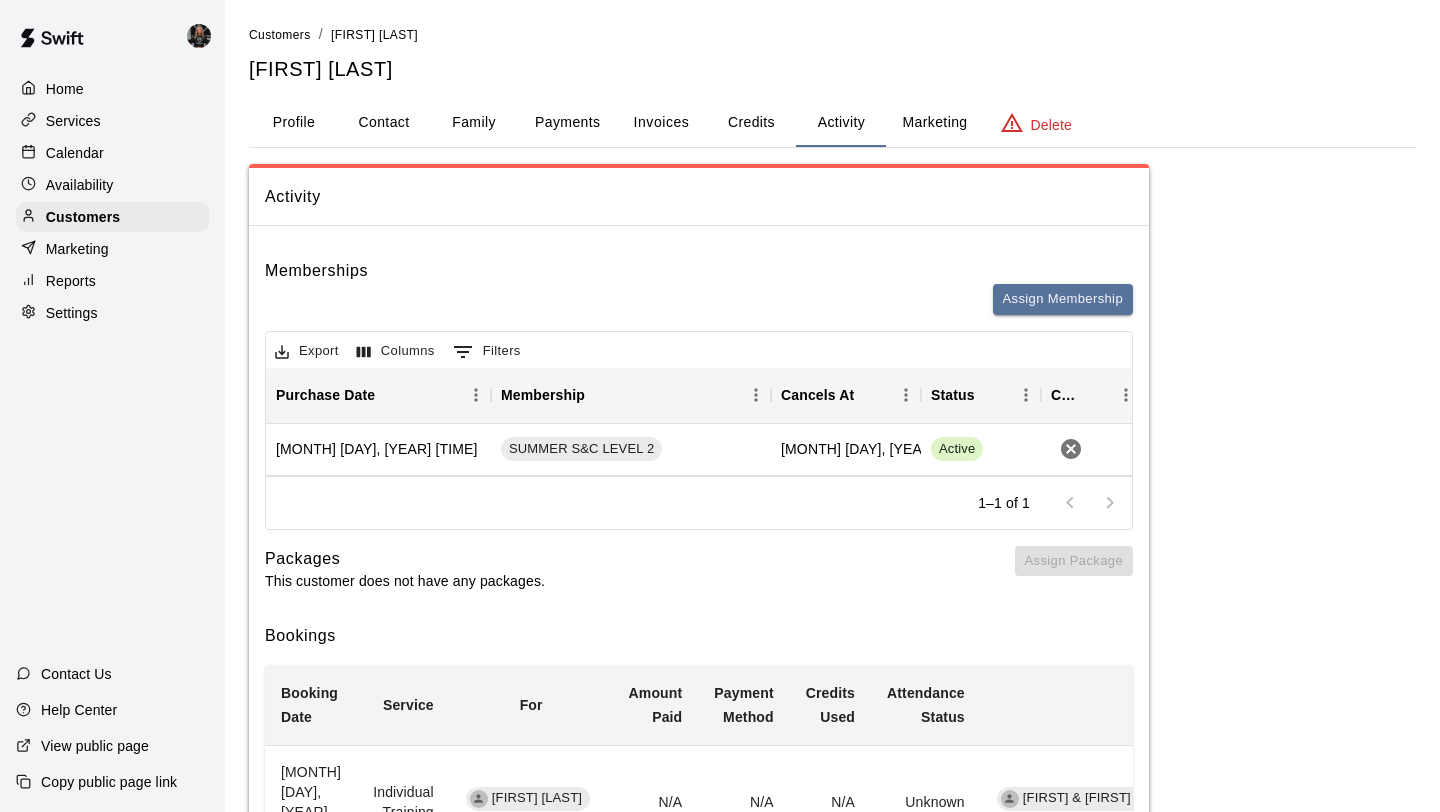 click on "Credits" at bounding box center [751, 123] 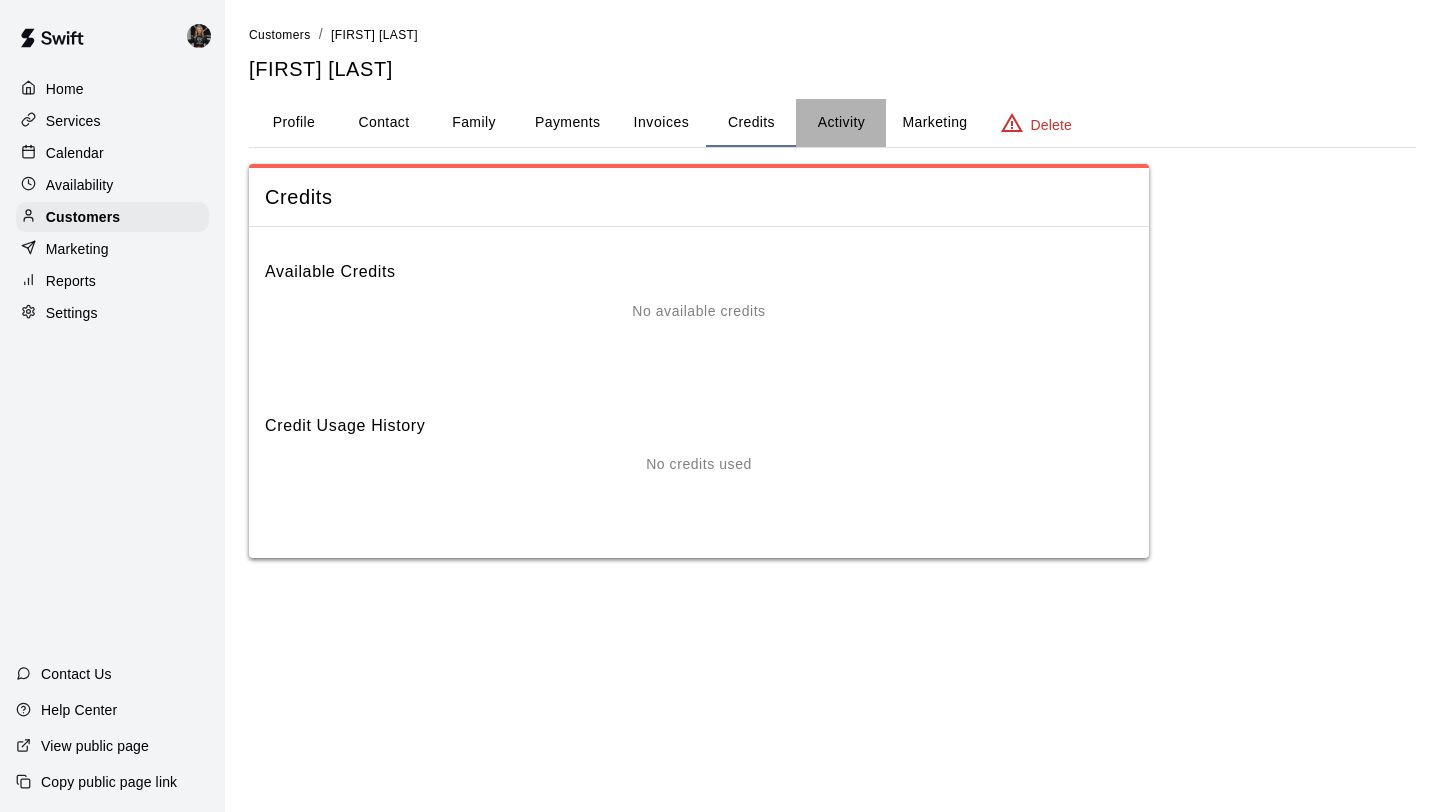 click on "Activity" at bounding box center (841, 123) 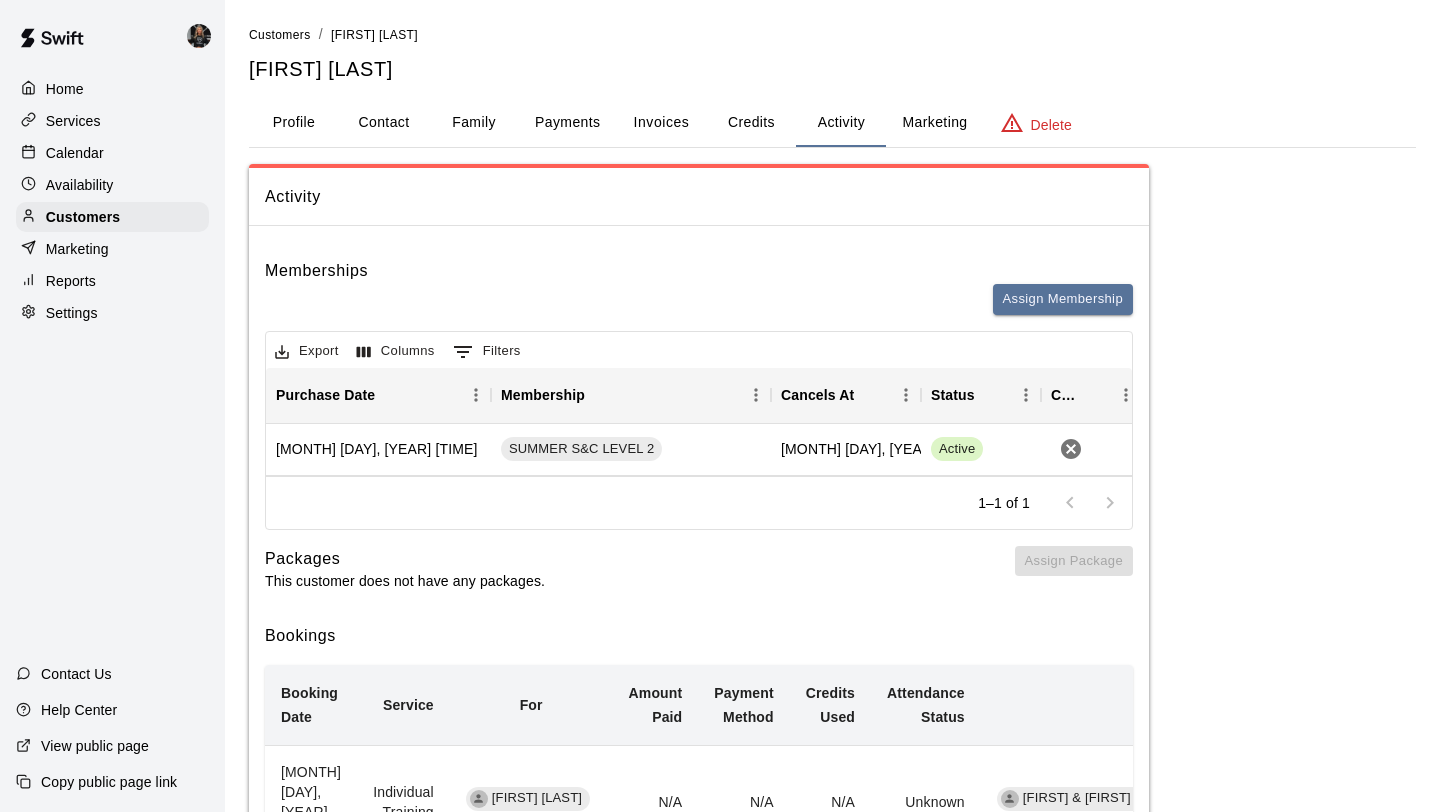 click on "Family" at bounding box center (474, 123) 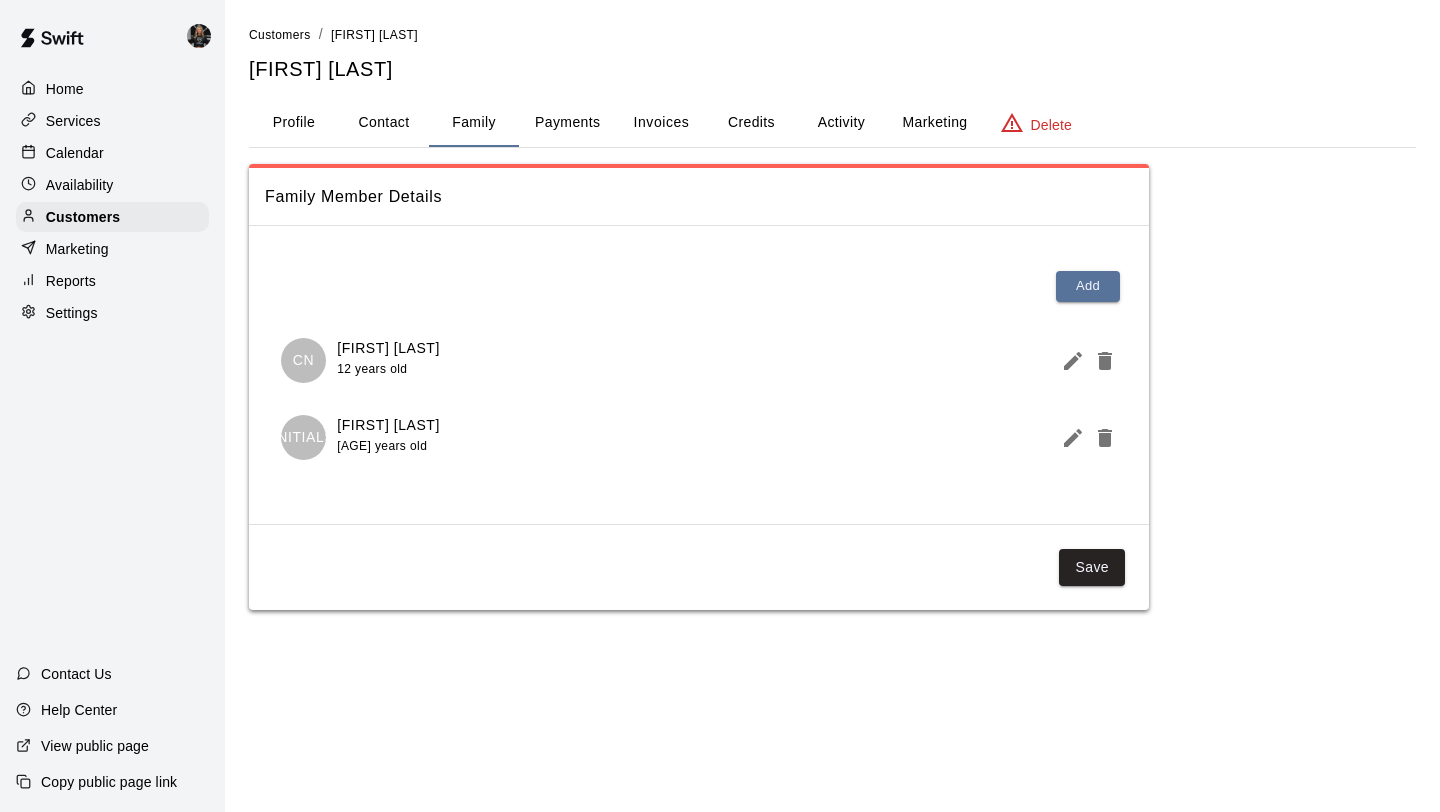click on "Payments" at bounding box center (567, 123) 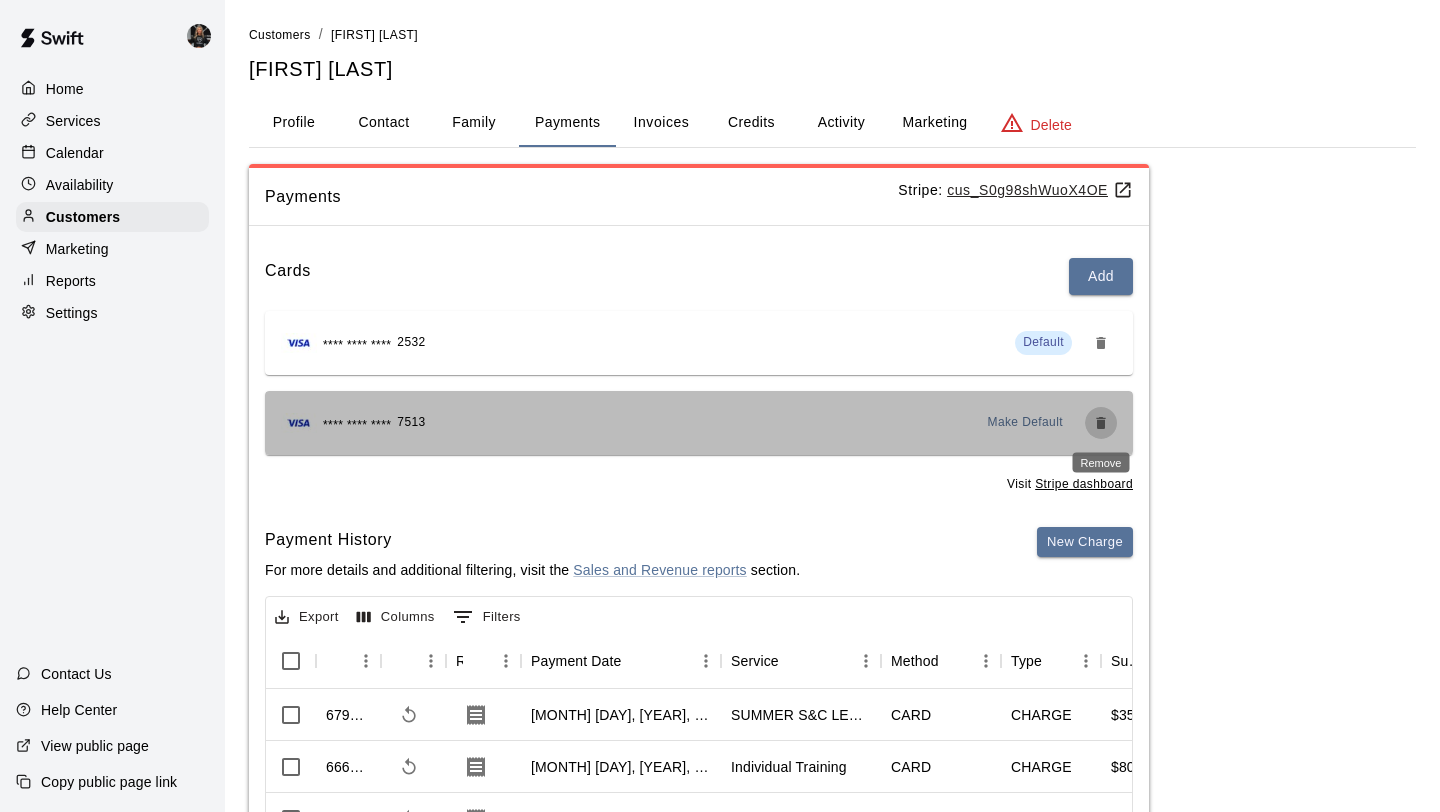 click 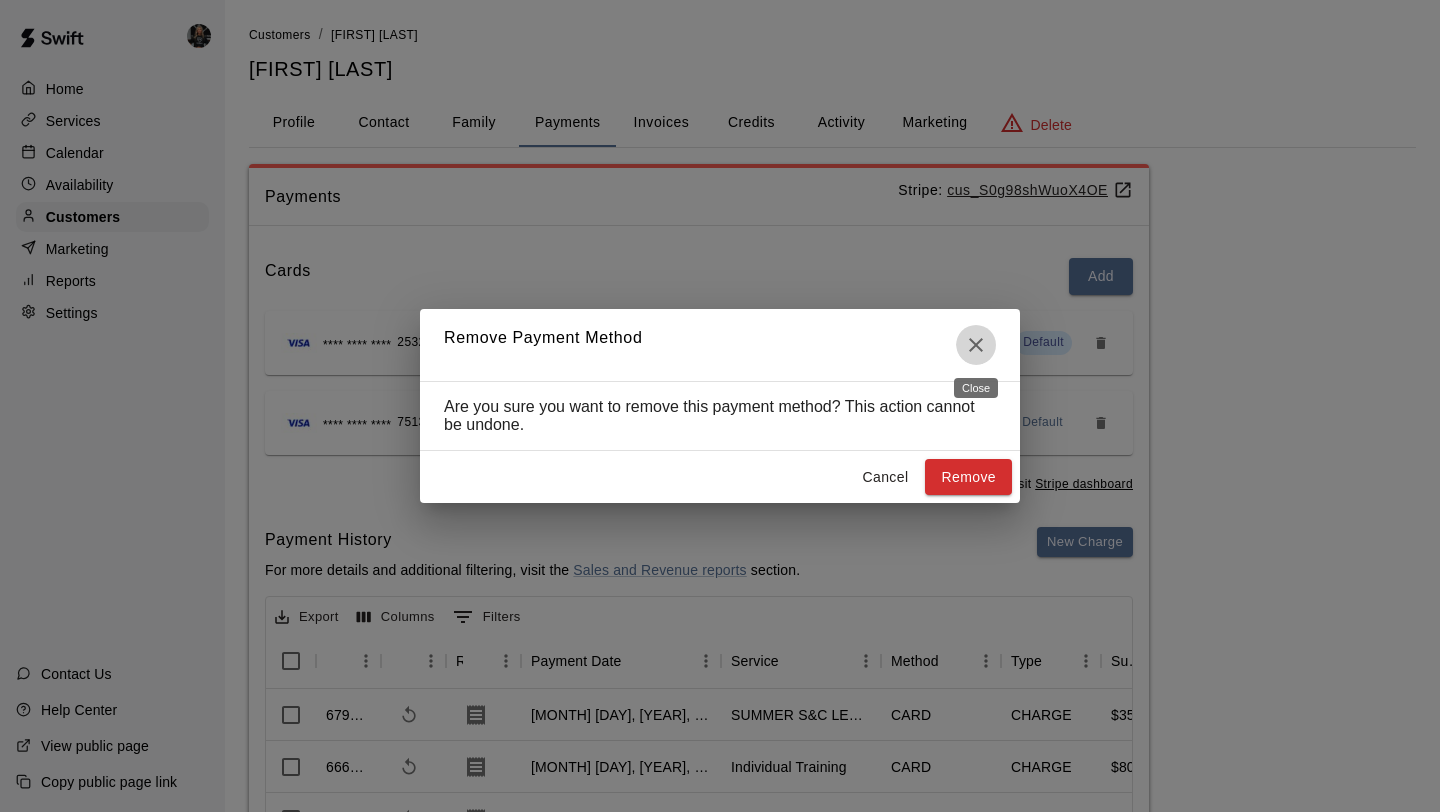 click 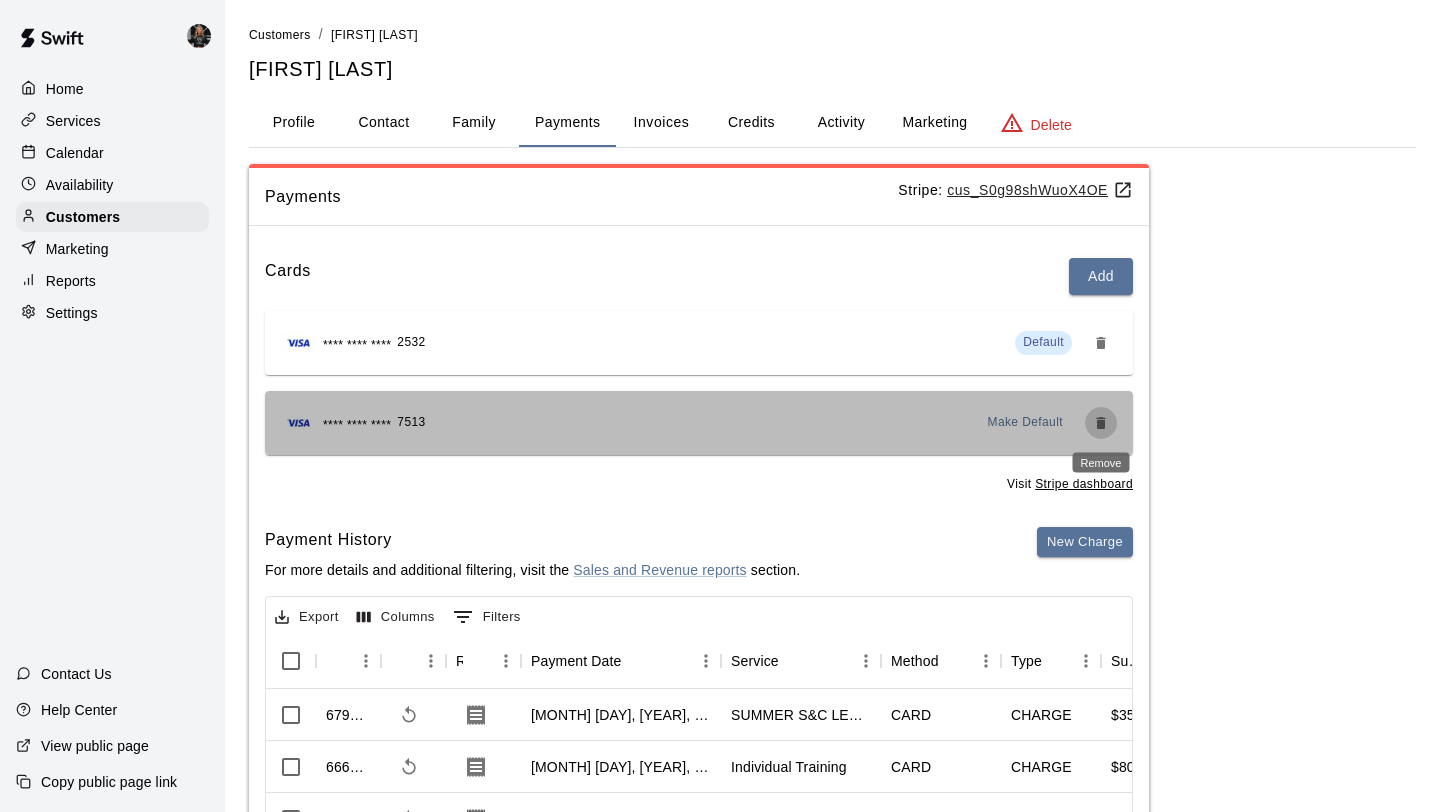 click 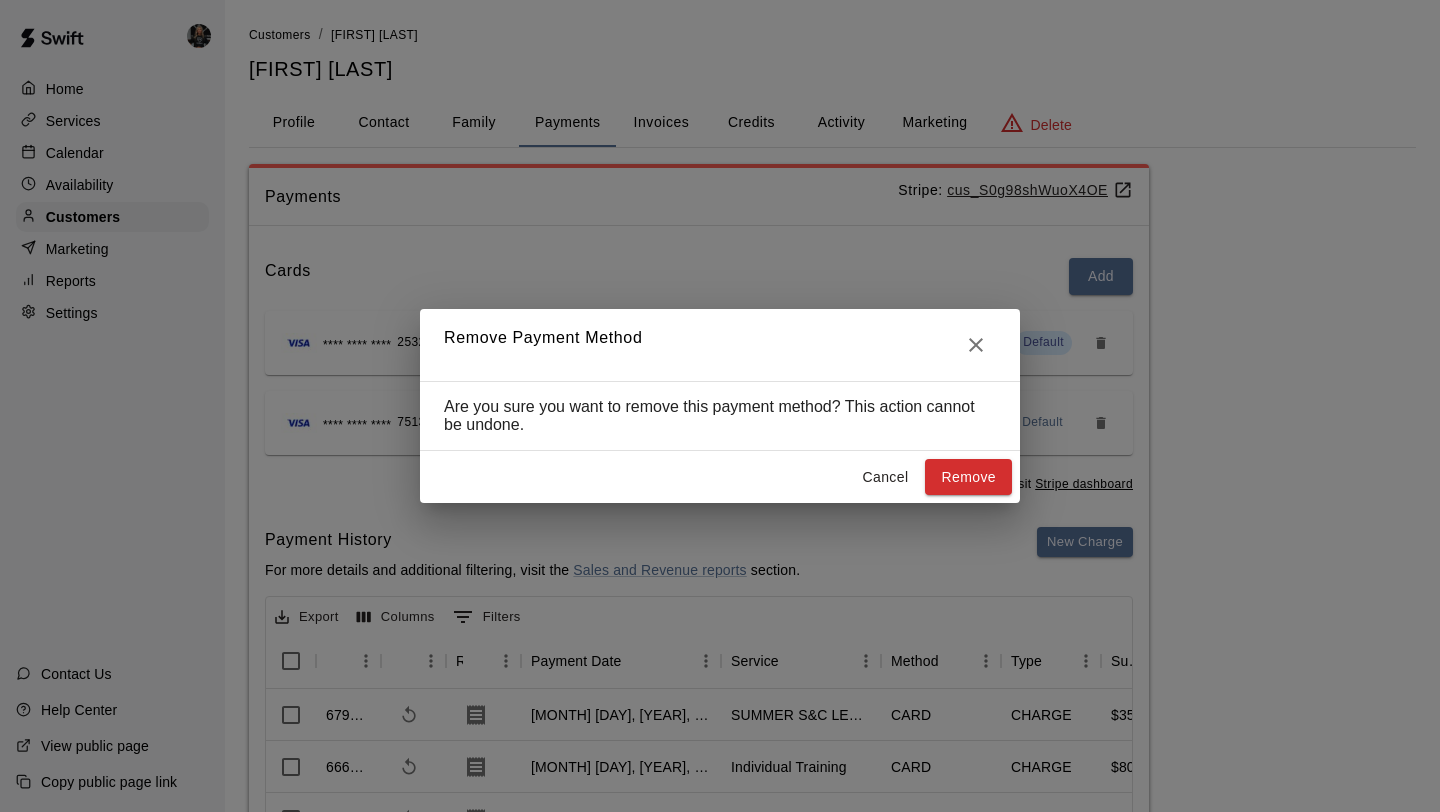 click on "Remove" at bounding box center [968, 477] 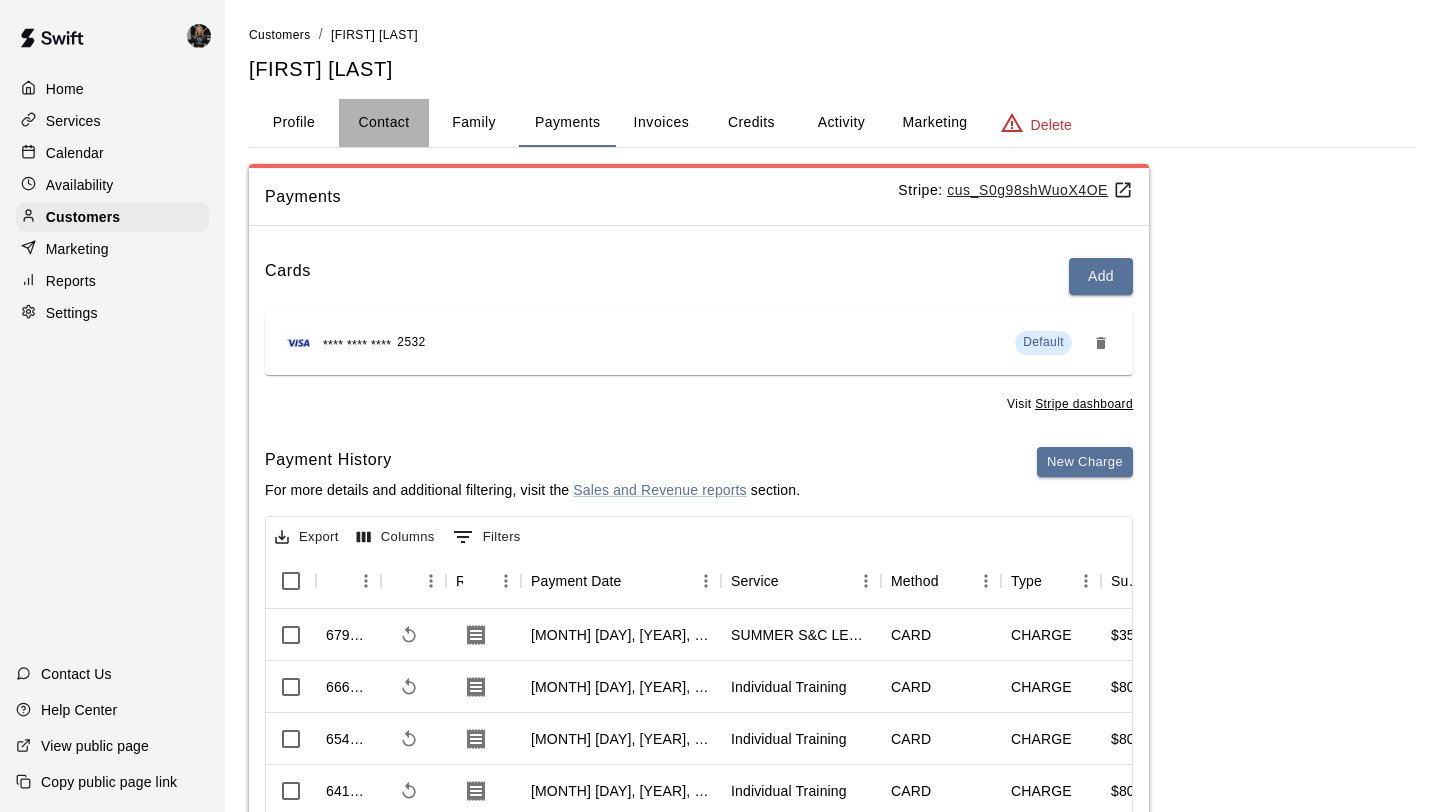 click on "Contact" at bounding box center [384, 123] 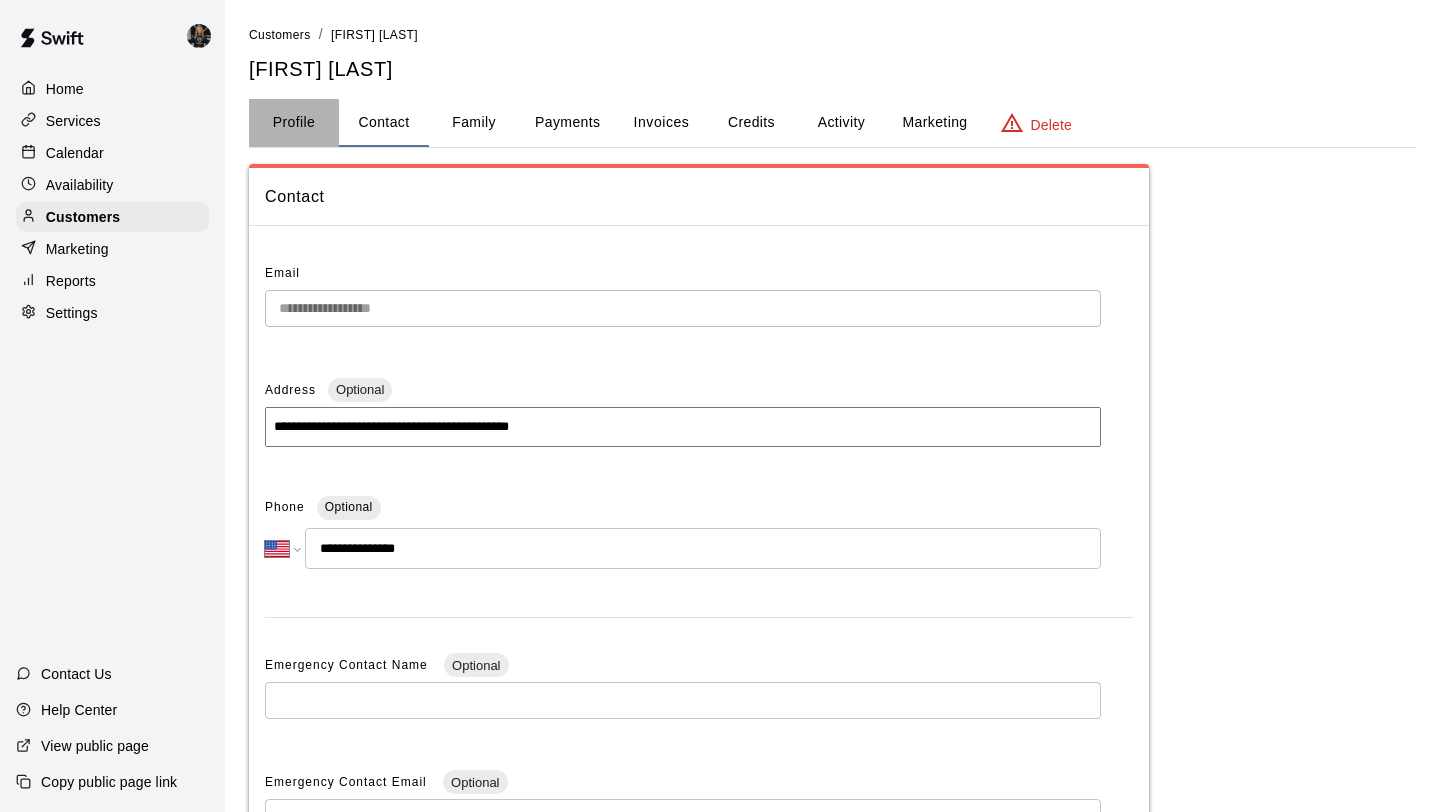 click on "Profile" at bounding box center (294, 123) 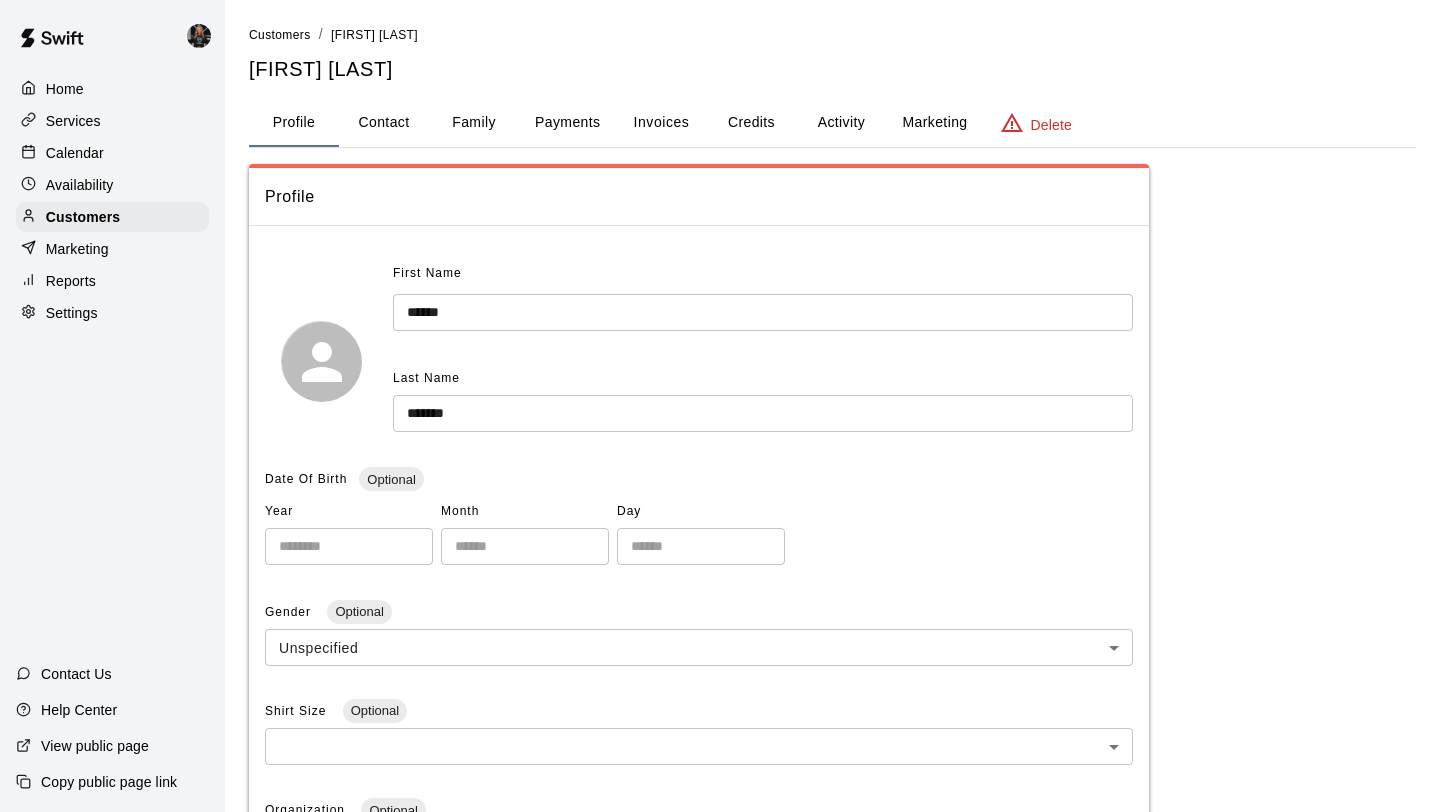 click on "Calendar" at bounding box center [75, 153] 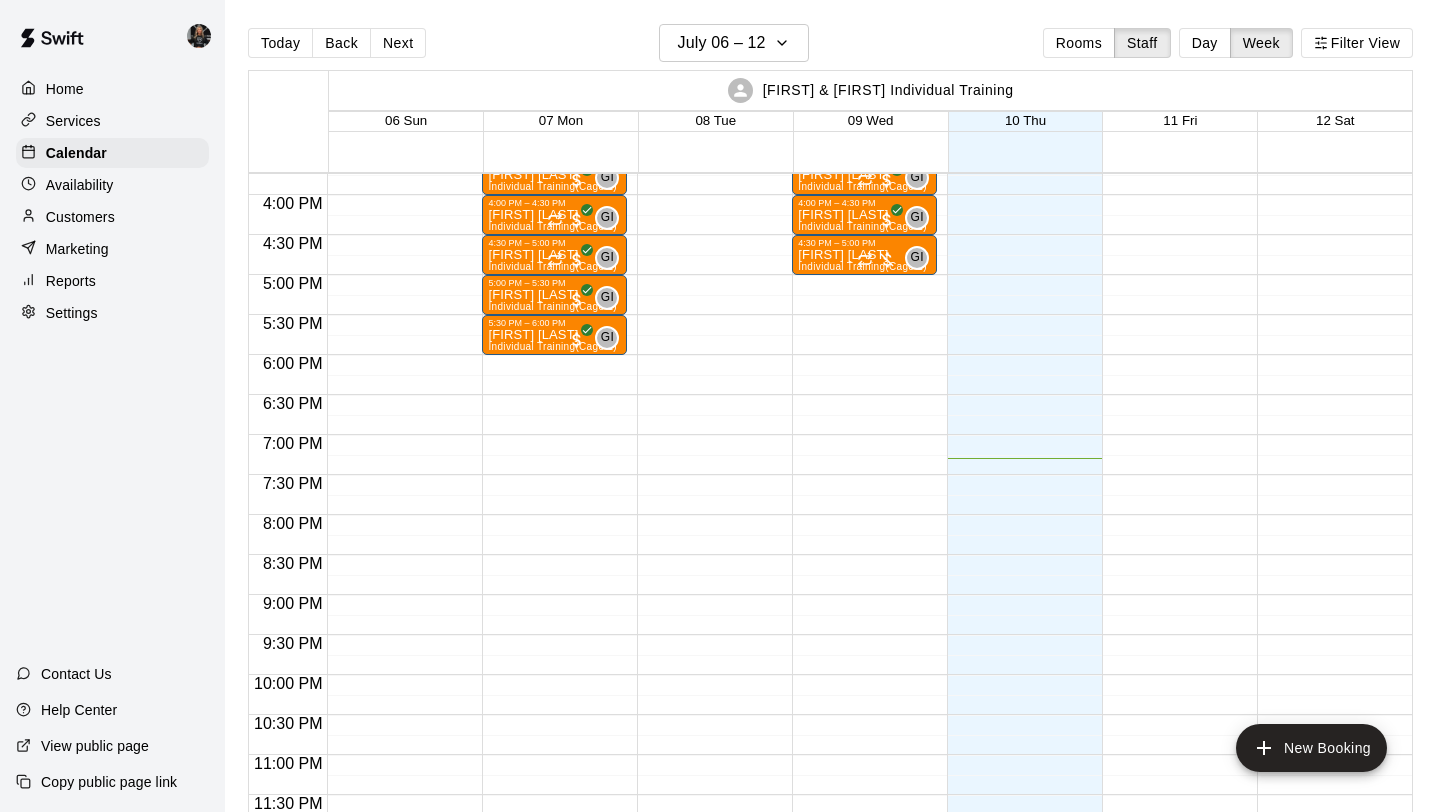 scroll, scrollTop: 1200, scrollLeft: 0, axis: vertical 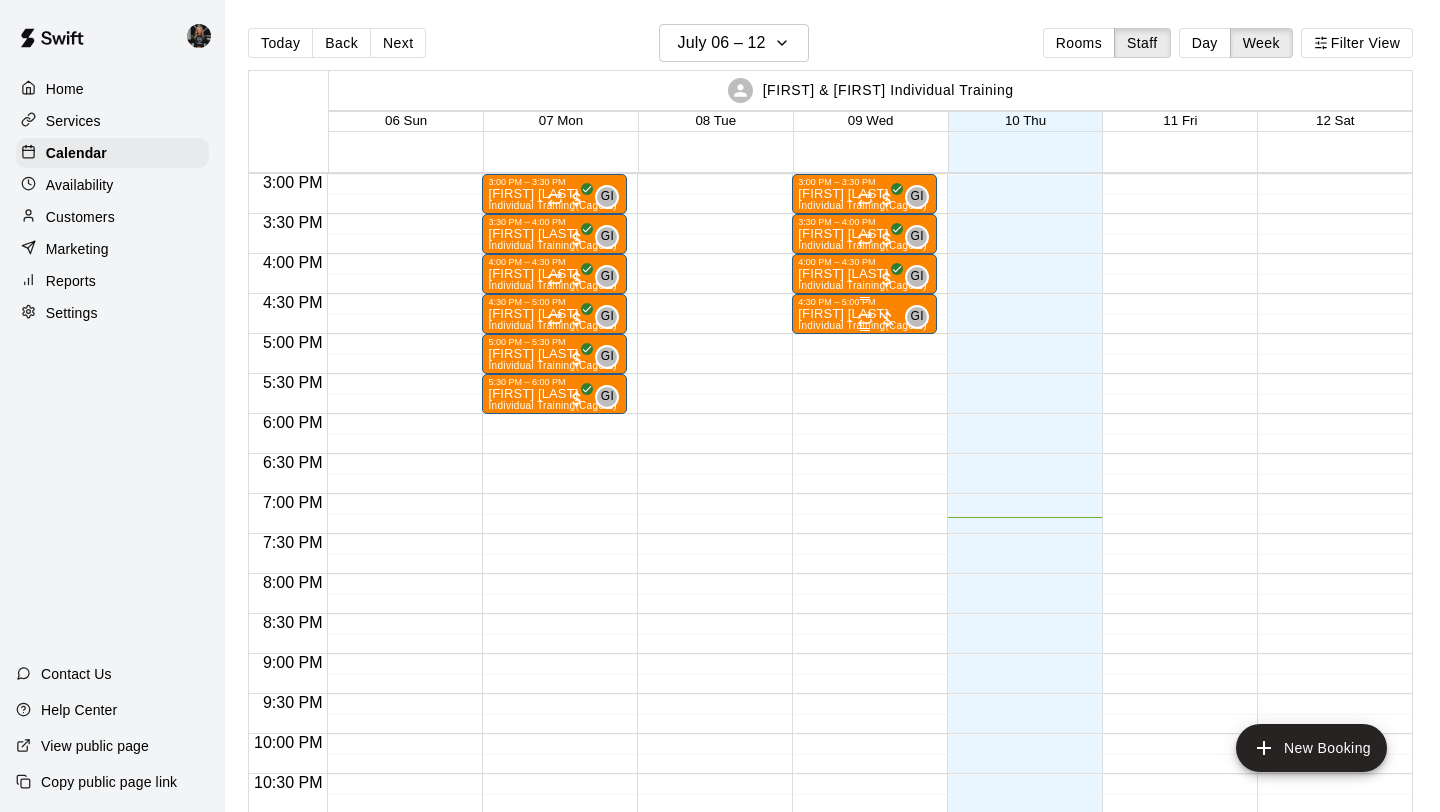 click on "[FIRST] [LAST]" at bounding box center (862, 314) 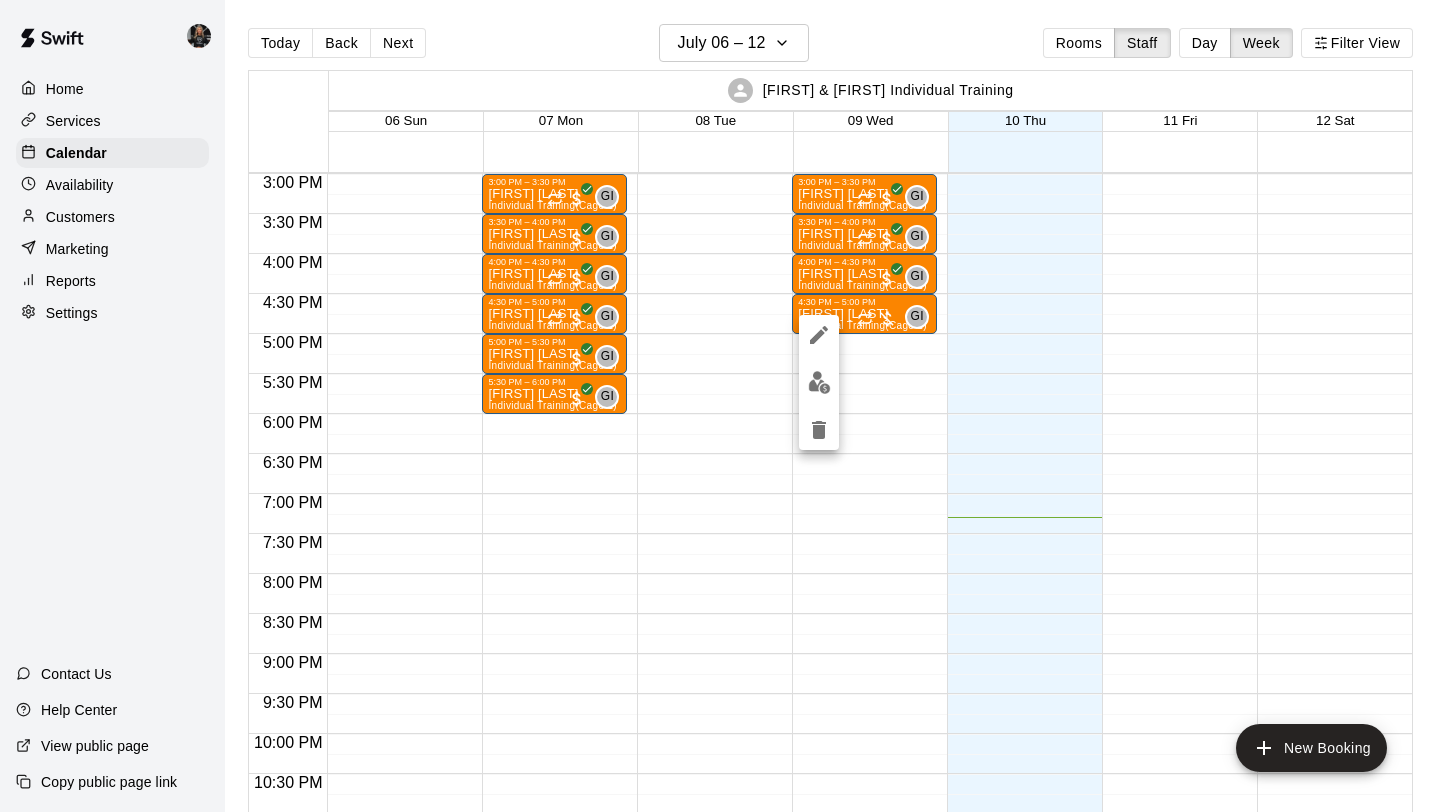 click at bounding box center [819, 382] 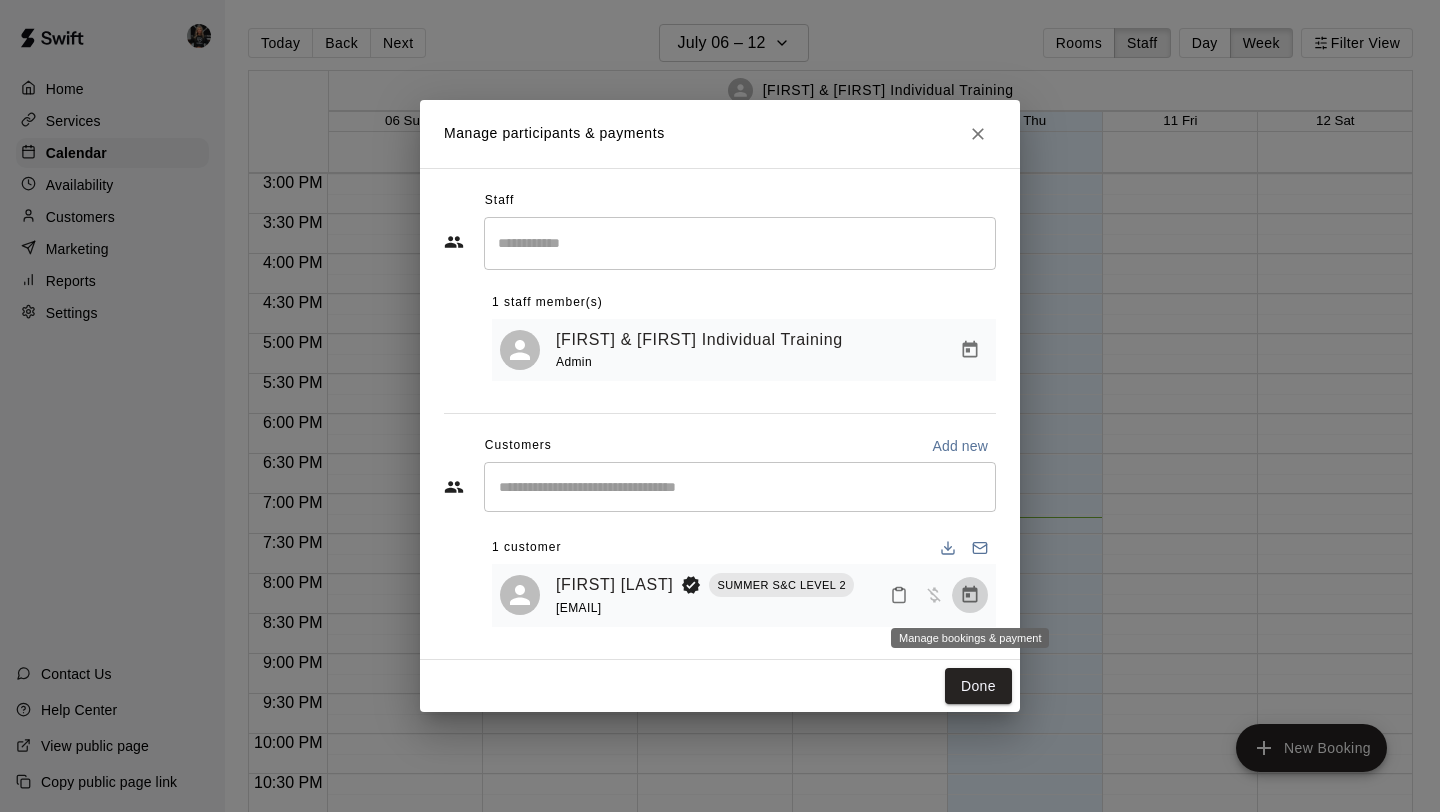 click 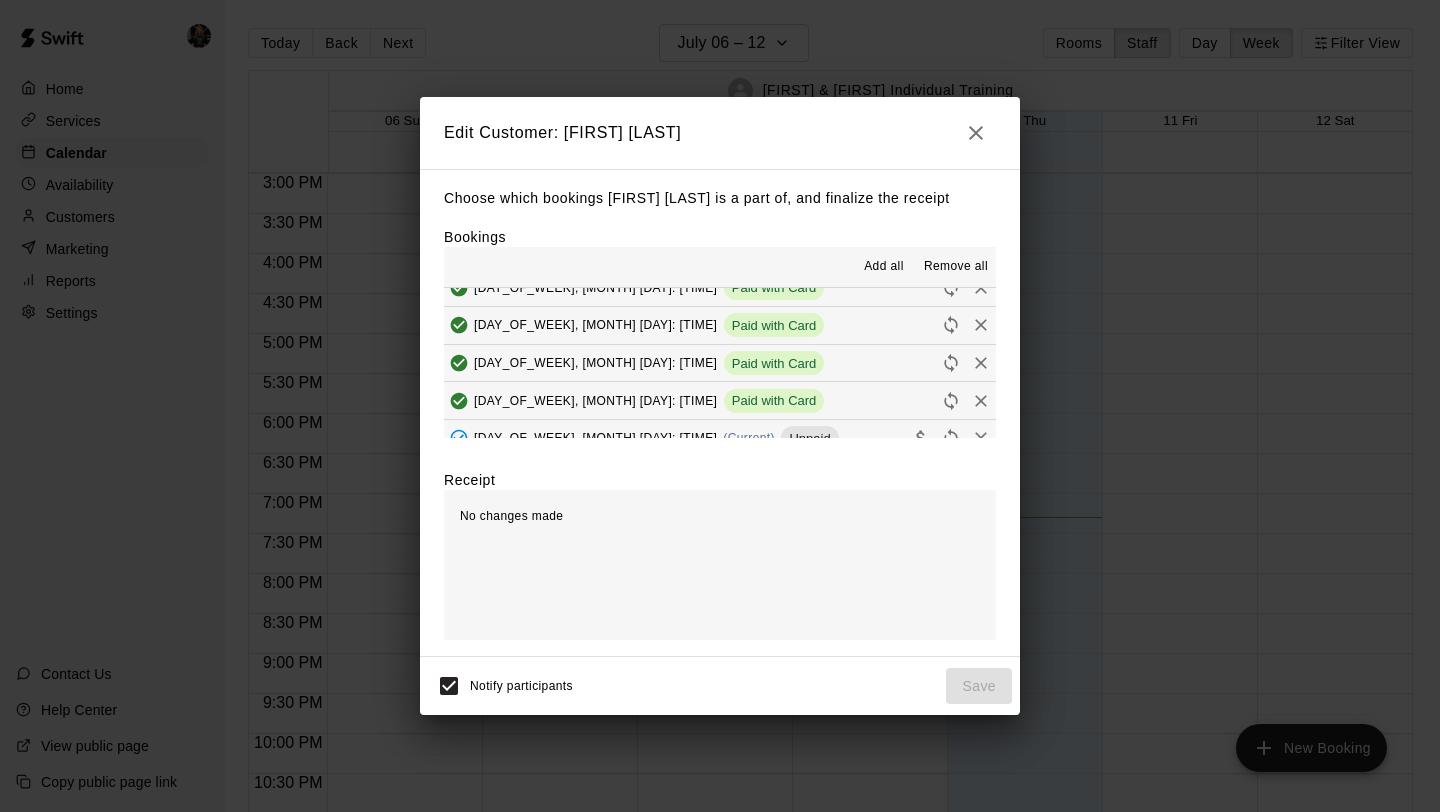 scroll, scrollTop: 64, scrollLeft: 0, axis: vertical 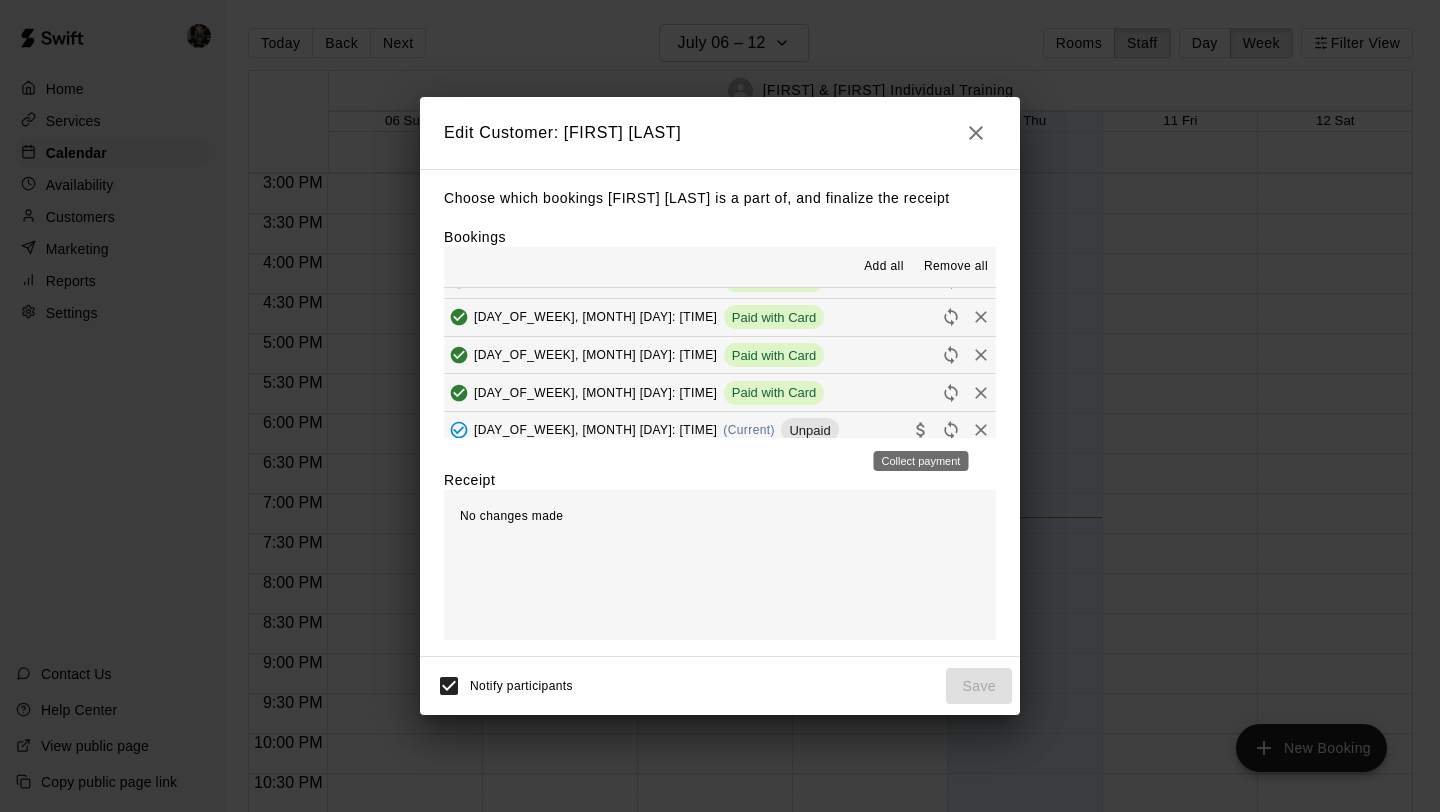 click 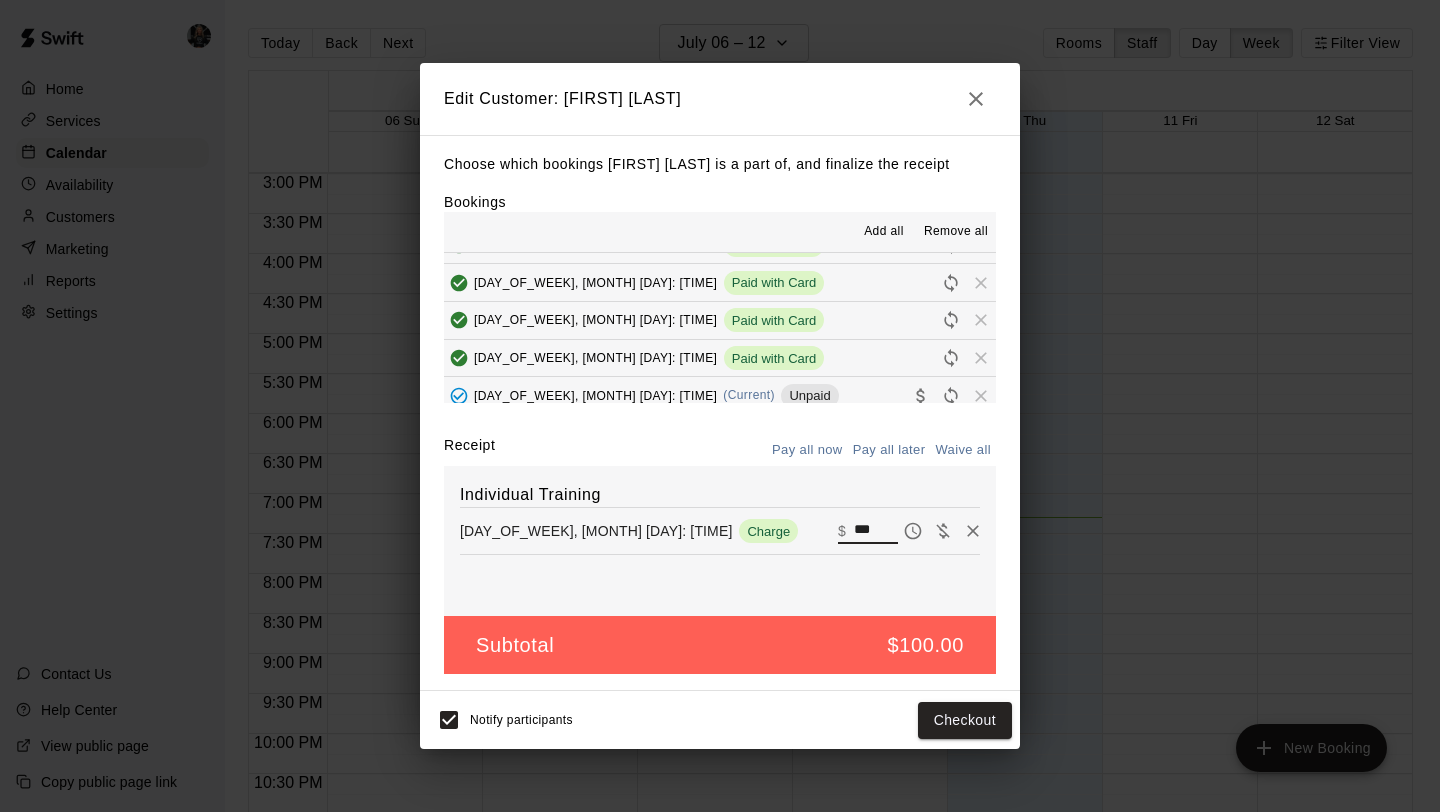 drag, startPoint x: 877, startPoint y: 528, endPoint x: 721, endPoint y: 485, distance: 161.8178 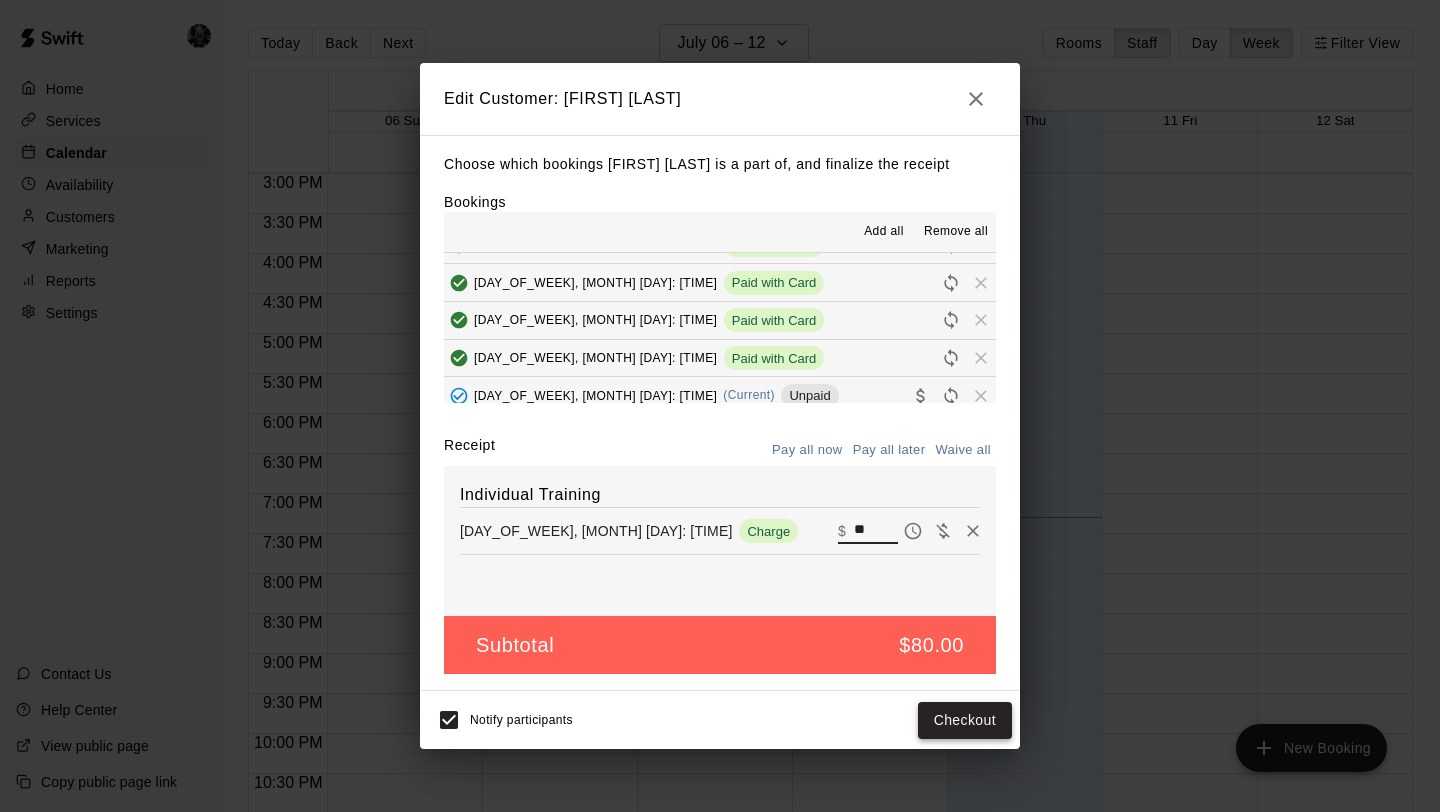 type on "**" 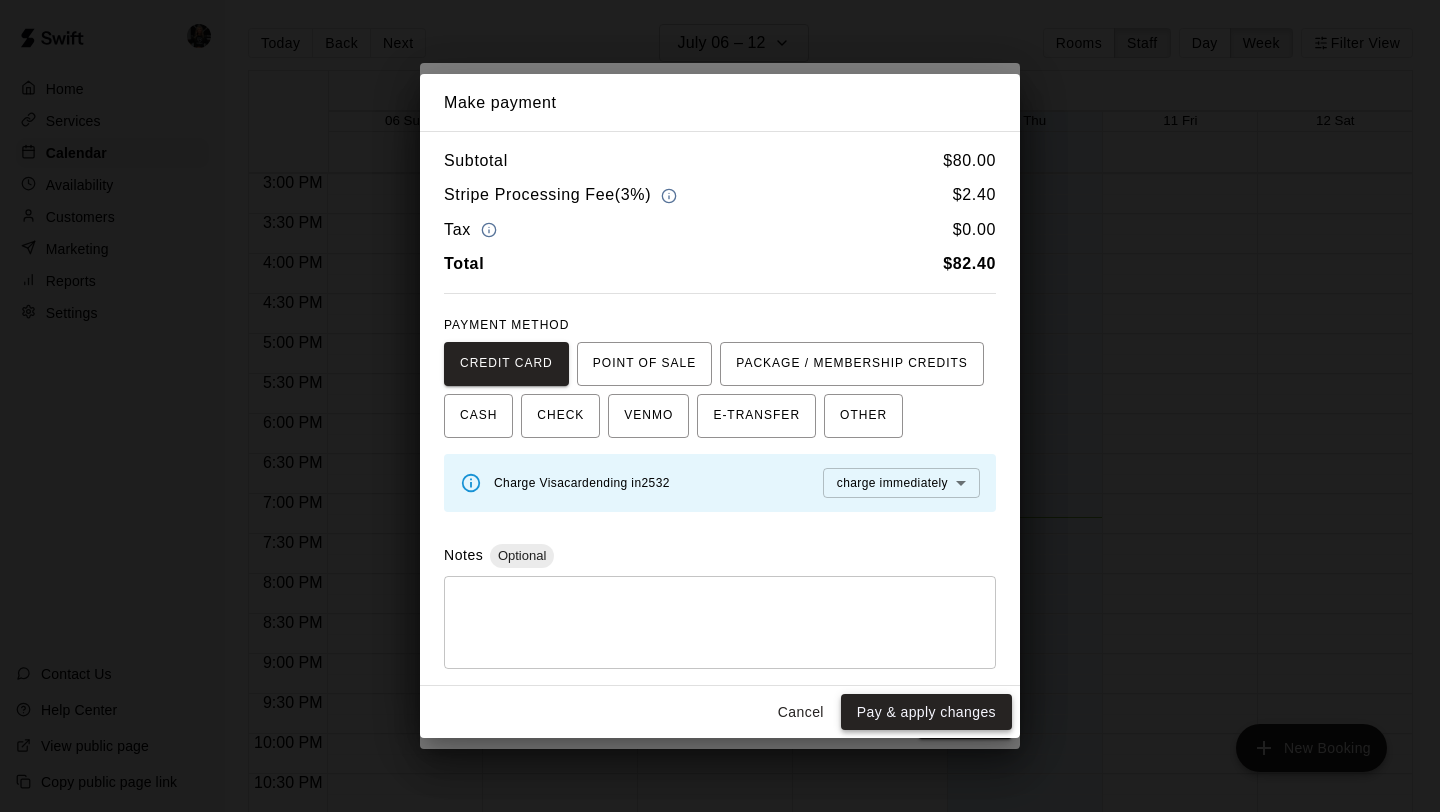 click on "Pay & apply changes" at bounding box center (926, 712) 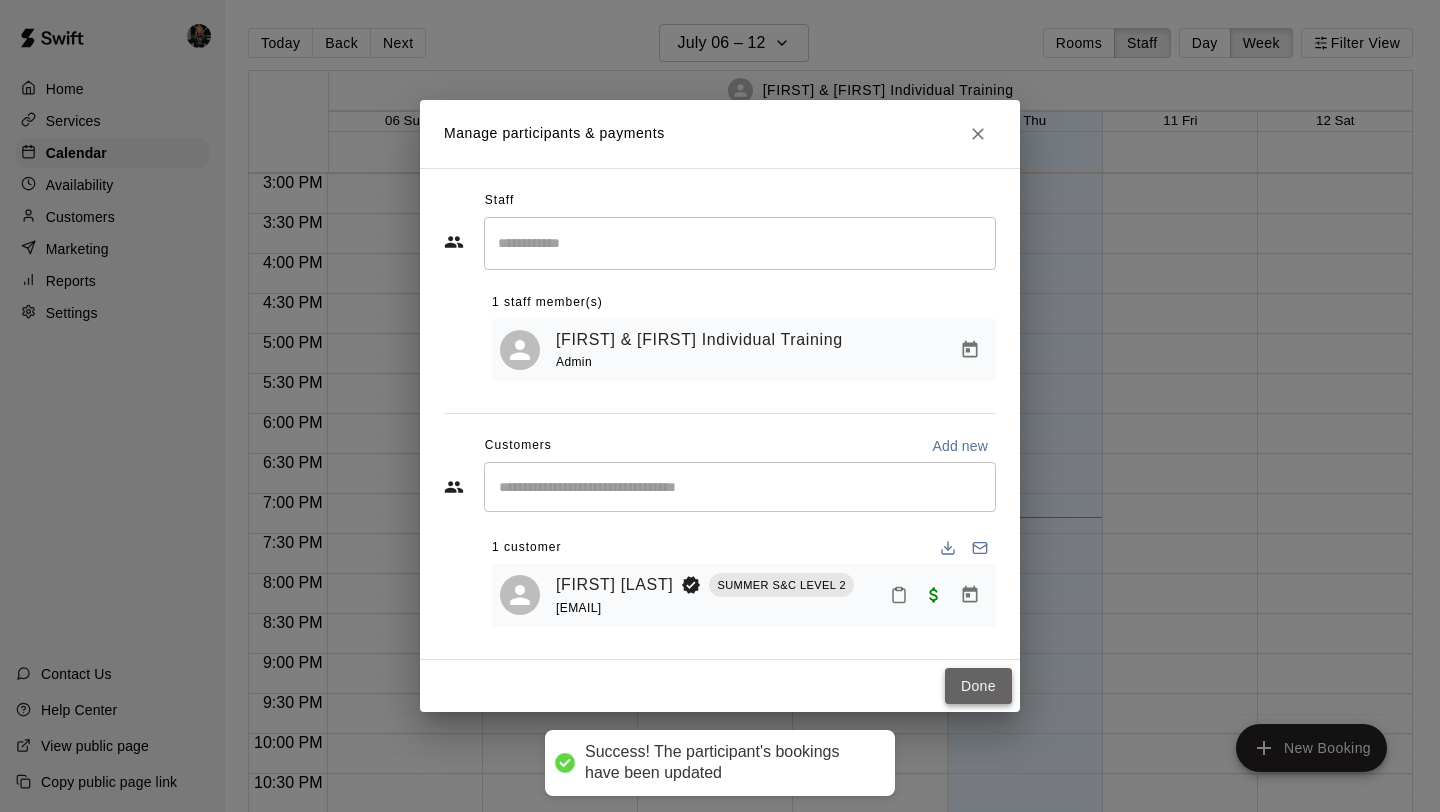 click on "Done" at bounding box center (978, 686) 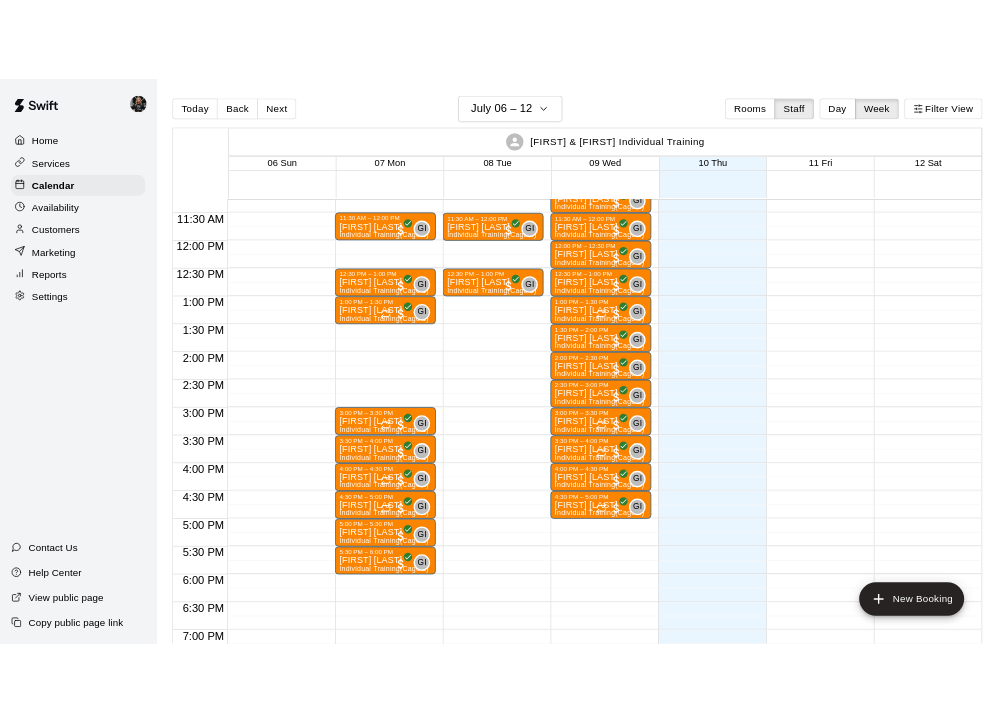 scroll, scrollTop: 904, scrollLeft: 0, axis: vertical 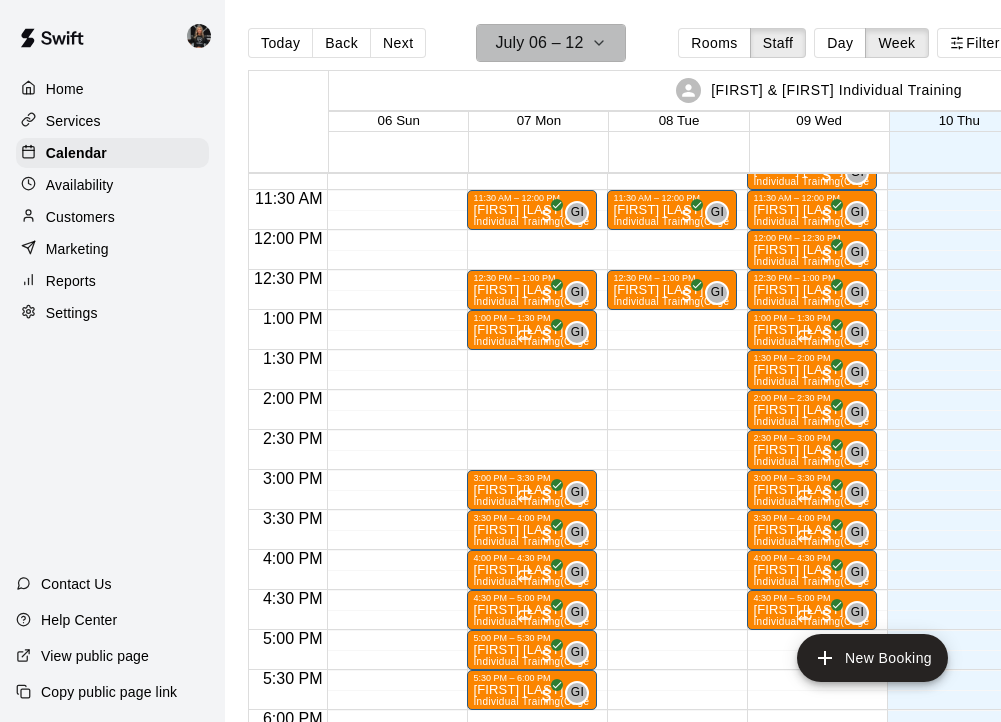 click on "July 06 – 12" at bounding box center [539, 43] 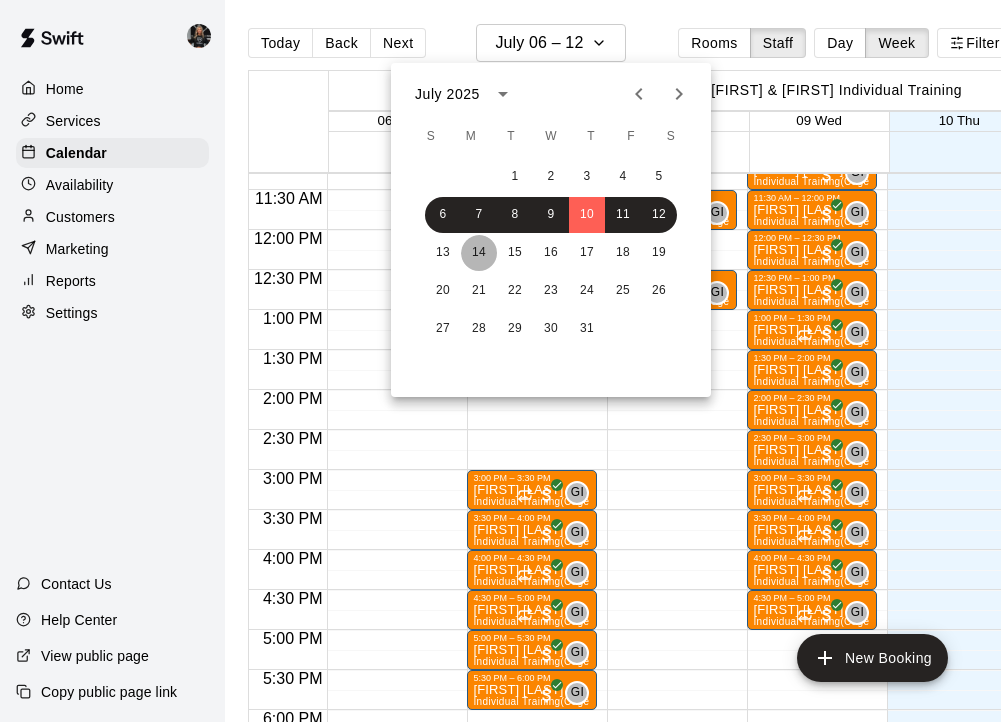 click on "14" at bounding box center [479, 253] 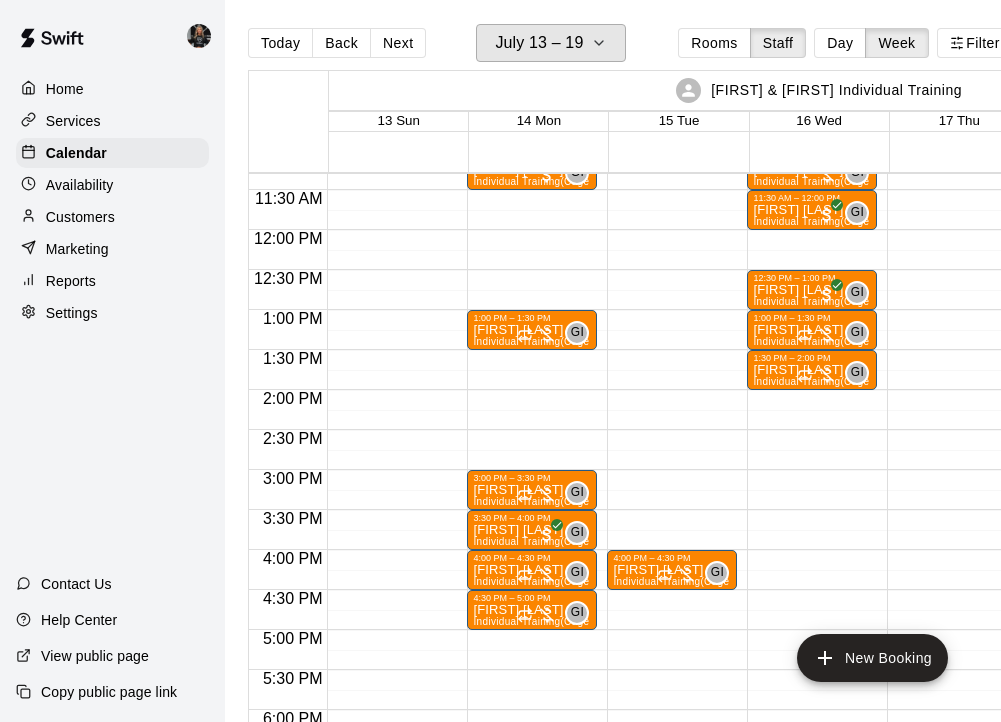 scroll, scrollTop: 831, scrollLeft: 0, axis: vertical 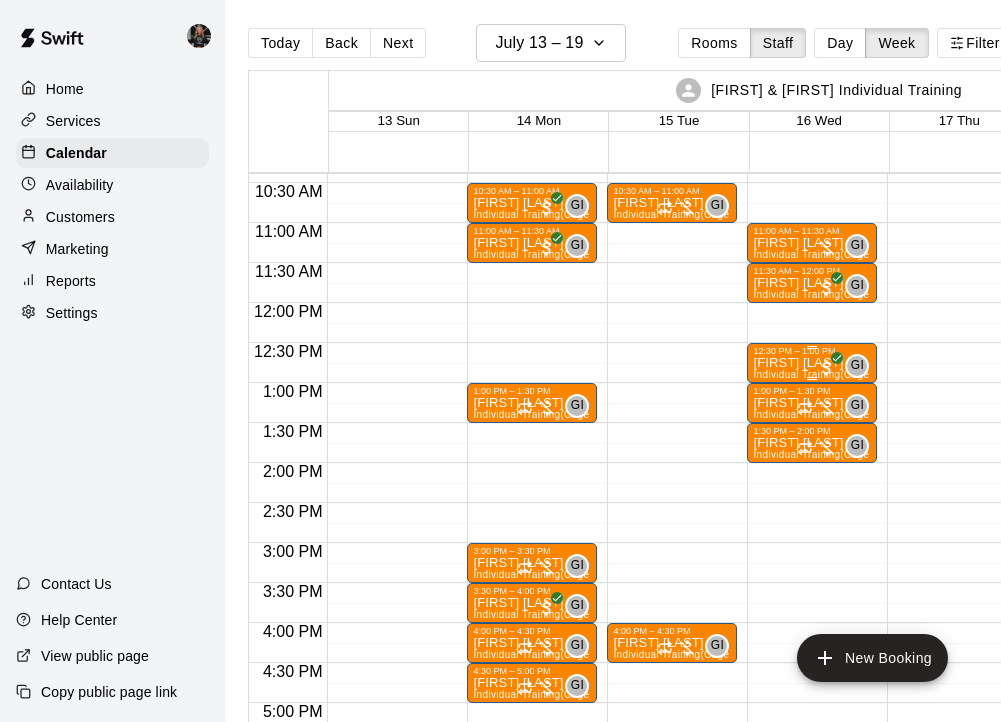 click on "[FIRST] [LAST] Individual Training  (Cage 1)" at bounding box center [812, 717] 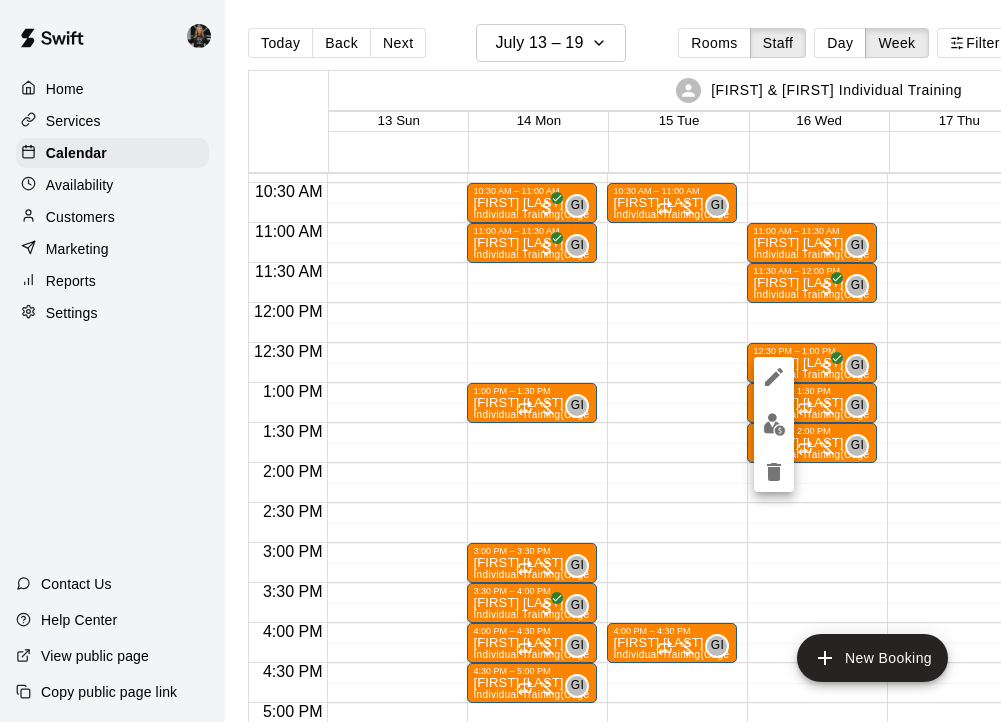 click at bounding box center (500, 361) 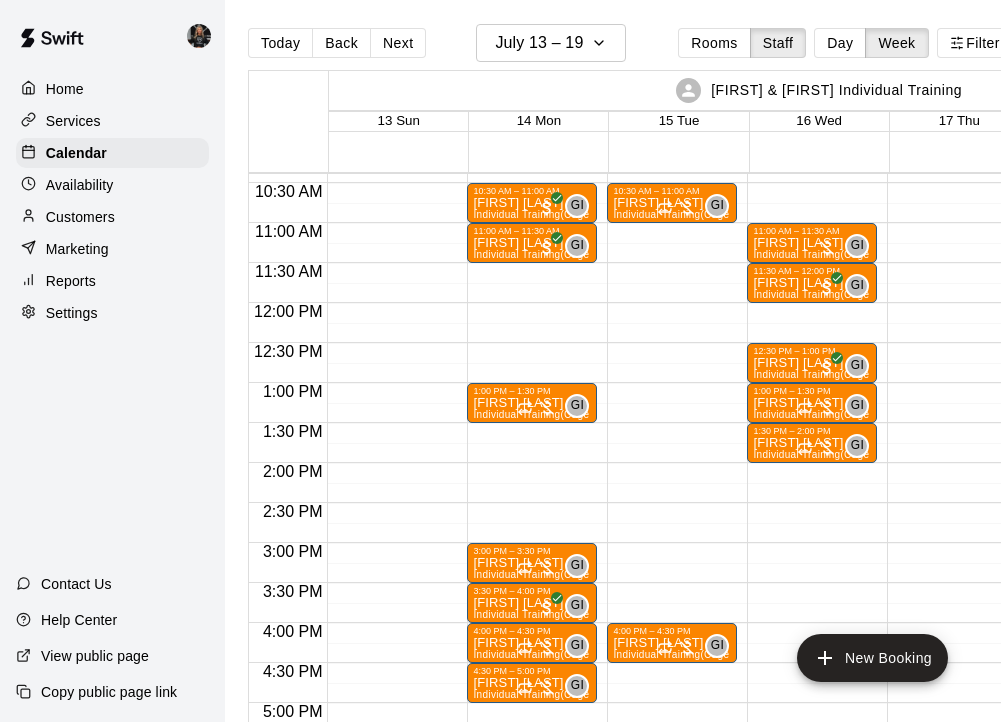click on "Customers" at bounding box center [80, 217] 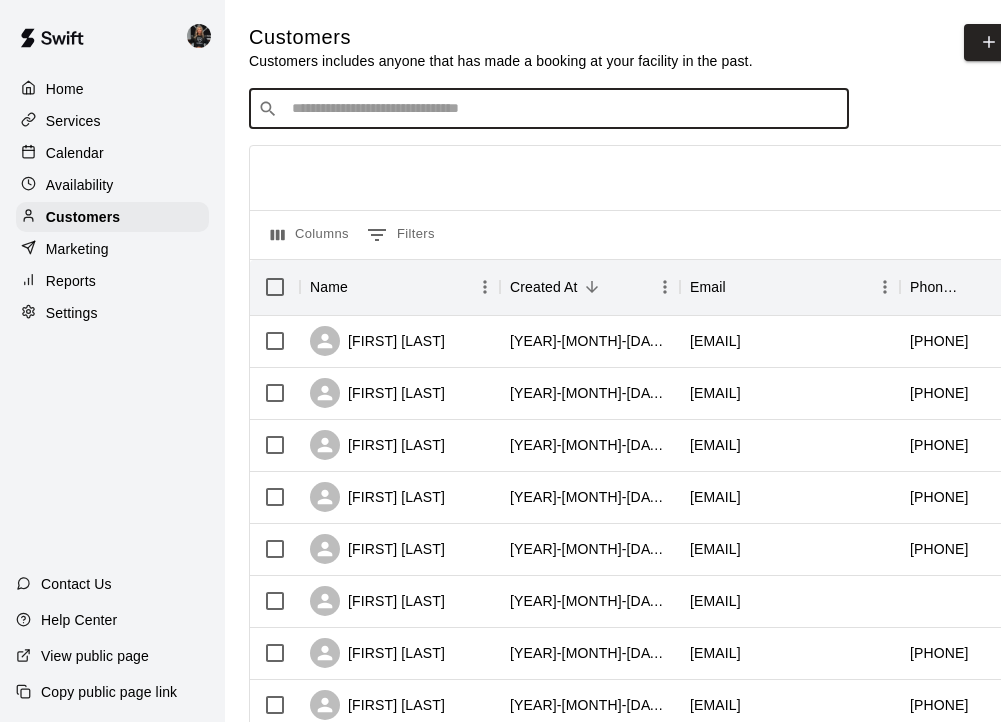 click at bounding box center (563, 109) 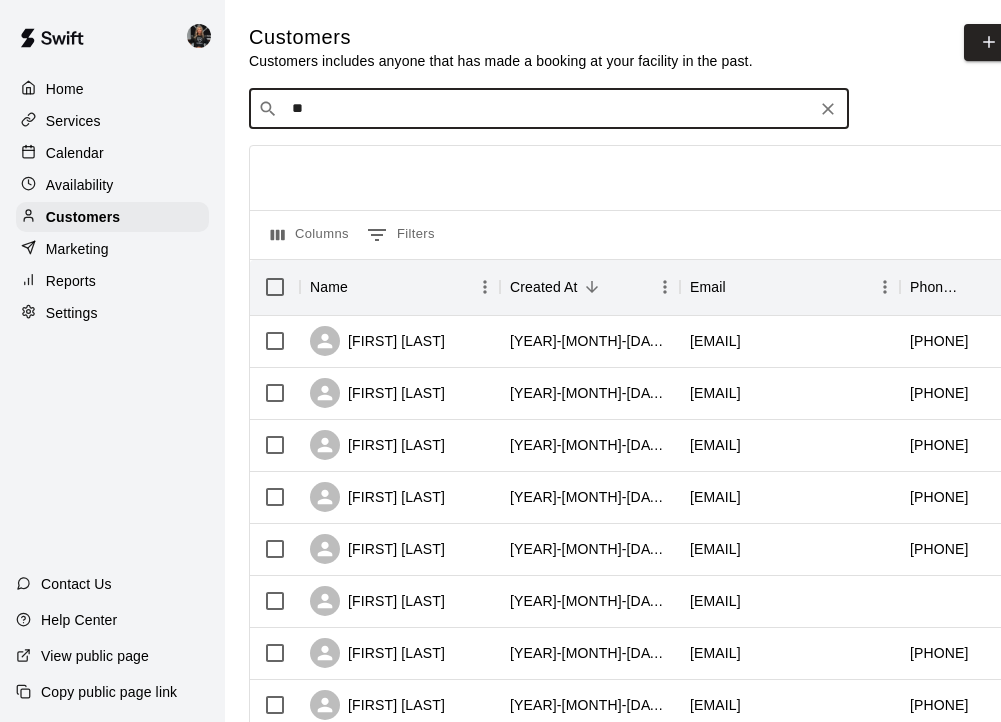 type on "***" 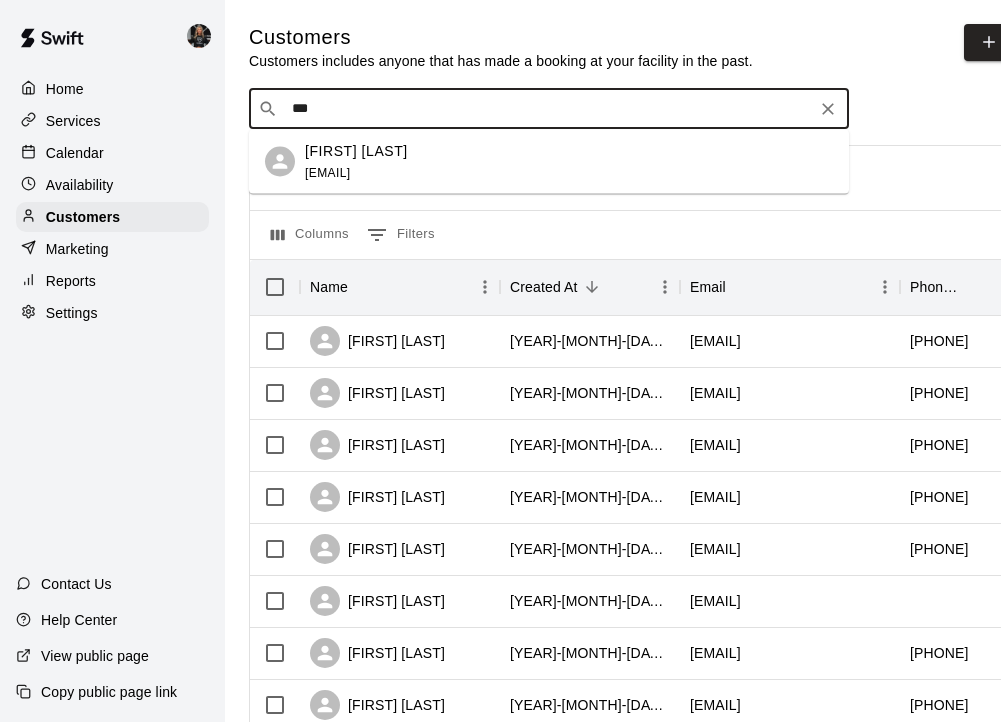 click on "[FIRST] [LAST] [EMAIL]" at bounding box center (569, 161) 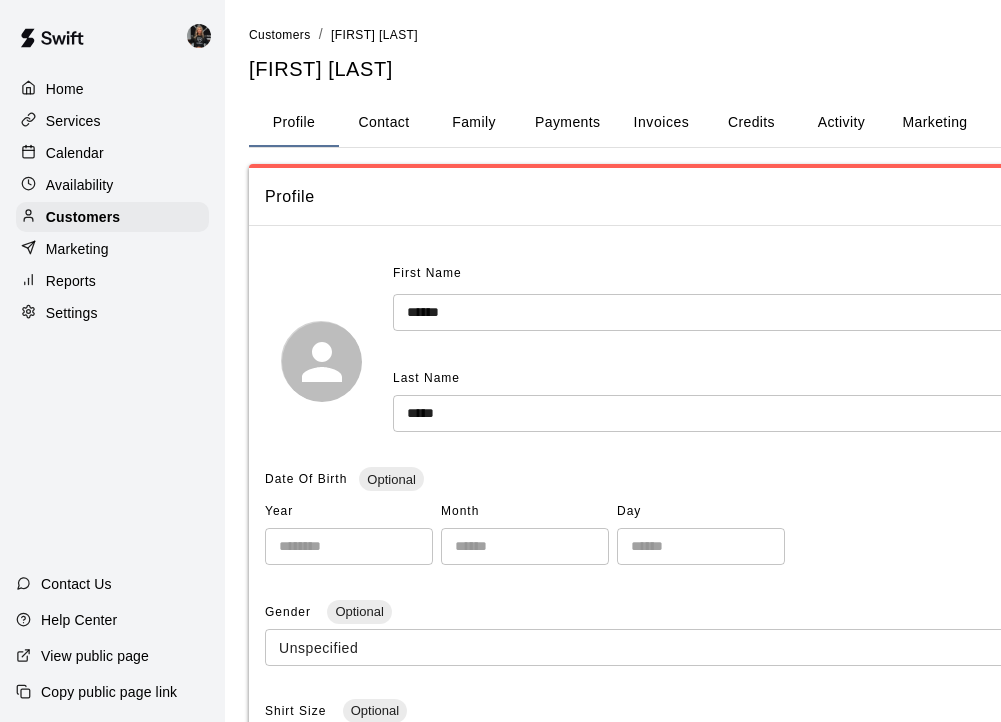 click on "Contact" at bounding box center (384, 123) 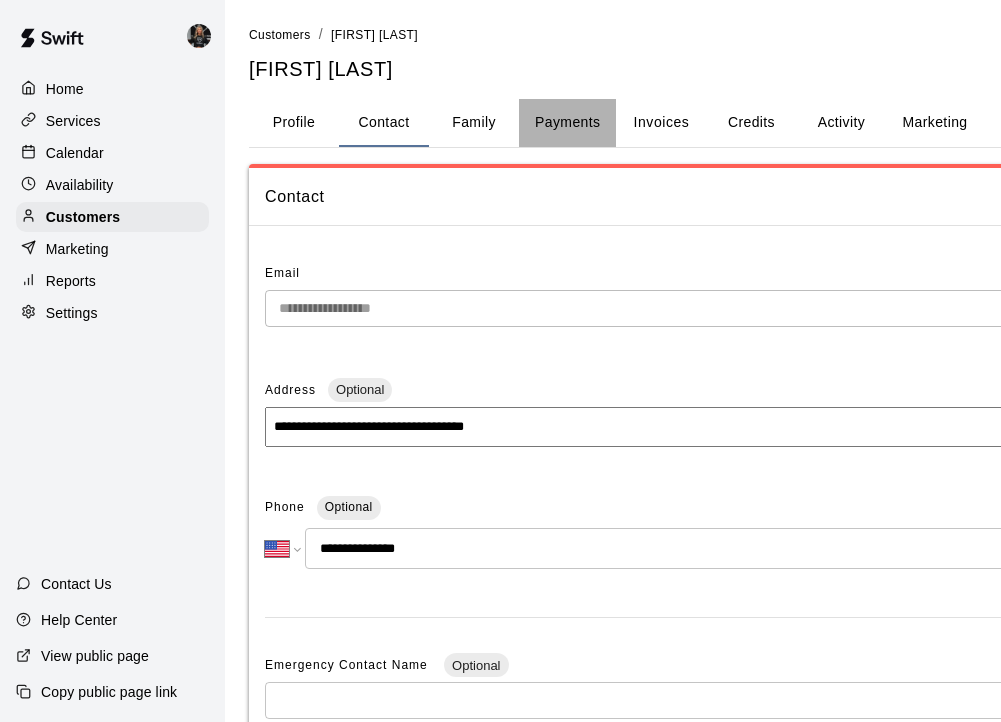 click on "Payments" at bounding box center (567, 123) 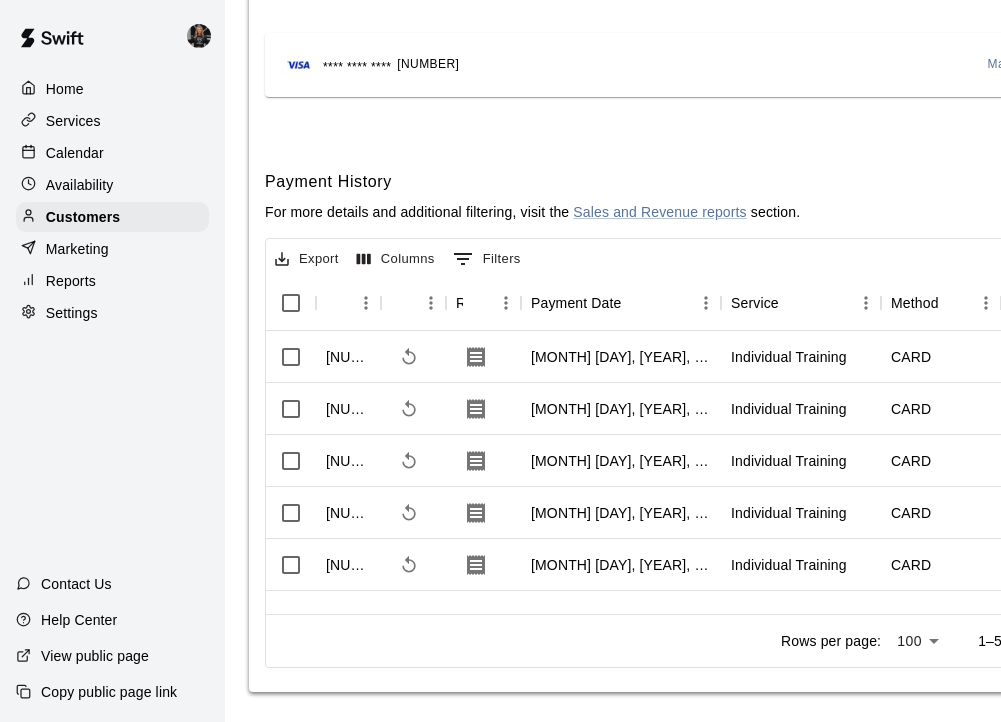 scroll, scrollTop: 288, scrollLeft: 0, axis: vertical 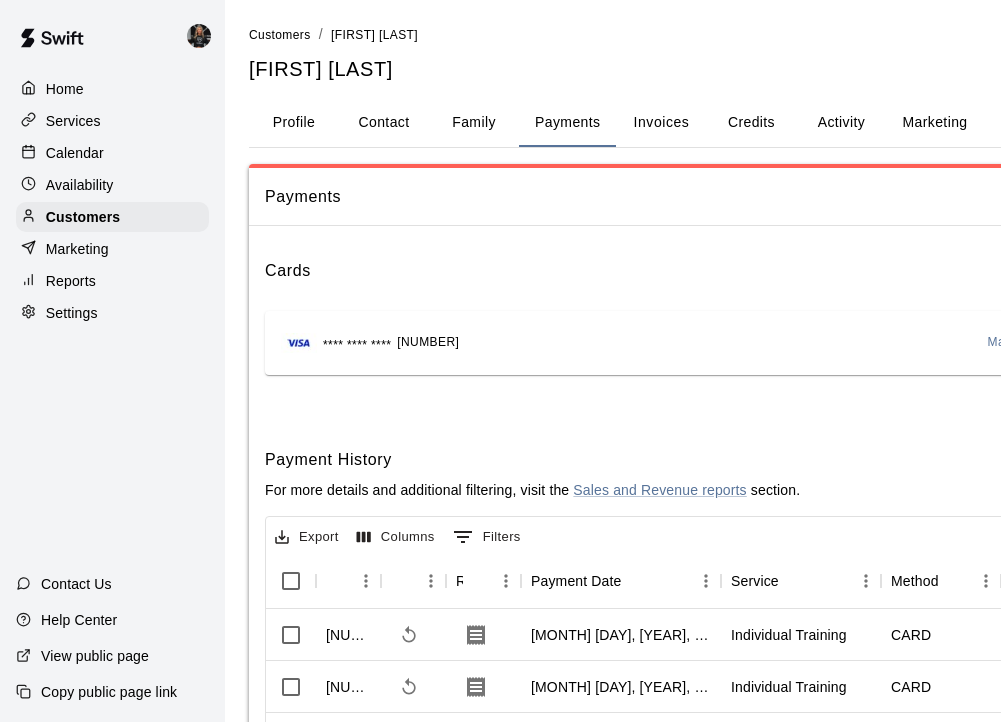 click on "Activity" at bounding box center (841, 123) 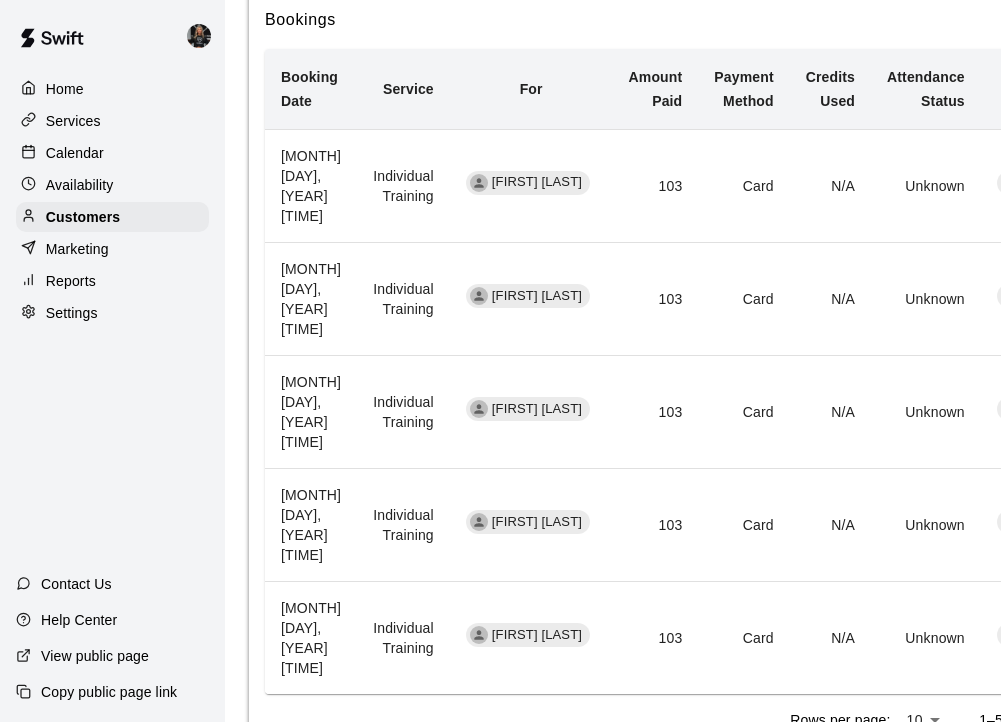 scroll, scrollTop: 416, scrollLeft: 0, axis: vertical 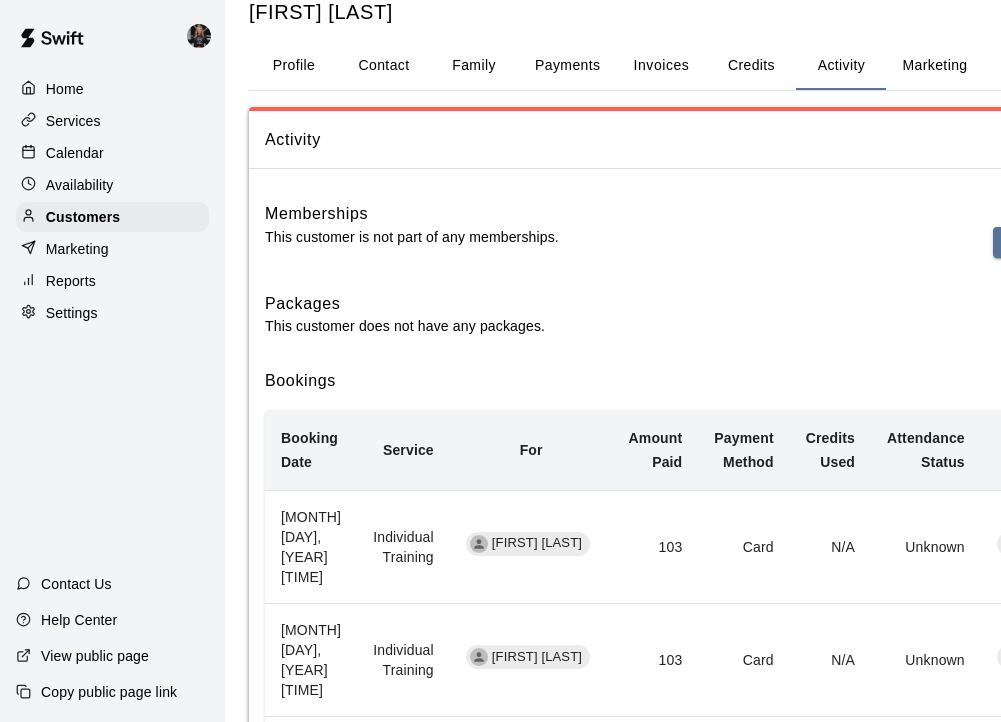 click on "Payments" at bounding box center (567, 66) 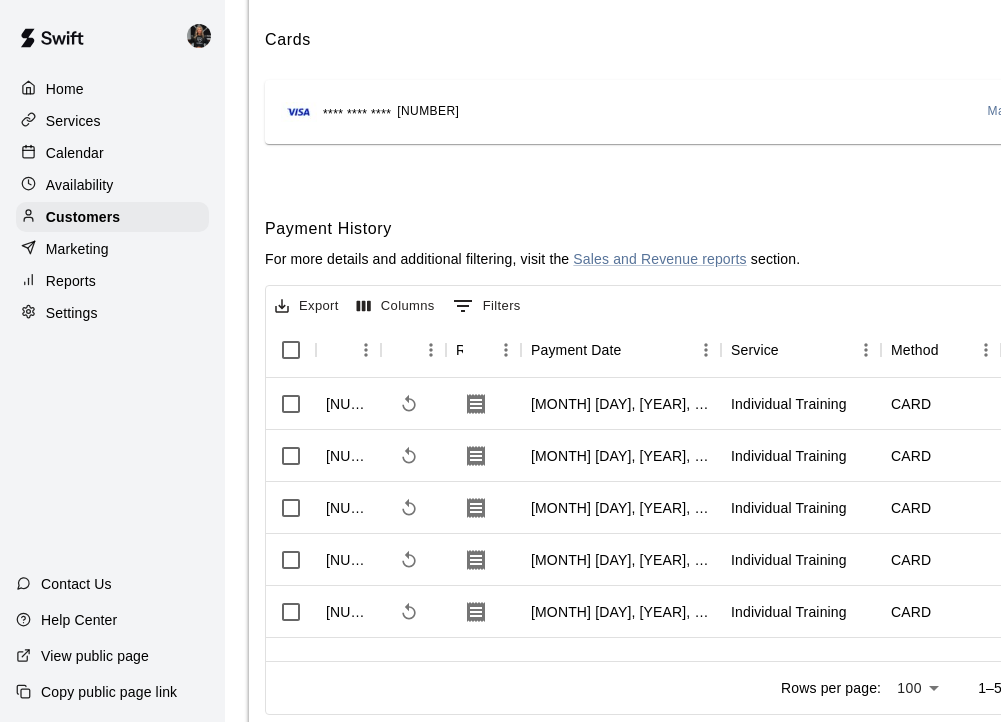 scroll, scrollTop: 233, scrollLeft: 0, axis: vertical 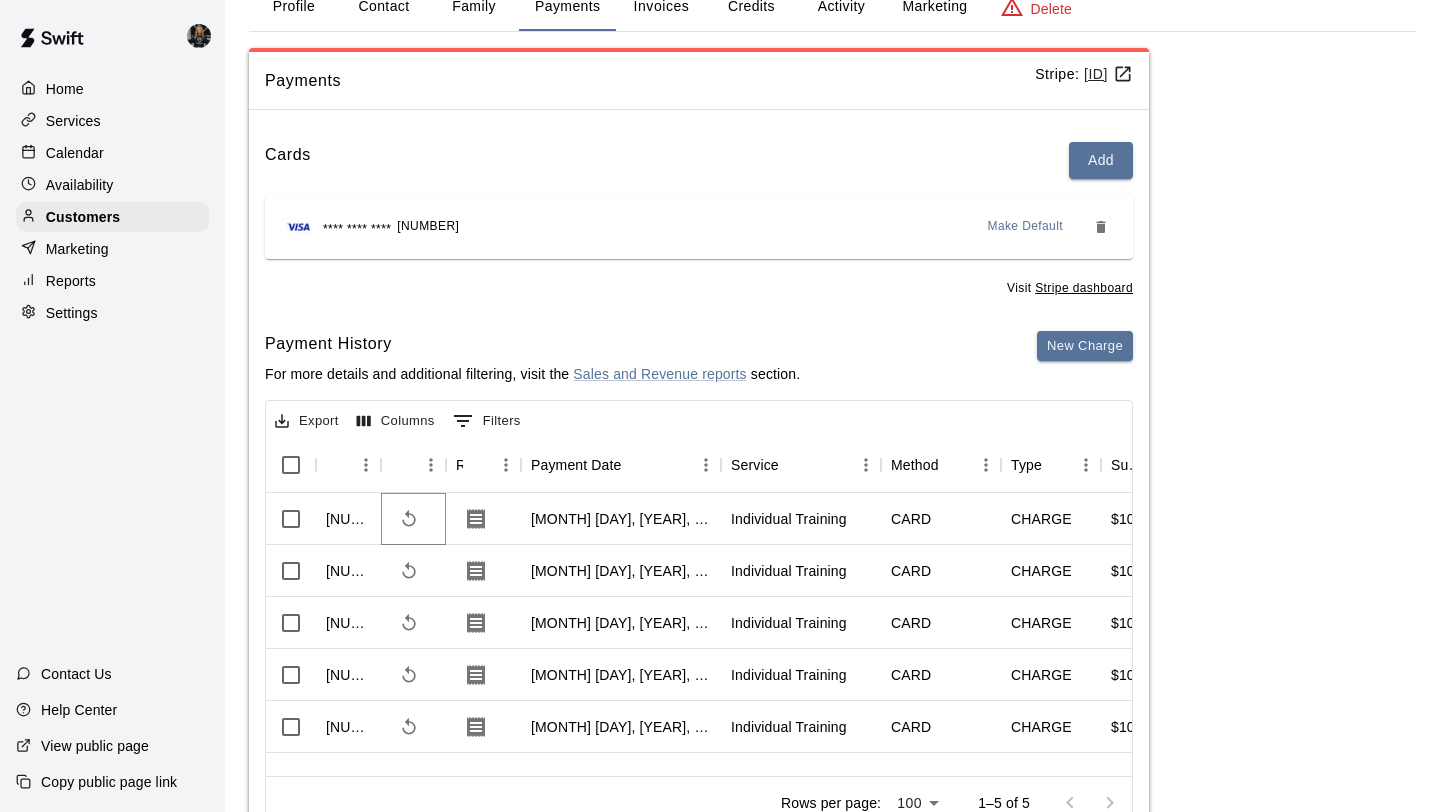 click 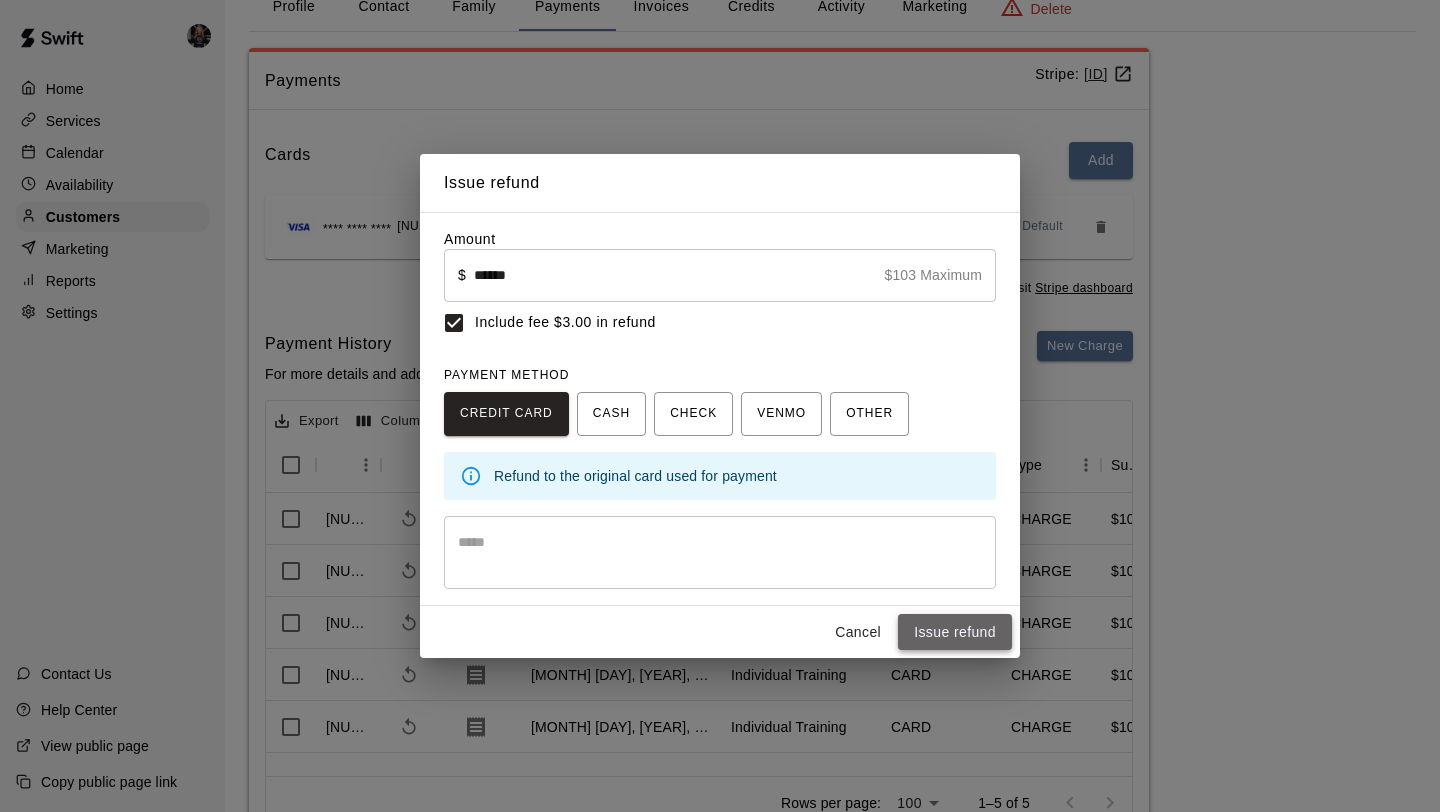 click on "Issue refund" at bounding box center [955, 632] 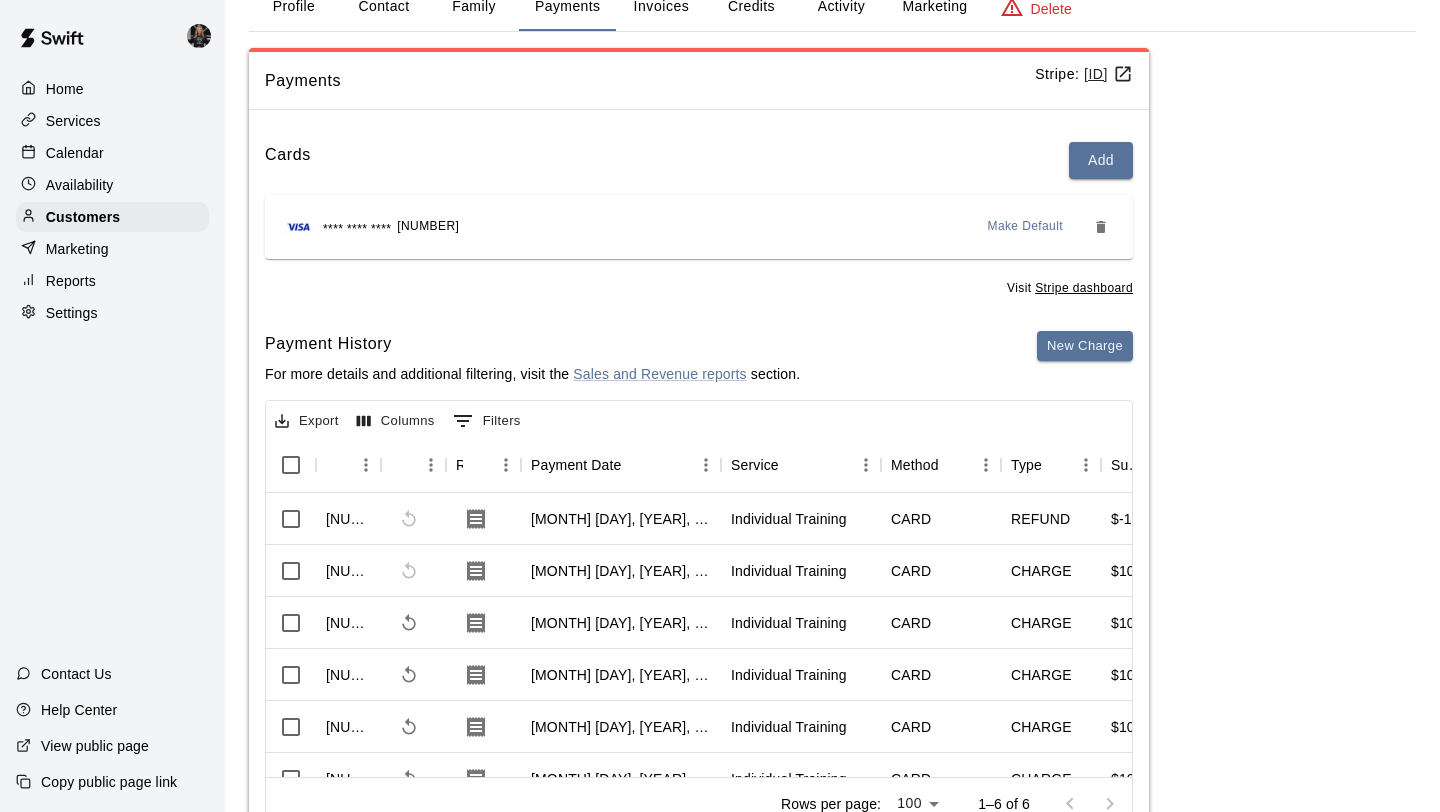 click on "Calendar" at bounding box center [112, 153] 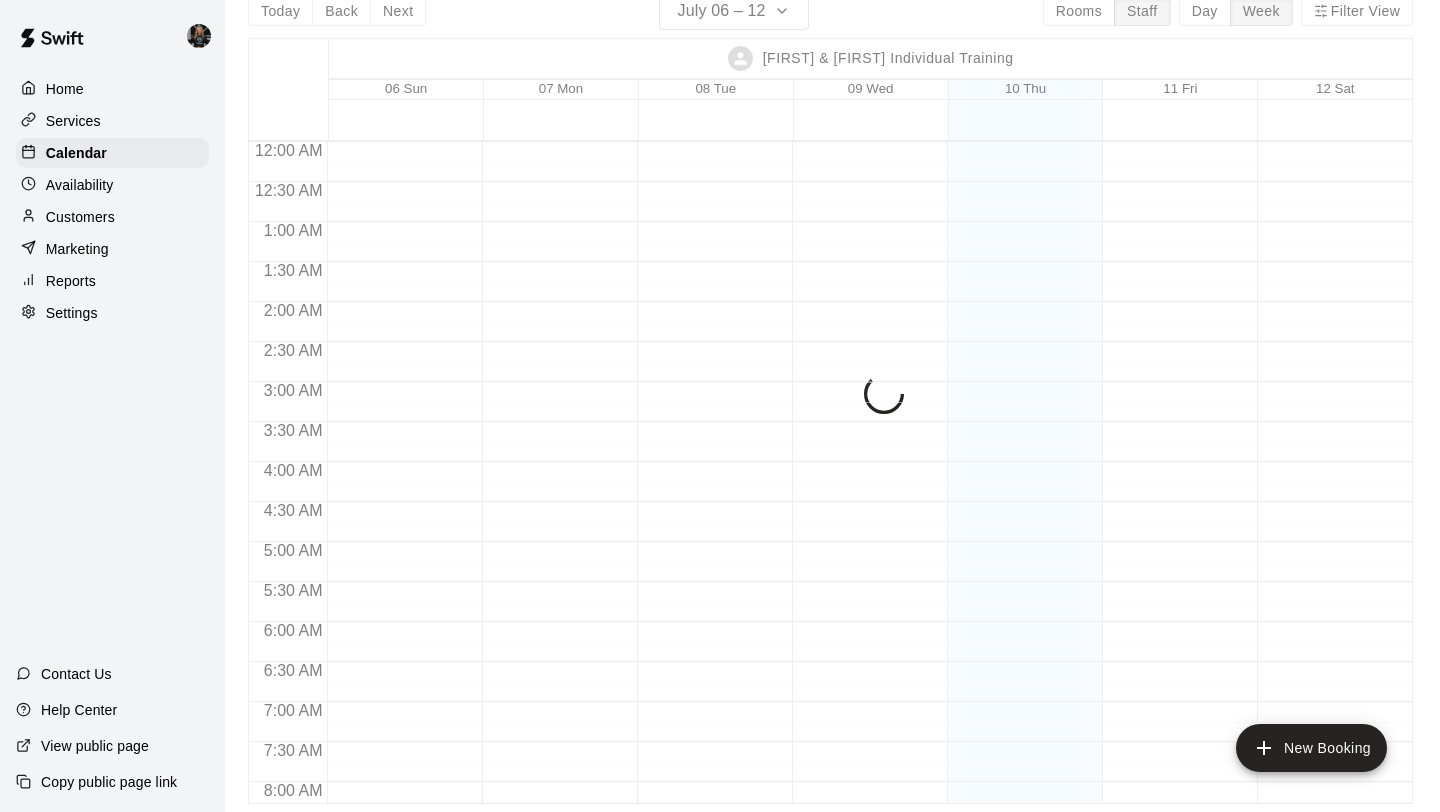 scroll, scrollTop: 0, scrollLeft: 0, axis: both 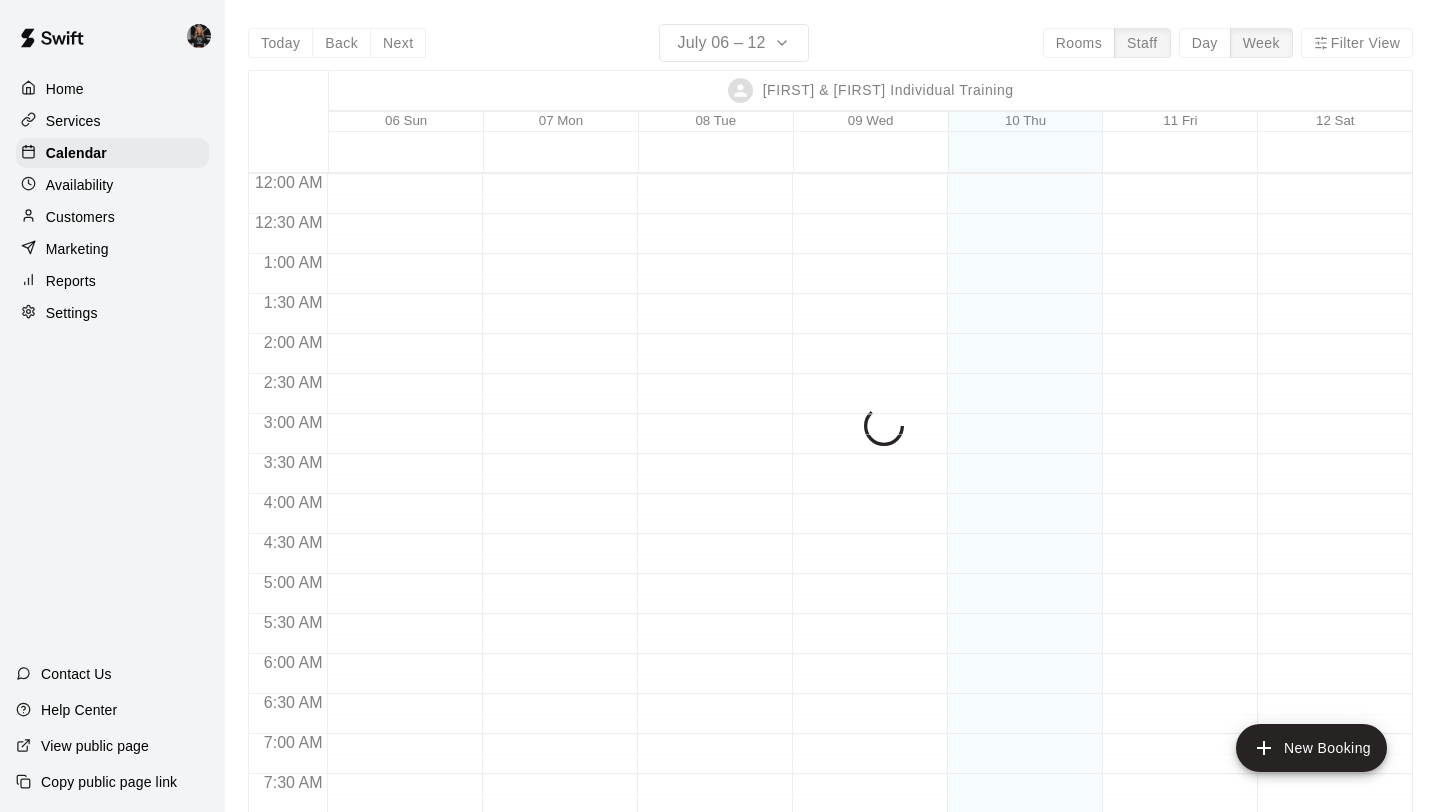 click on "Today Back Next [MONTH] [DAY] – [DAY] Rooms Staff Day Week Filter View [FIRST] & [FIRST] Individual Training 06 Sun 07 Mon 08 Tue 09 Wed 10 Thu 11 Fri 12 Sat 12:00 AM 12:30 AM 1:00 AM 1:30 AM 2:00 AM 2:30 AM 3:00 AM 3:30 AM 4:00 AM 4:30 AM 5:00 AM 5:30 AM 6:00 AM 6:30 AM 7:00 AM 7:30 AM 8:00 AM 8:30 AM 9:00 AM 9:30 AM 10:00 AM 10:30 AM 11:00 AM 11:30 AM 12:00 PM 12:30 PM 1:00 PM 1:30 PM 2:00 PM 2:30 PM 3:00 PM 3:30 PM 4:00 PM 4:30 PM 5:00 PM 5:30 PM 6:00 PM 6:30 PM 7:00 PM 7:30 PM 8:00 PM 8:30 PM 9:00 PM 9:30 PM 10:00 PM 10:30 PM 11:00 PM 11:30 PM 9:00 AM – 9:30 AM [FIRST] [LAST] Individual Training  (Cage 1) GI 0 9:30 AM – 10:00 AM [FIRST] [LAST] Individual Training  (Cage 1) GI 0 10:00 AM – 10:30 AM [FIRST] [LAST] Individual Training  (Cage 1) GI 0 11:30 AM – 12:00 PM [FIRST] [LAST] Individual Training  (Cage 1) GI 0 12:30 PM – 1:00 PM [FIRST] [LAST]  Individual Training  (Cage 1) GI 0 1:00 PM – 1:30 PM [FIRST] [LAST] Individual Training  (Cage 1) GI 0 3:00 PM – 3:30 PM [FIRST] [LAST] Individual Training GI 0 0" at bounding box center (830, 430) 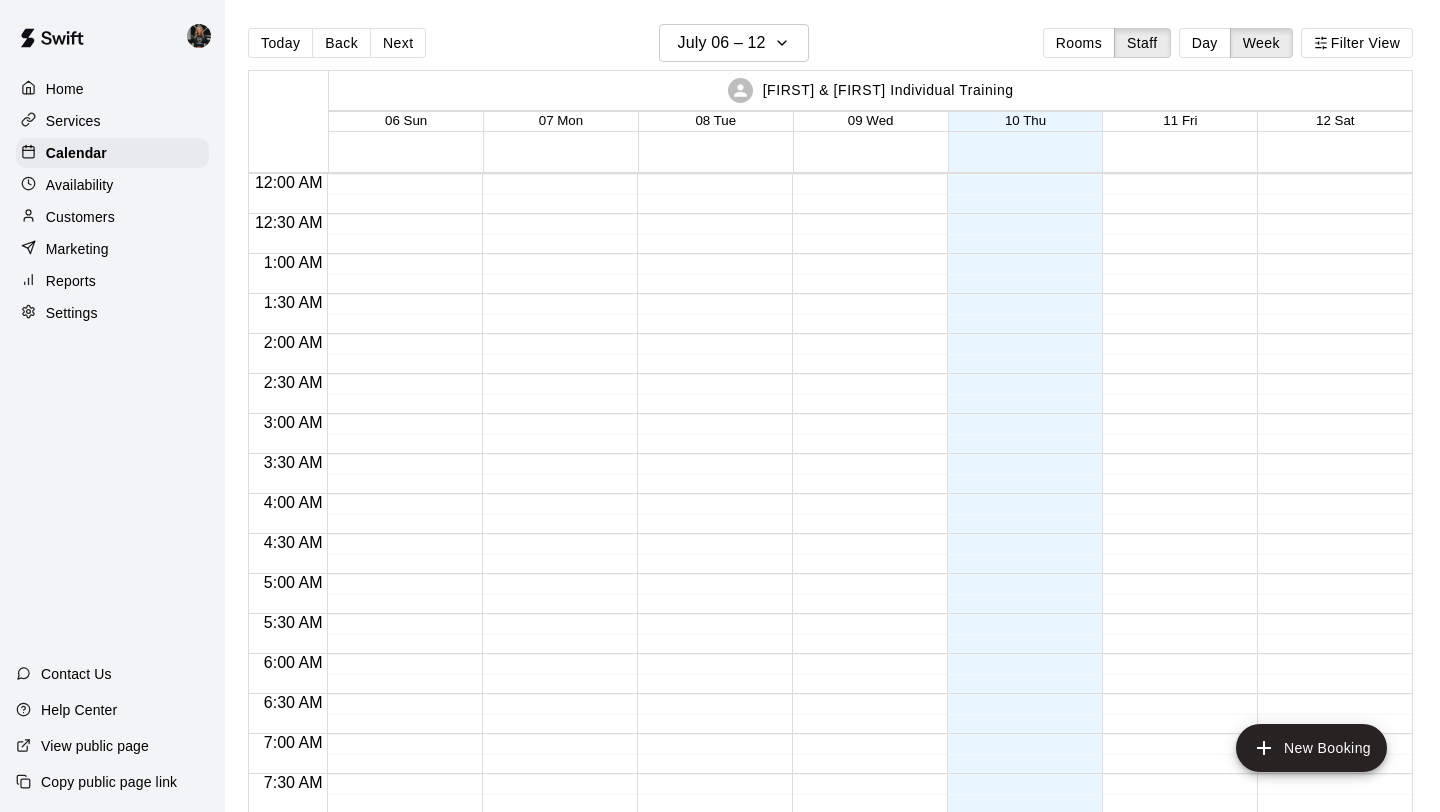 scroll, scrollTop: 1260, scrollLeft: 0, axis: vertical 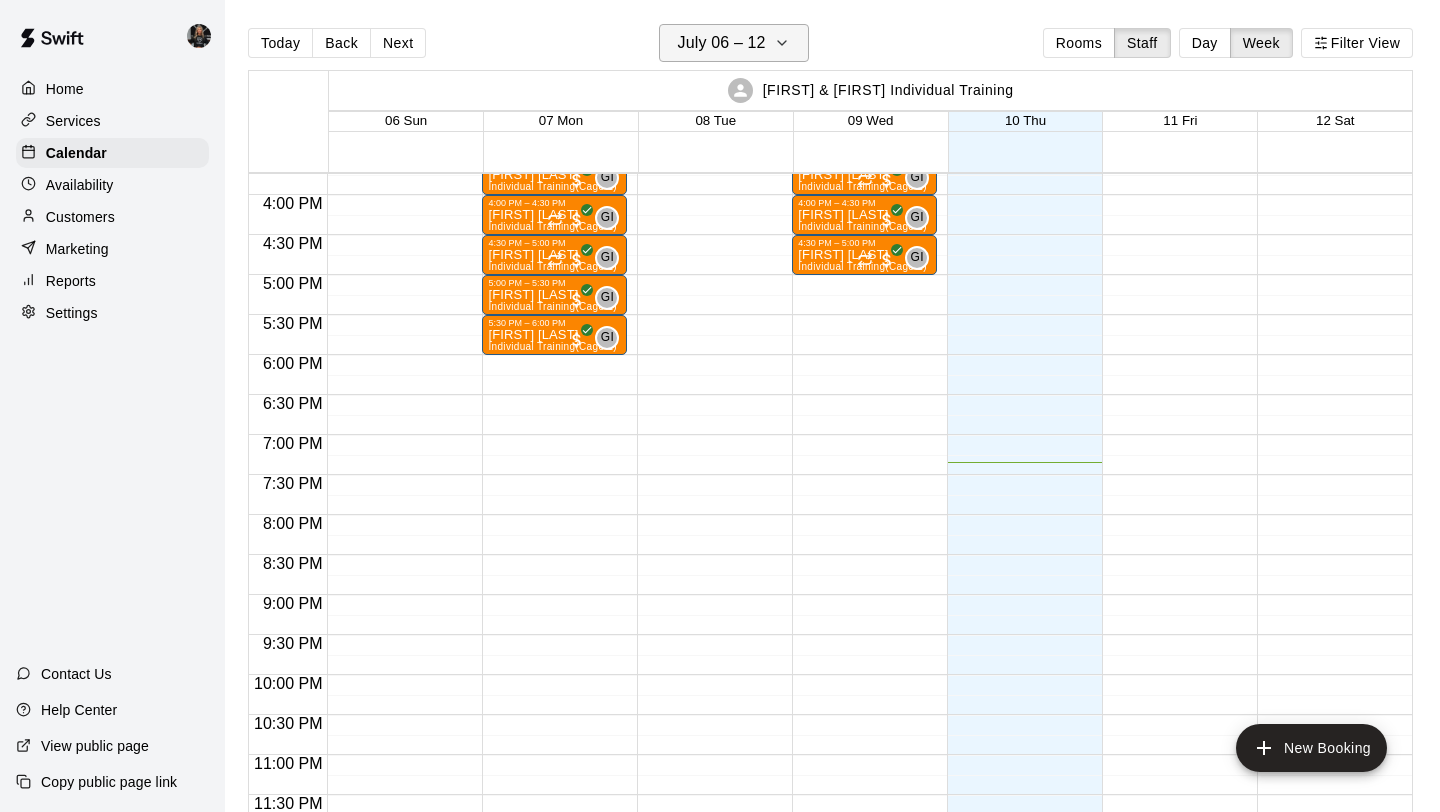 click on "July 06 – 12" at bounding box center [734, 43] 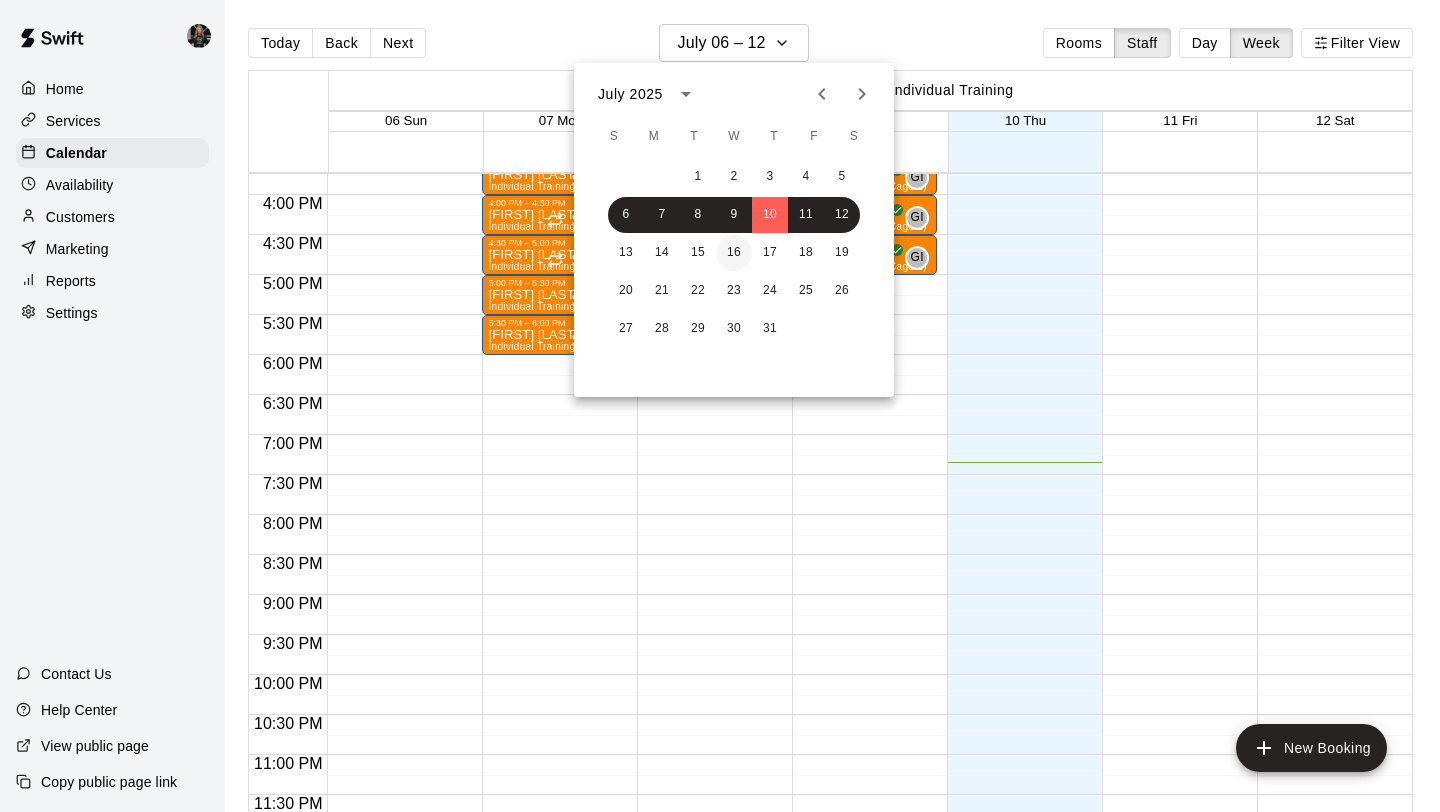 click on "16" at bounding box center [734, 253] 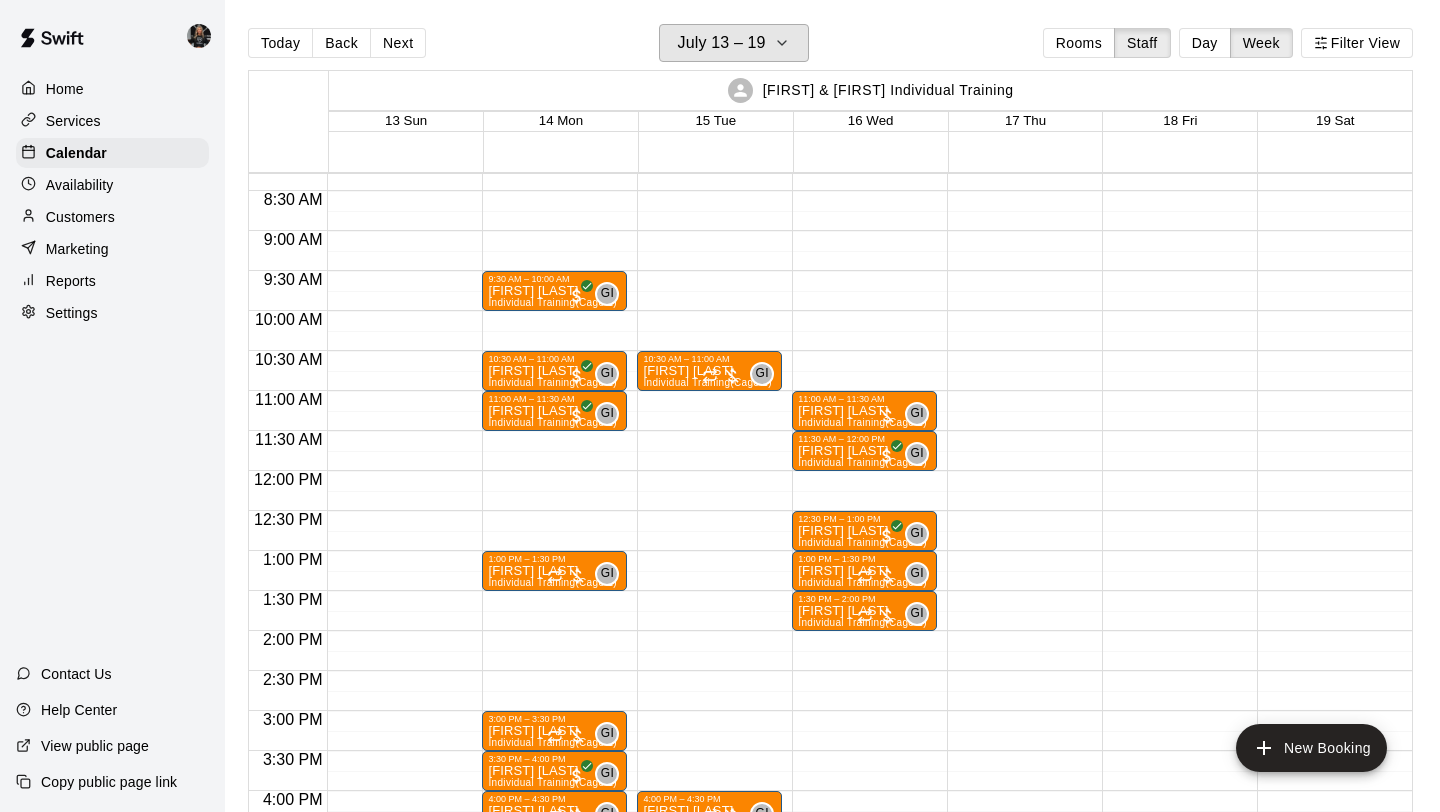 scroll, scrollTop: 678, scrollLeft: 0, axis: vertical 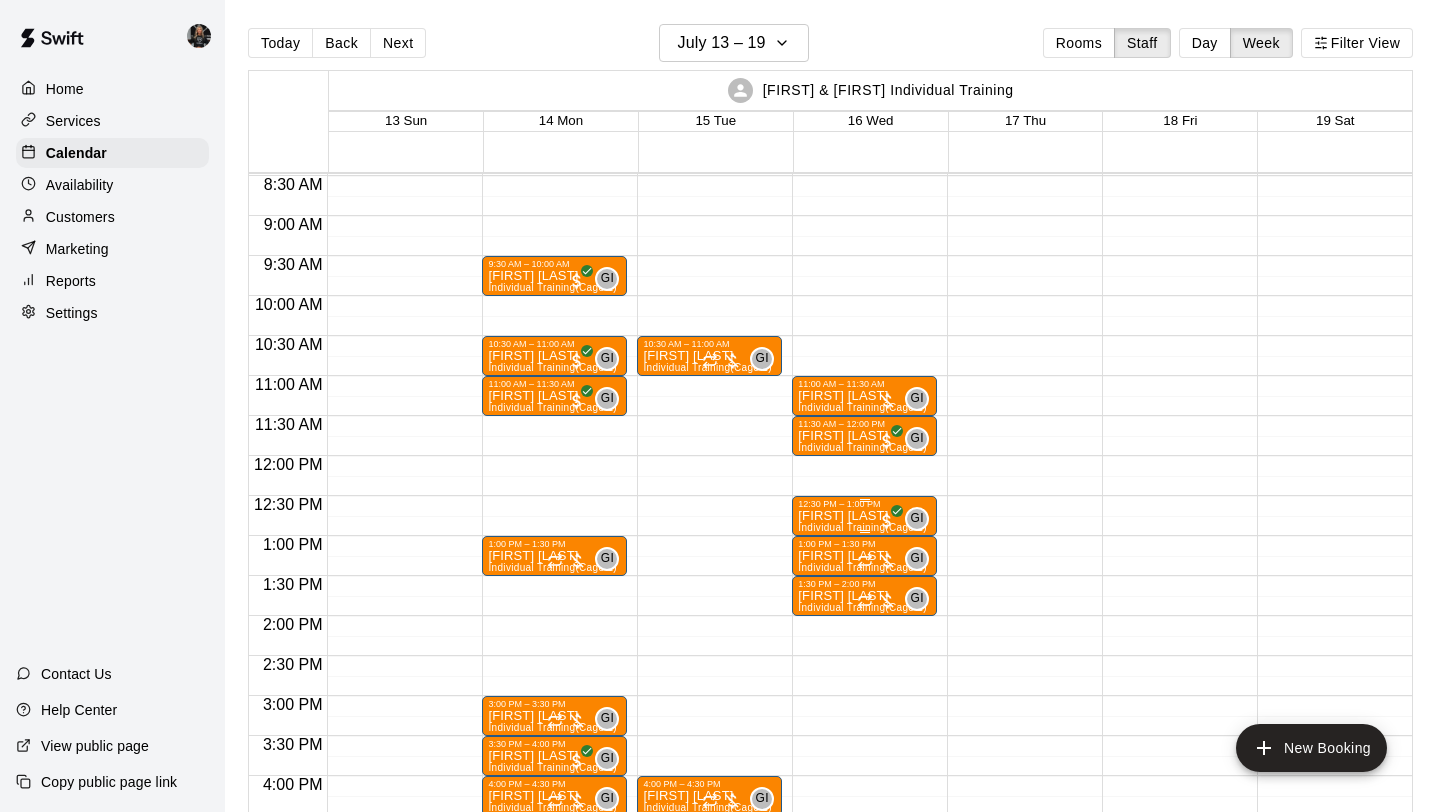 click at bounding box center (864, 500) 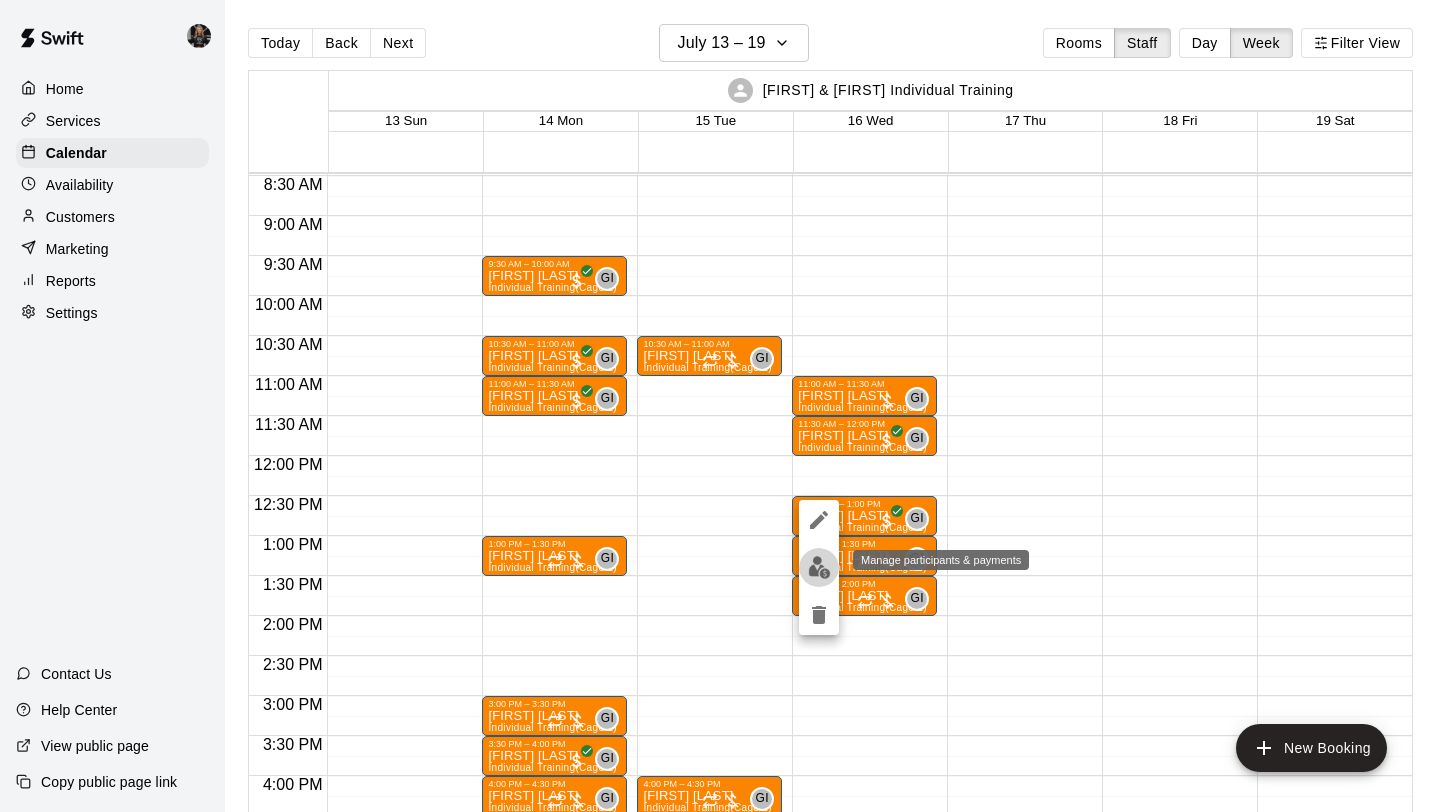 click at bounding box center (819, 567) 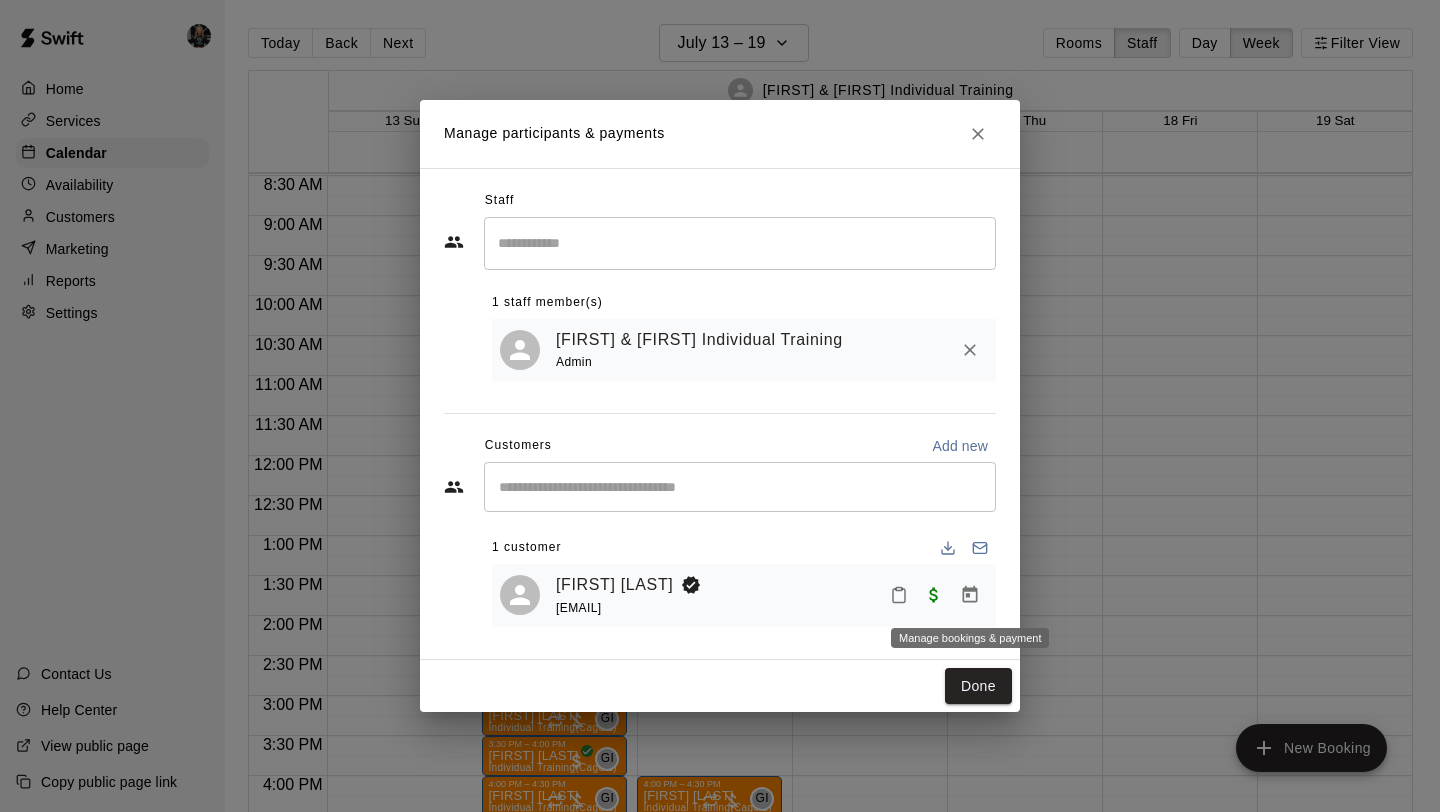 click at bounding box center [970, 595] 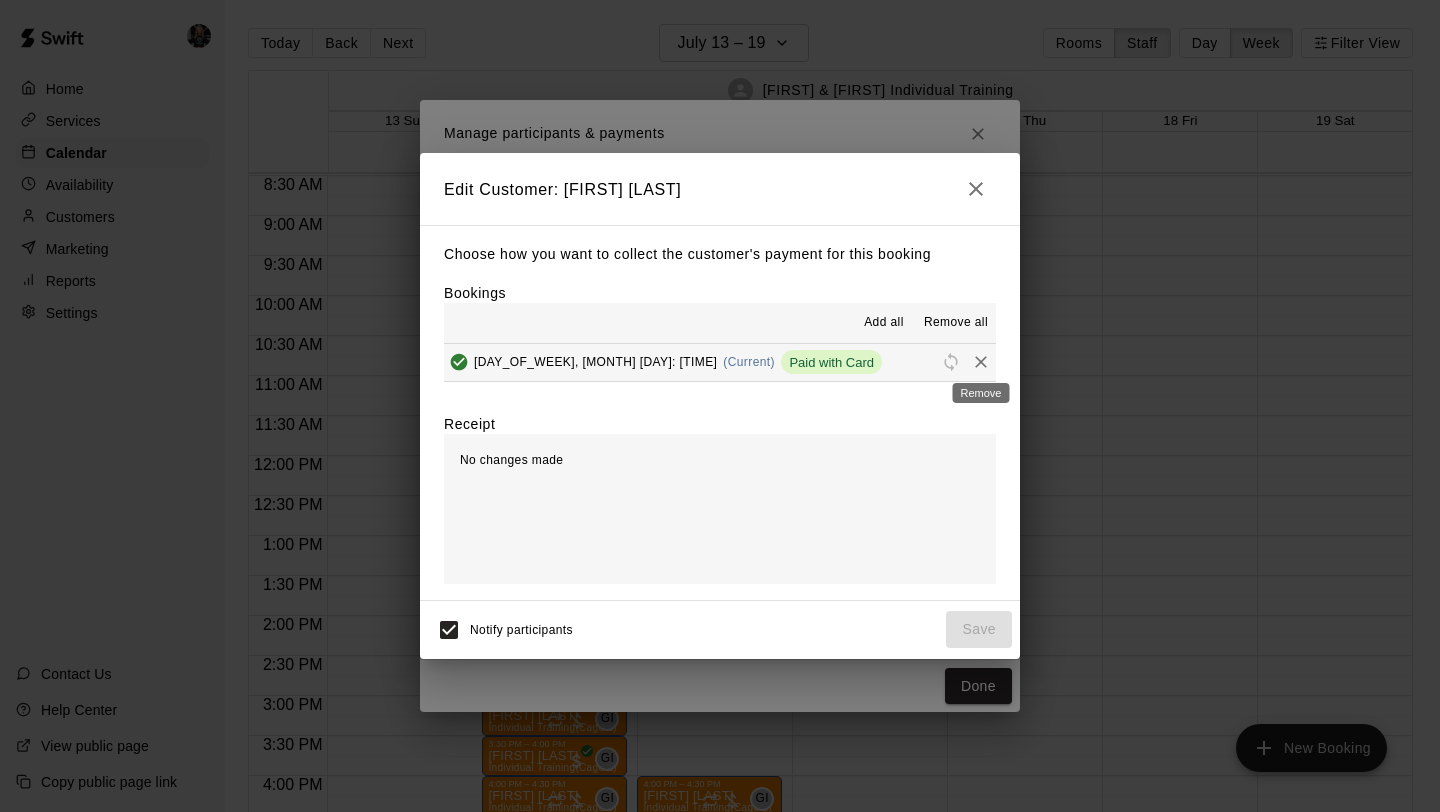 click 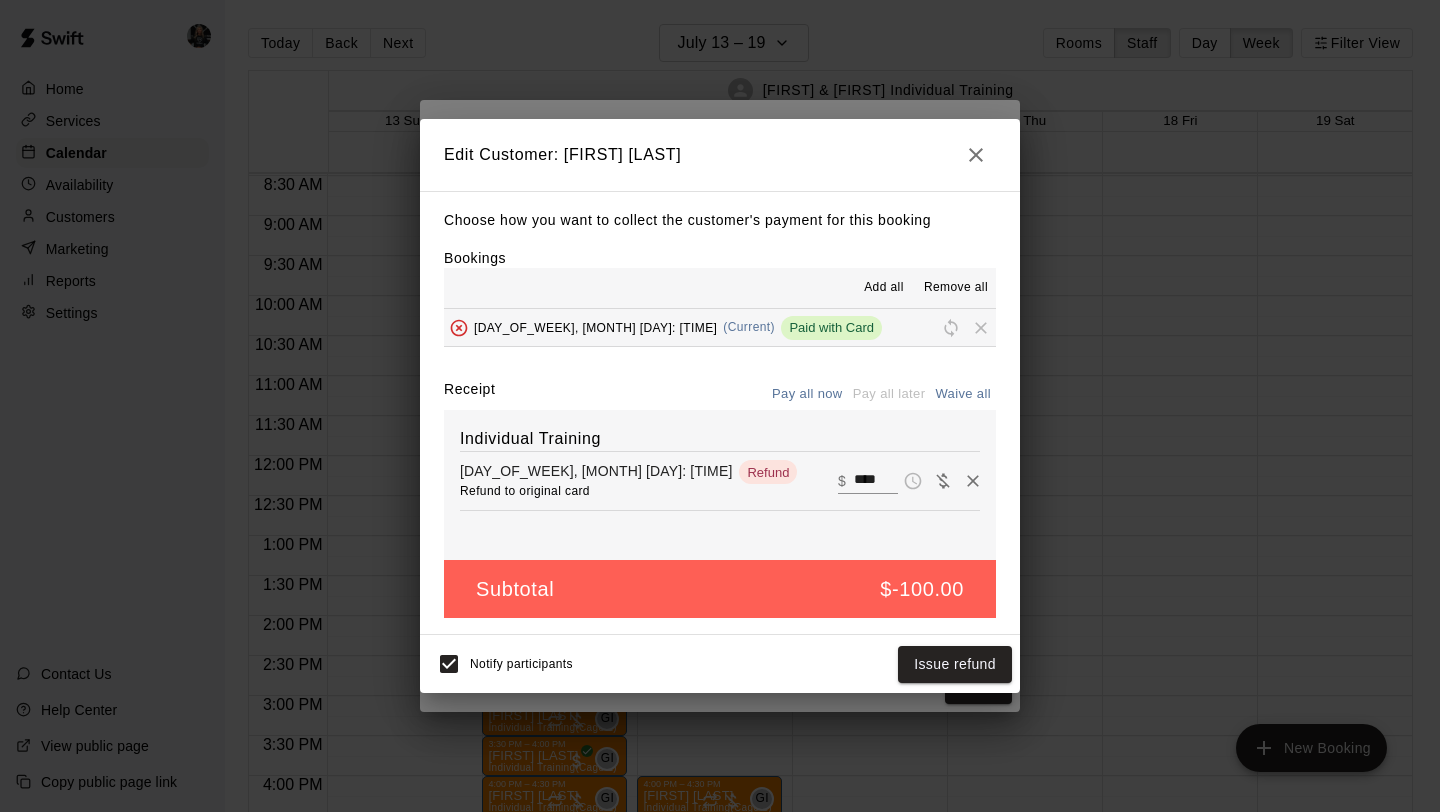 click at bounding box center (976, 155) 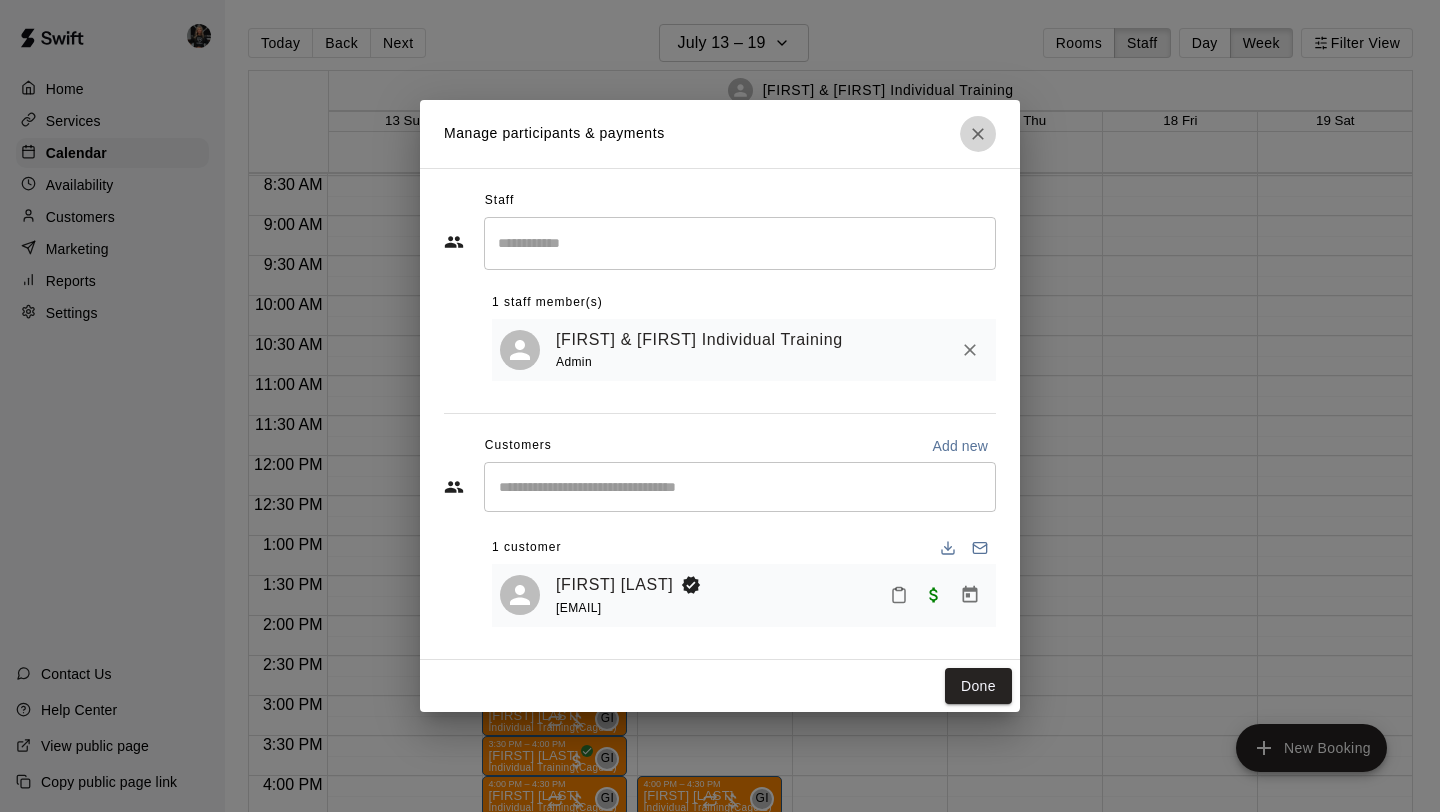 click at bounding box center [978, 134] 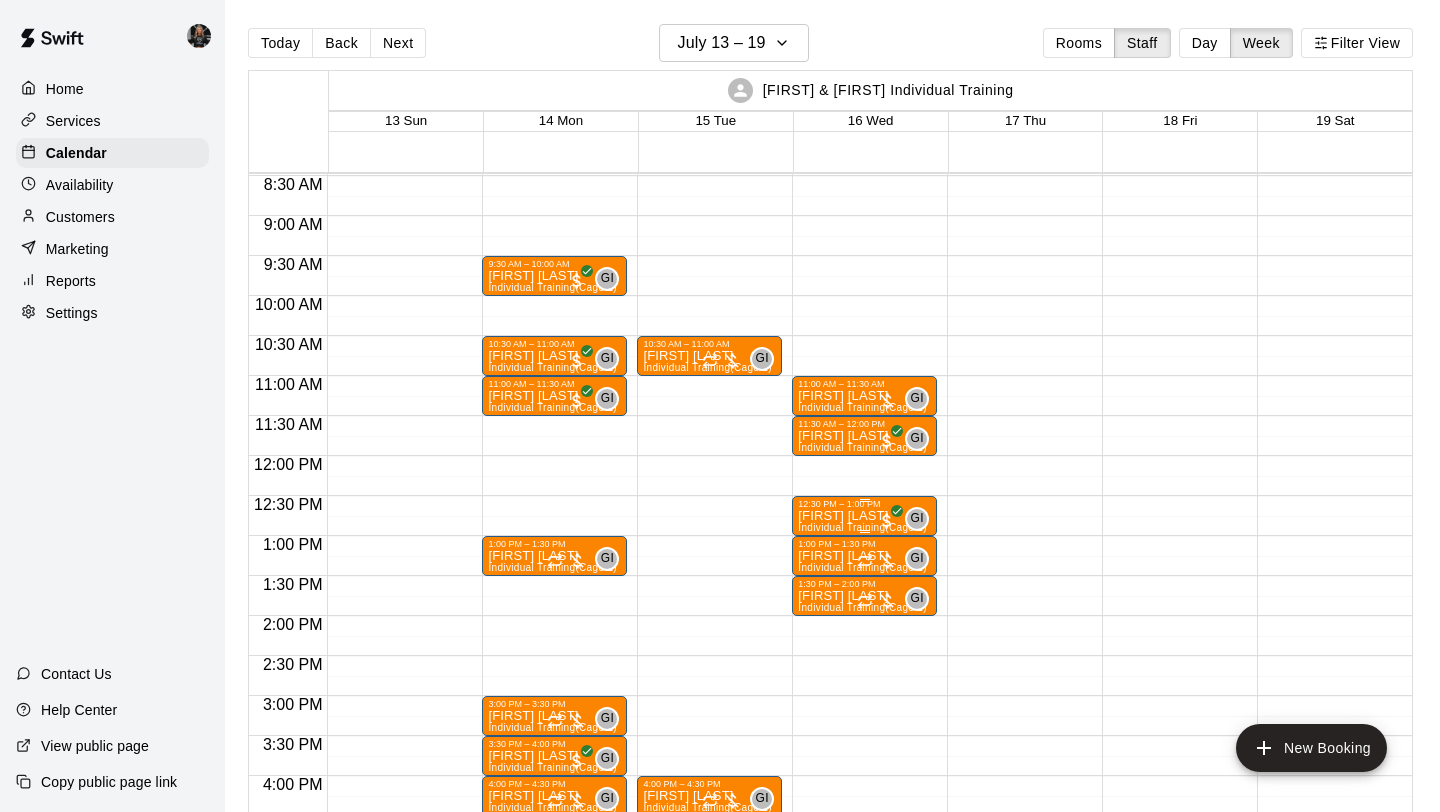 click at bounding box center (864, 500) 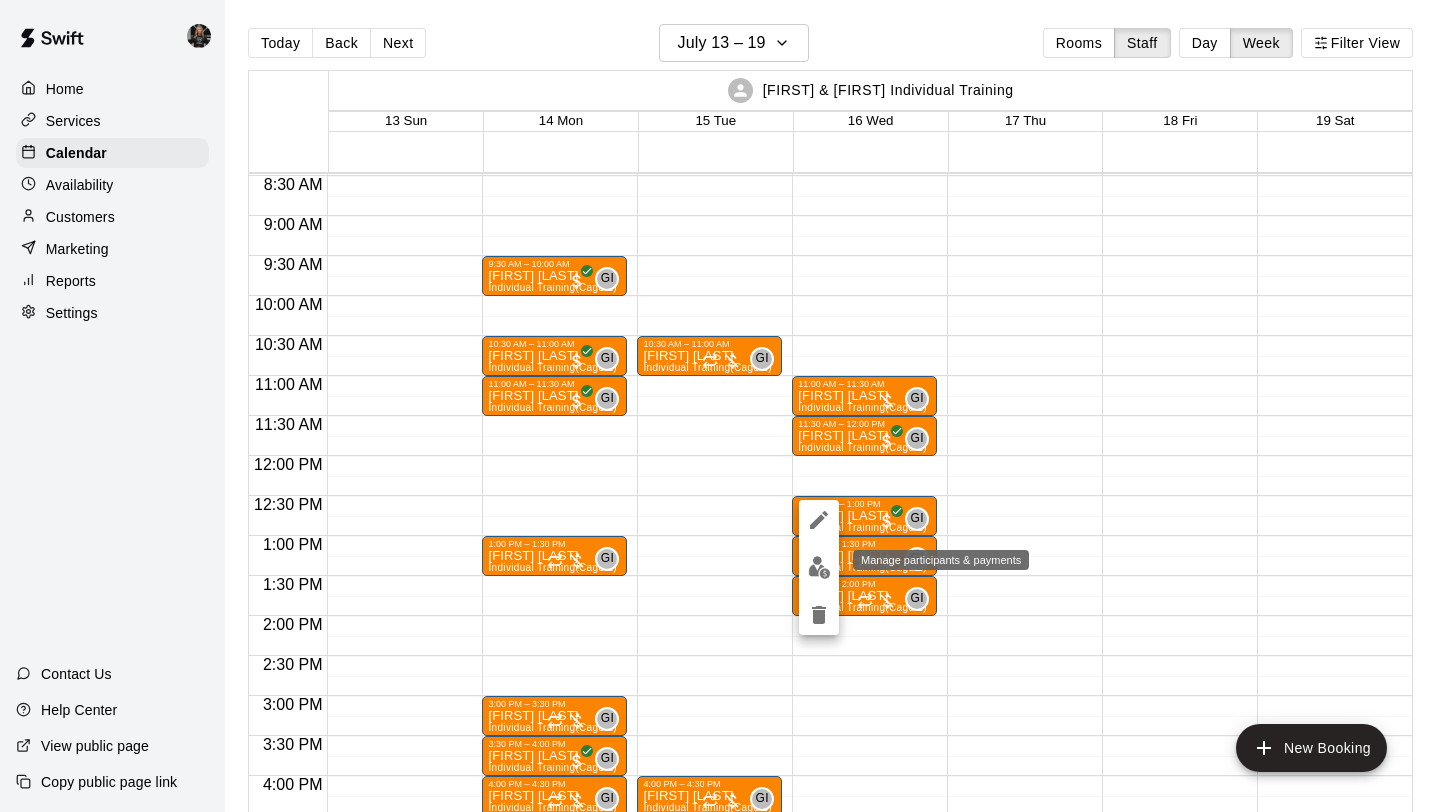 click at bounding box center (819, 567) 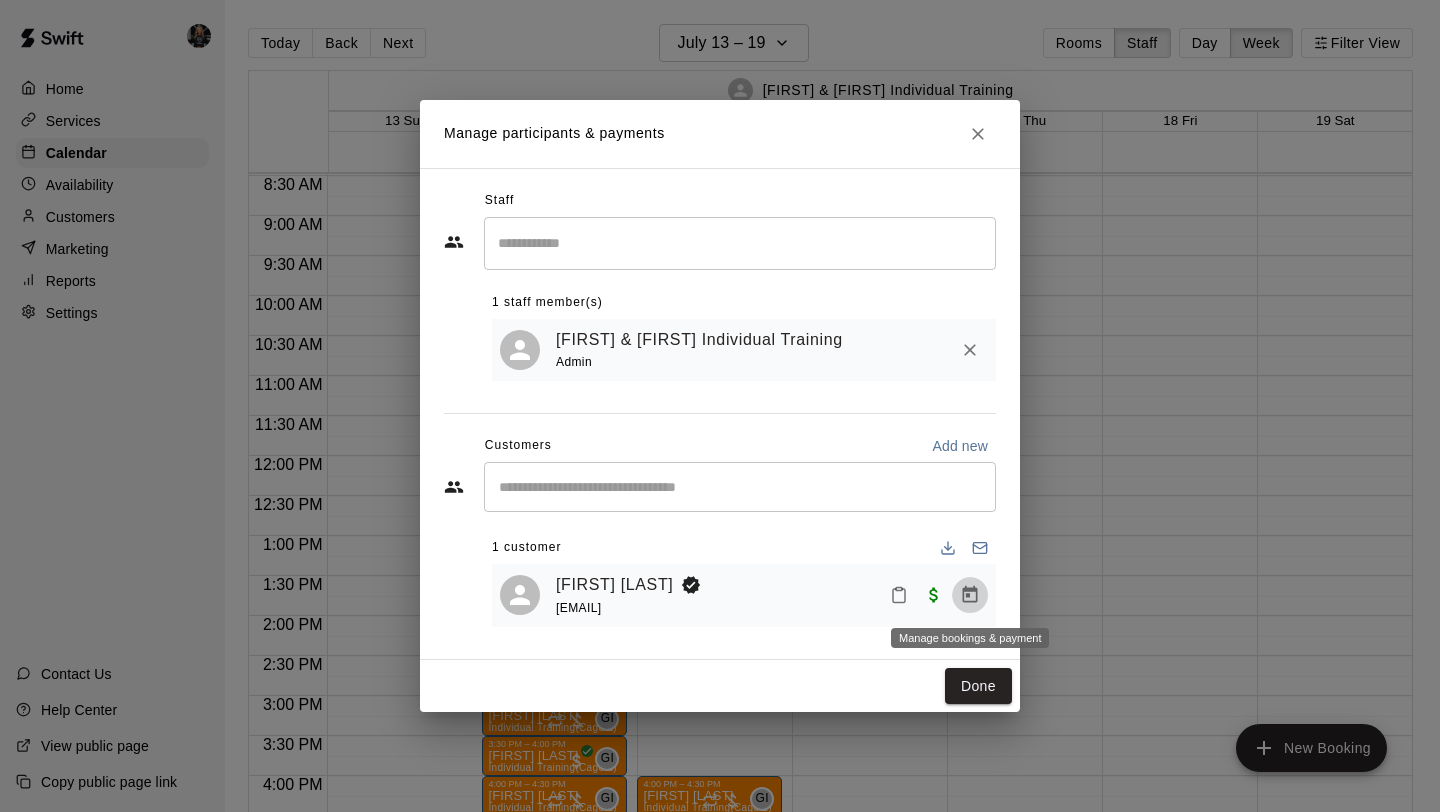 click 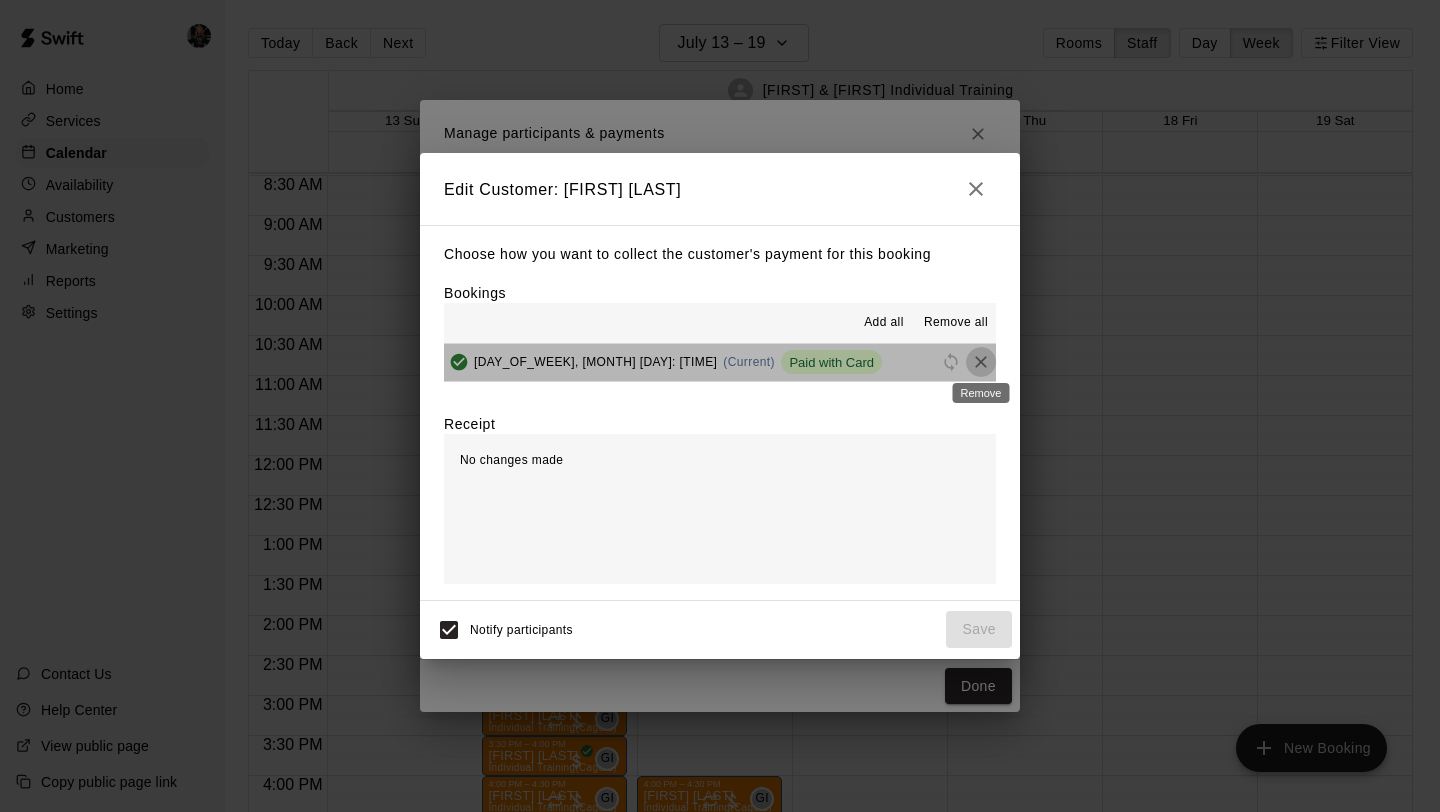 click 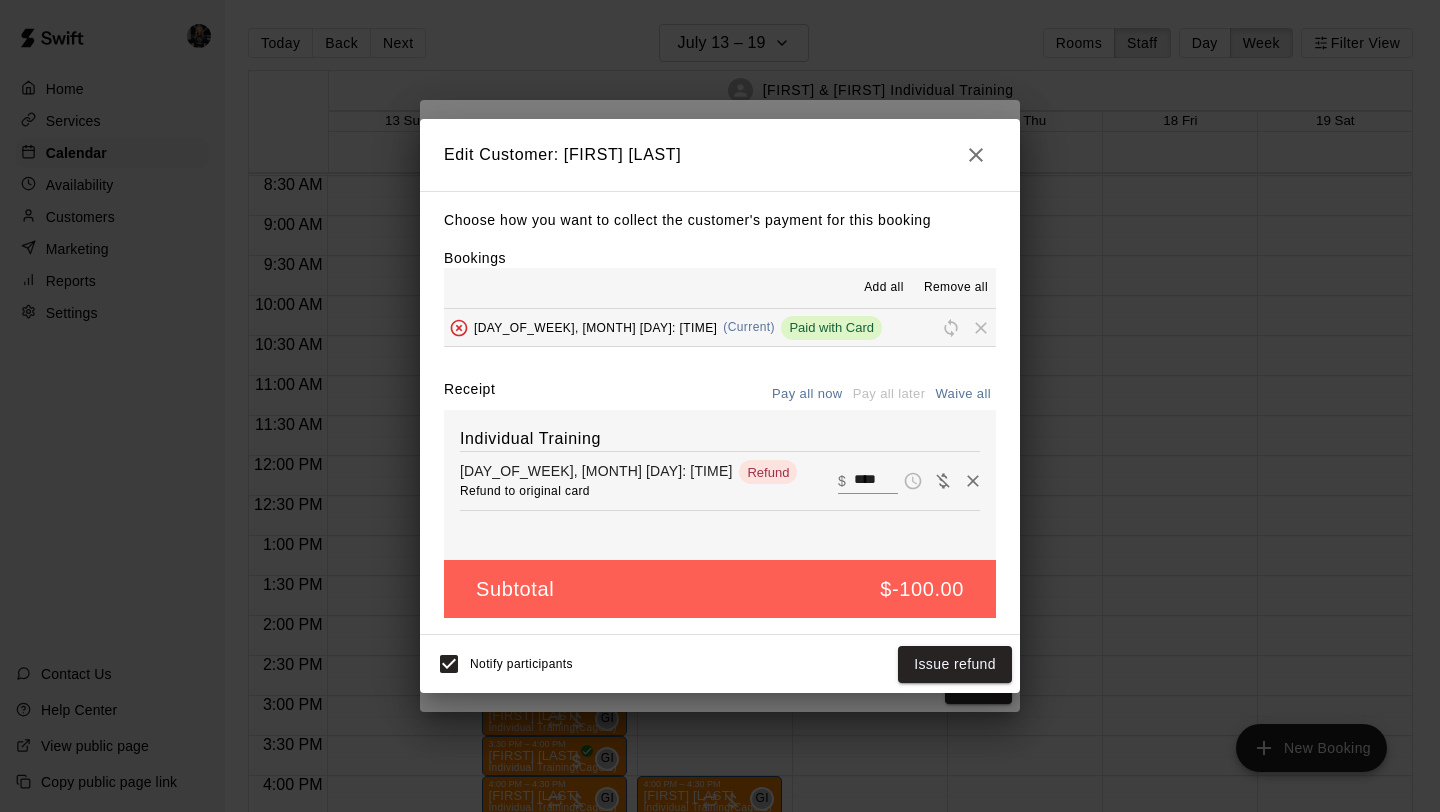 click 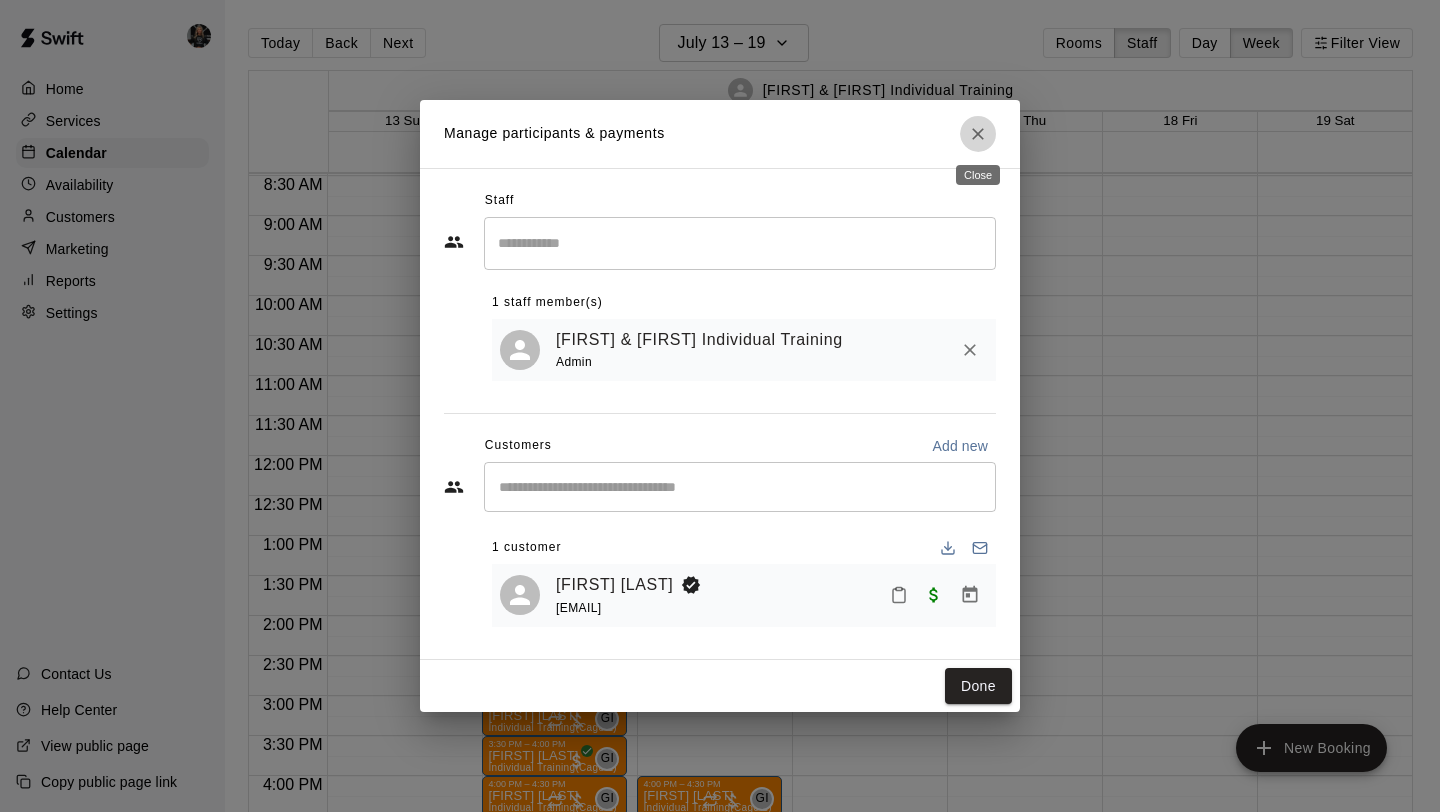 click 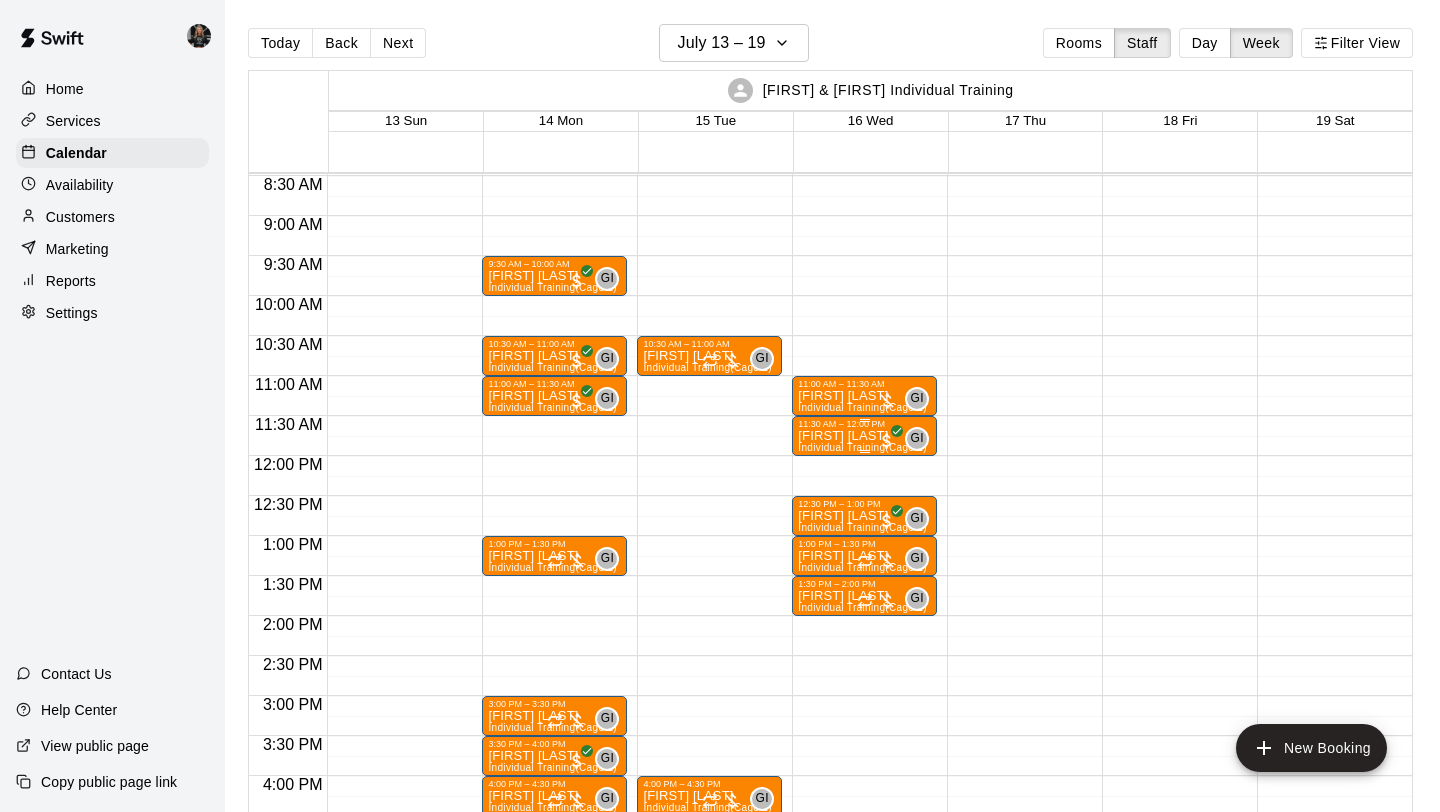 click at bounding box center [864, 451] 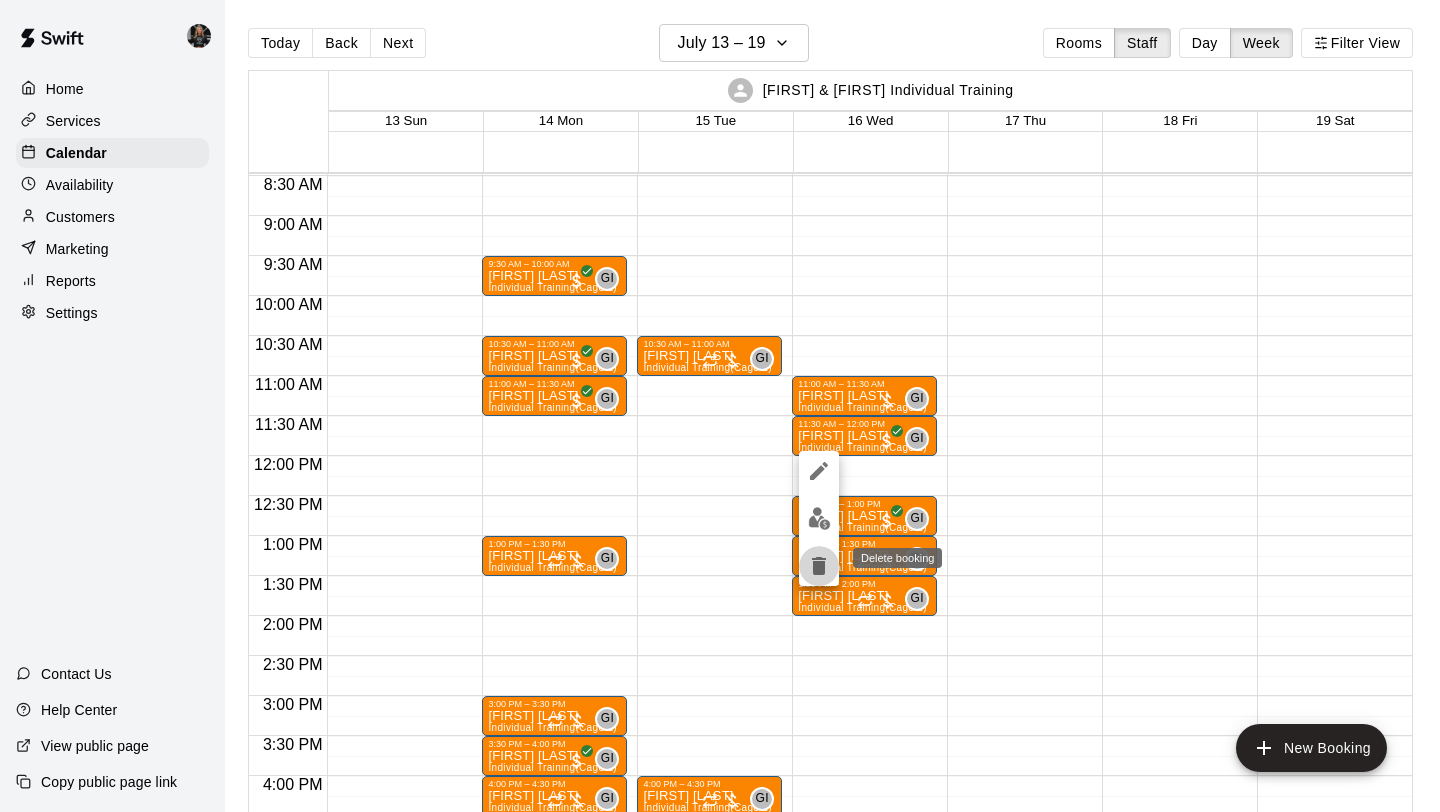 click 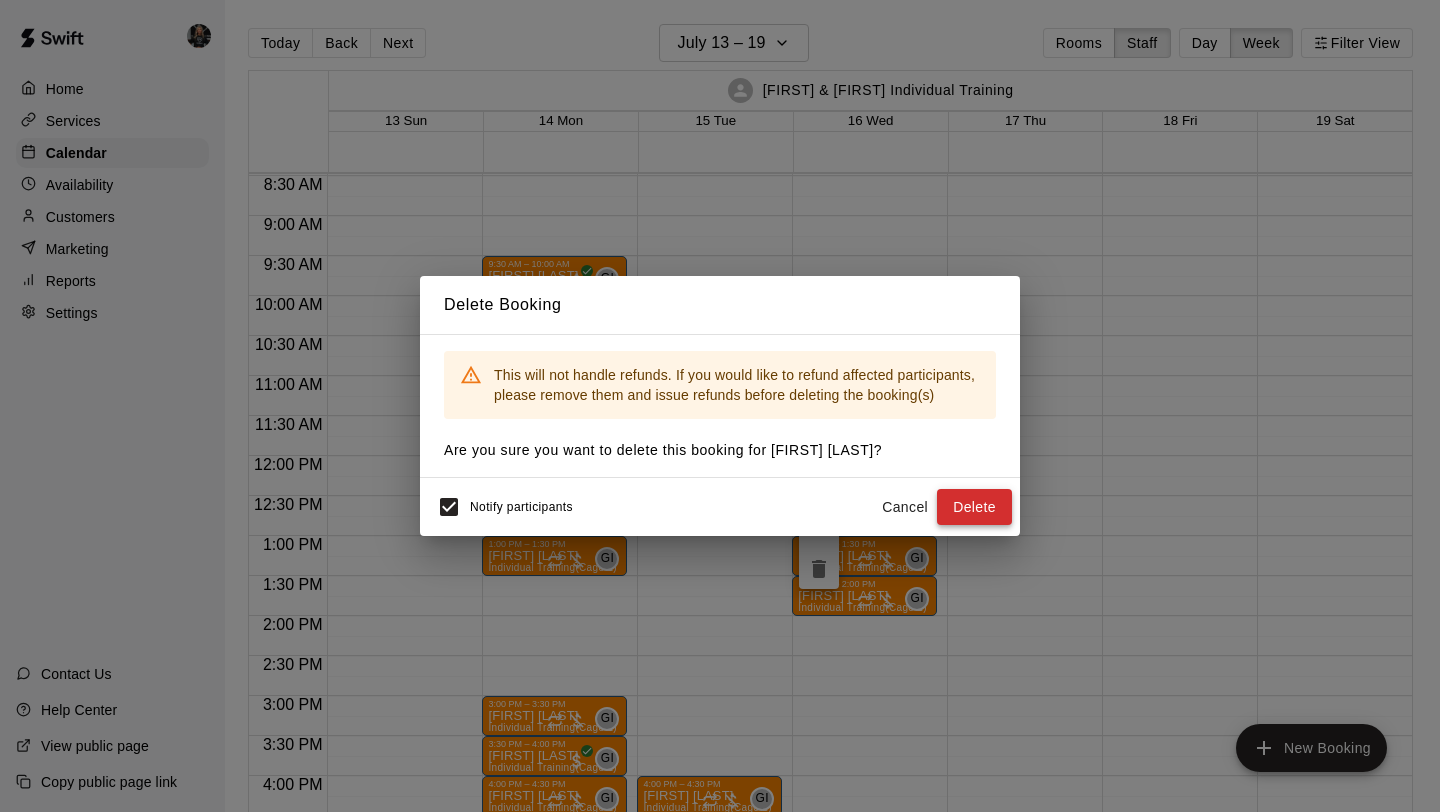 click on "Delete" at bounding box center [974, 507] 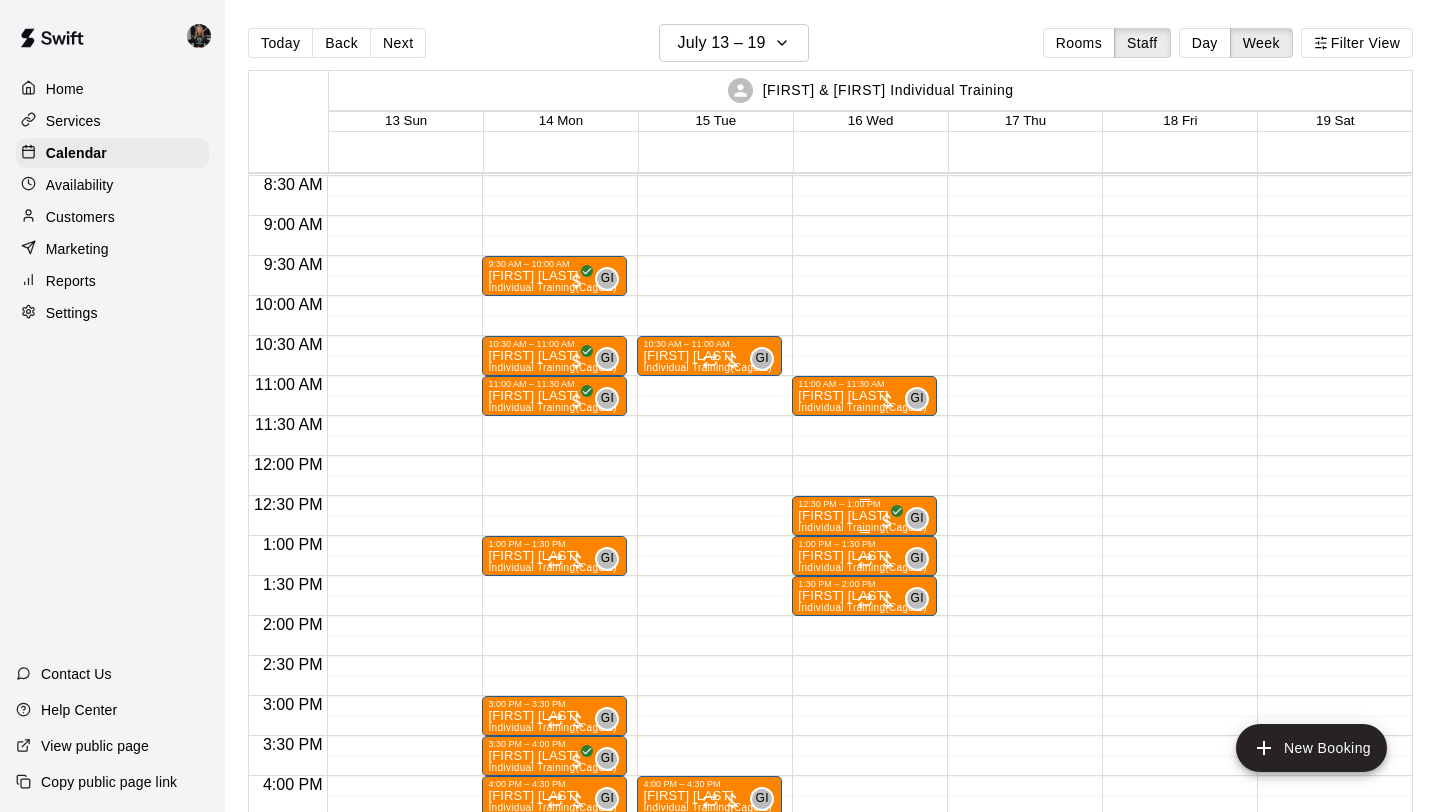 click at bounding box center [864, 500] 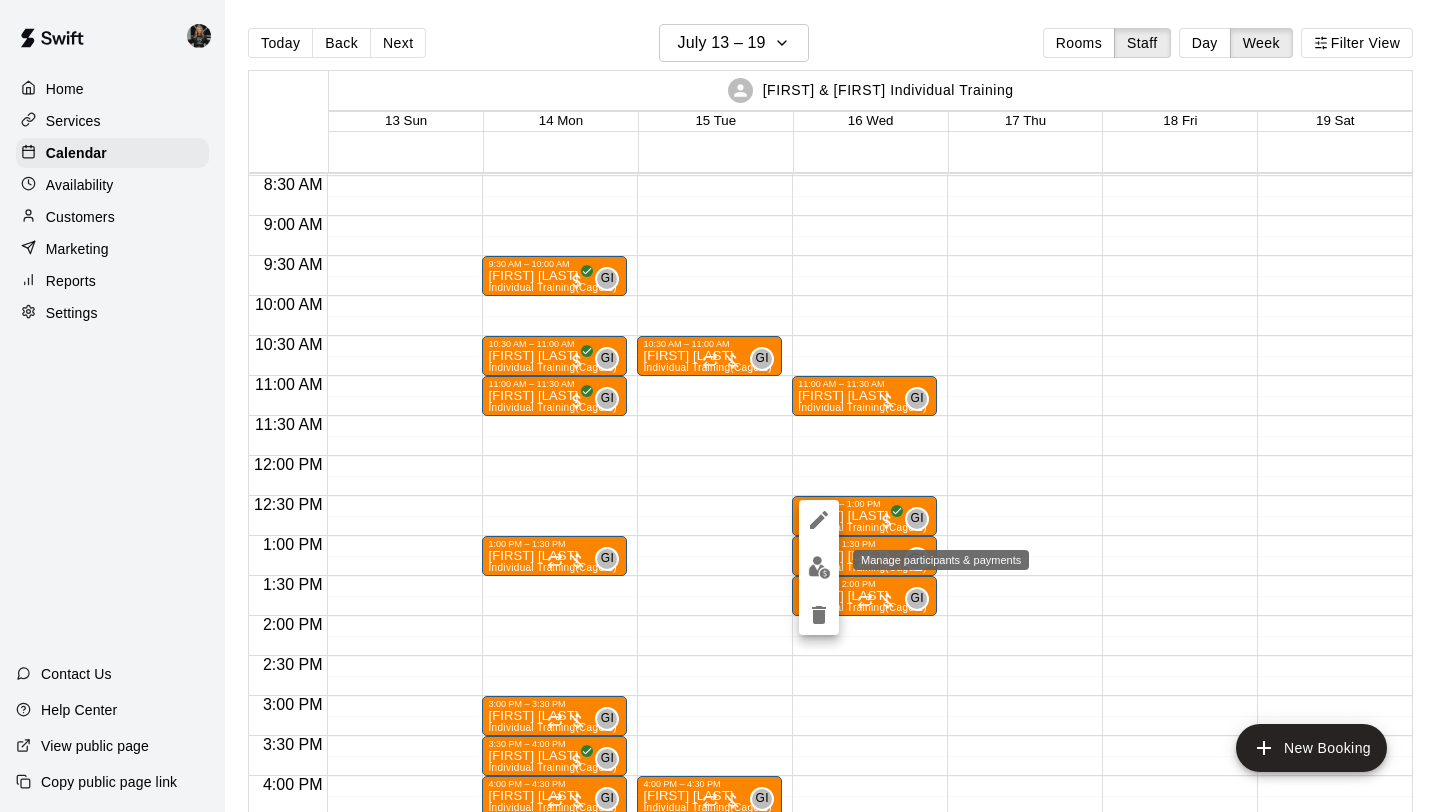 click at bounding box center [819, 567] 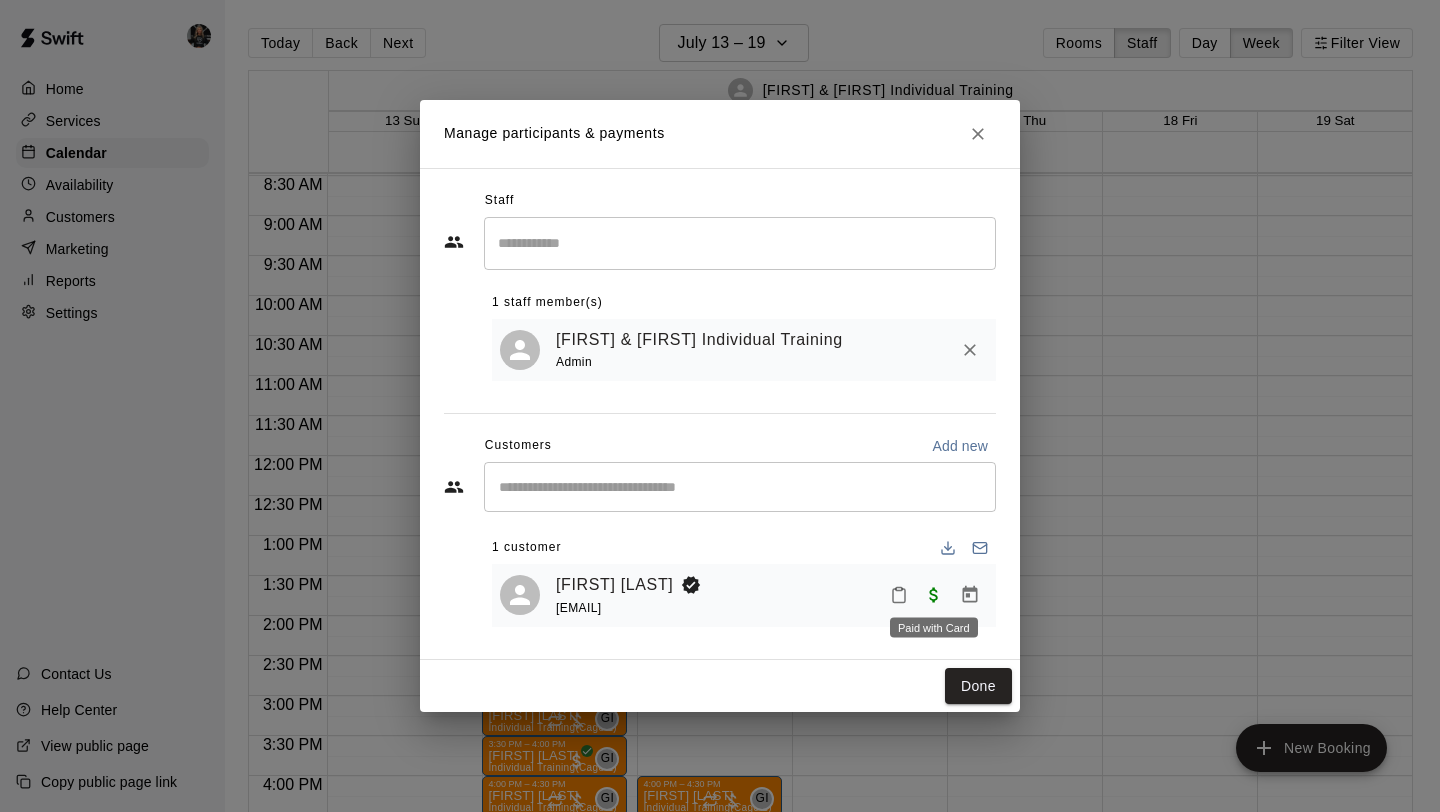 click on "Paid with Card" at bounding box center (934, 622) 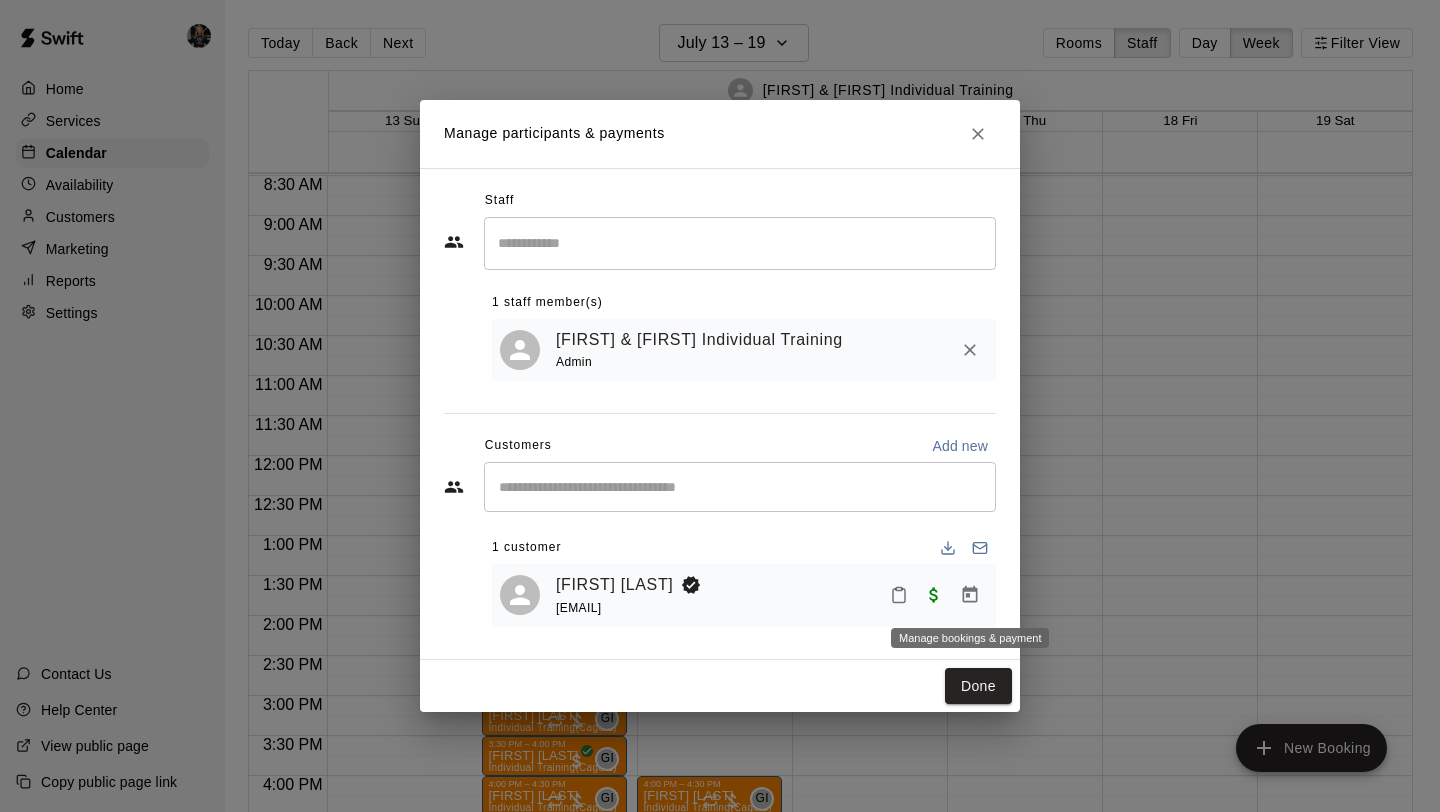 click at bounding box center (970, 595) 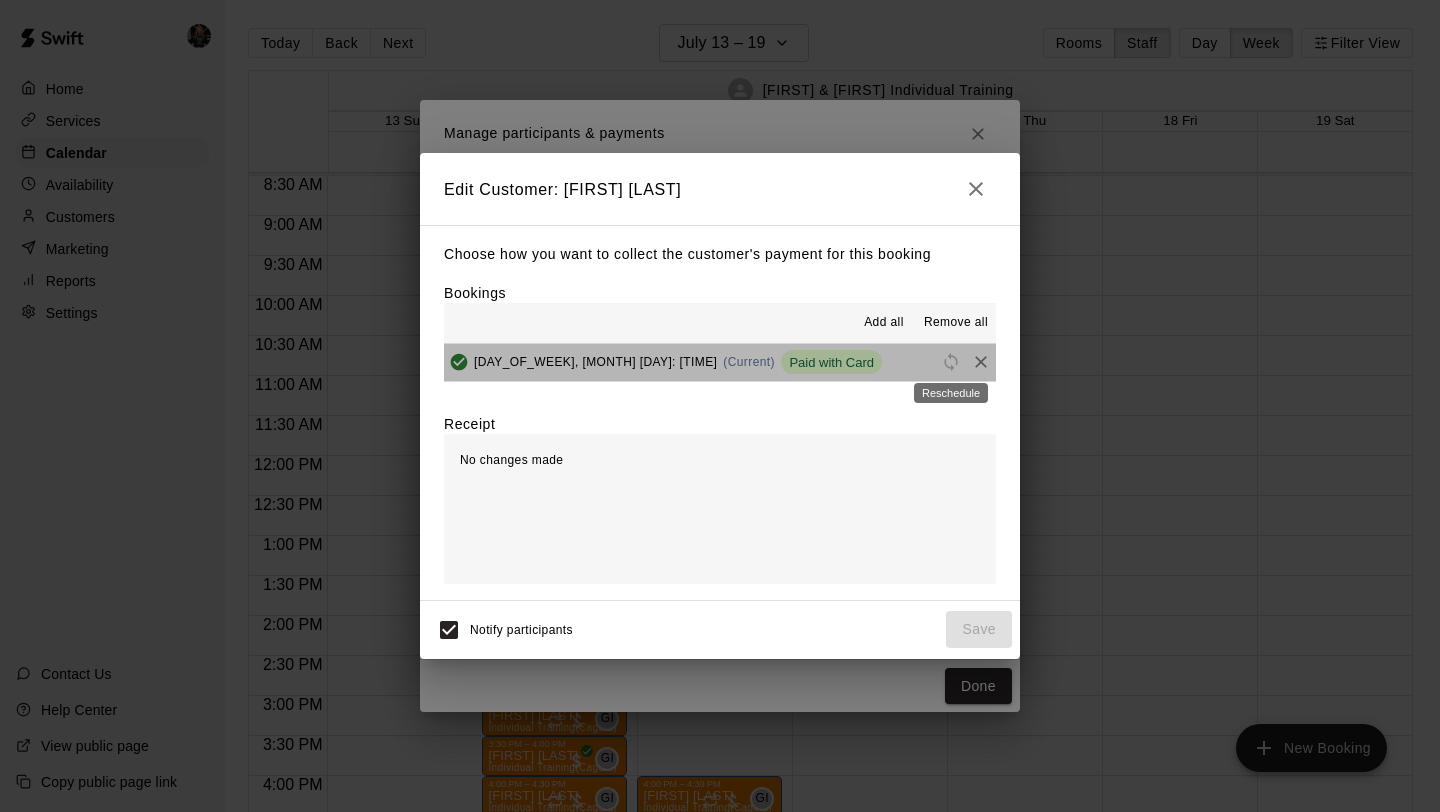 click at bounding box center (951, 361) 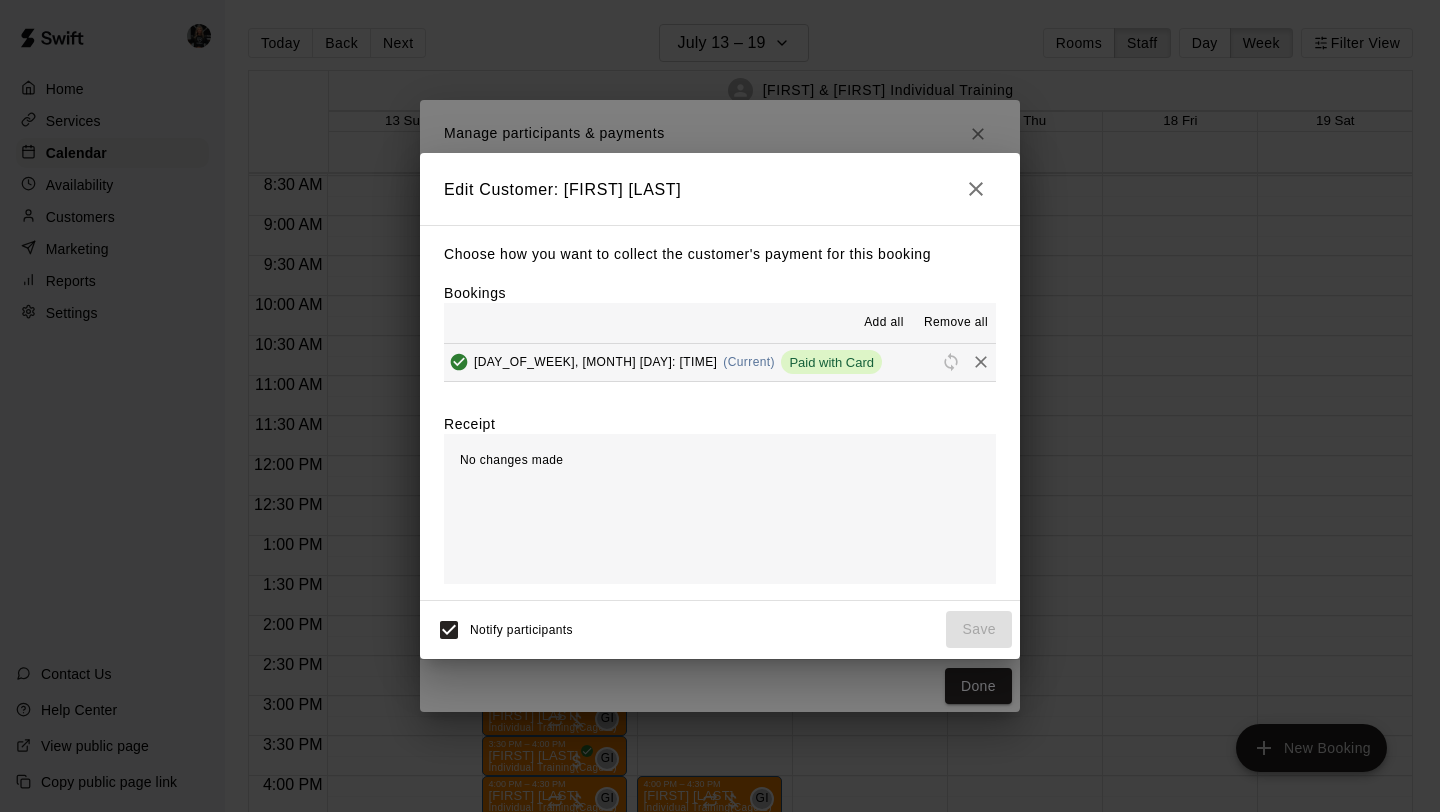 click on "[DAY_OF_WEEK], [MONTH] [DAY]: [TIME] (Current) Paid with Card" at bounding box center (720, 362) 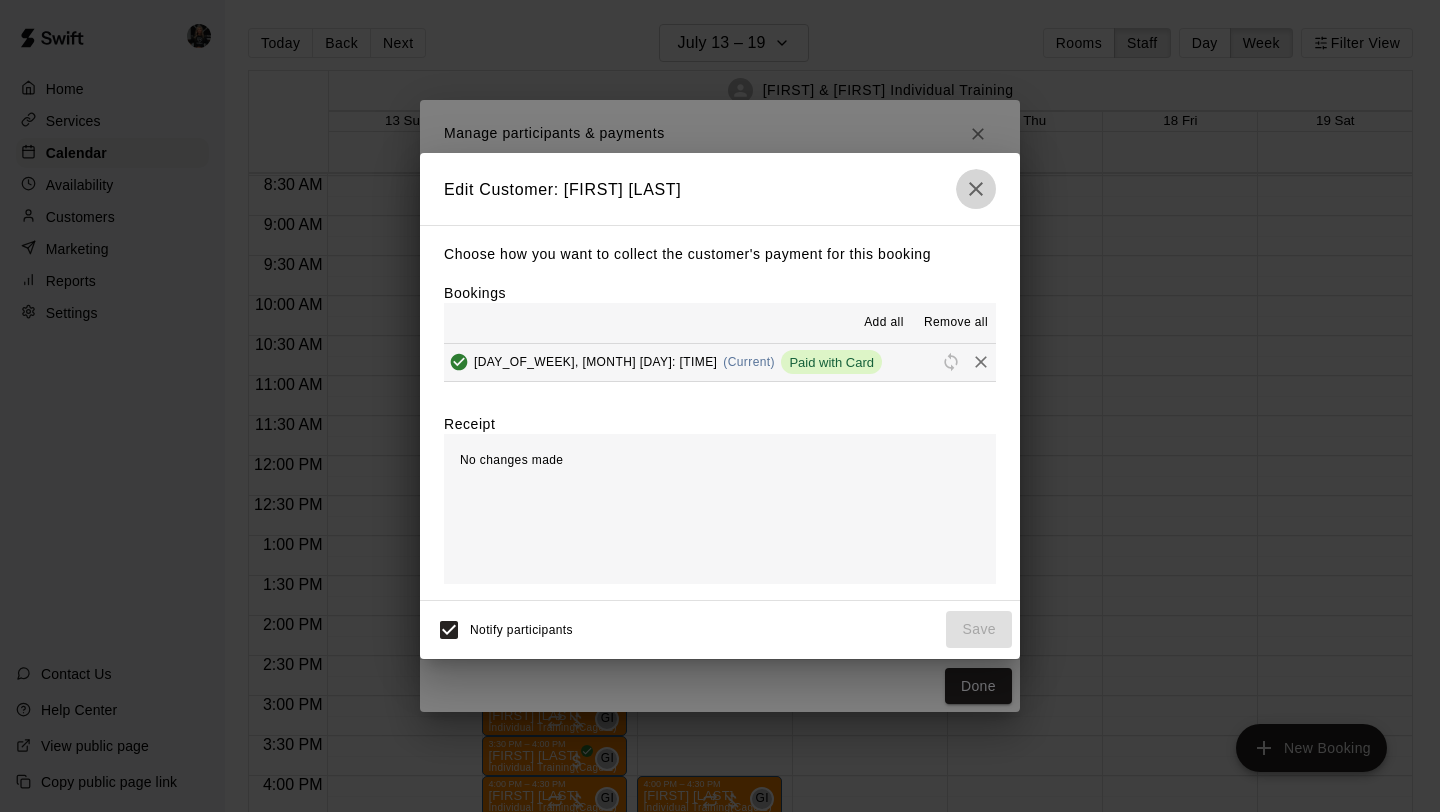 click at bounding box center [976, 189] 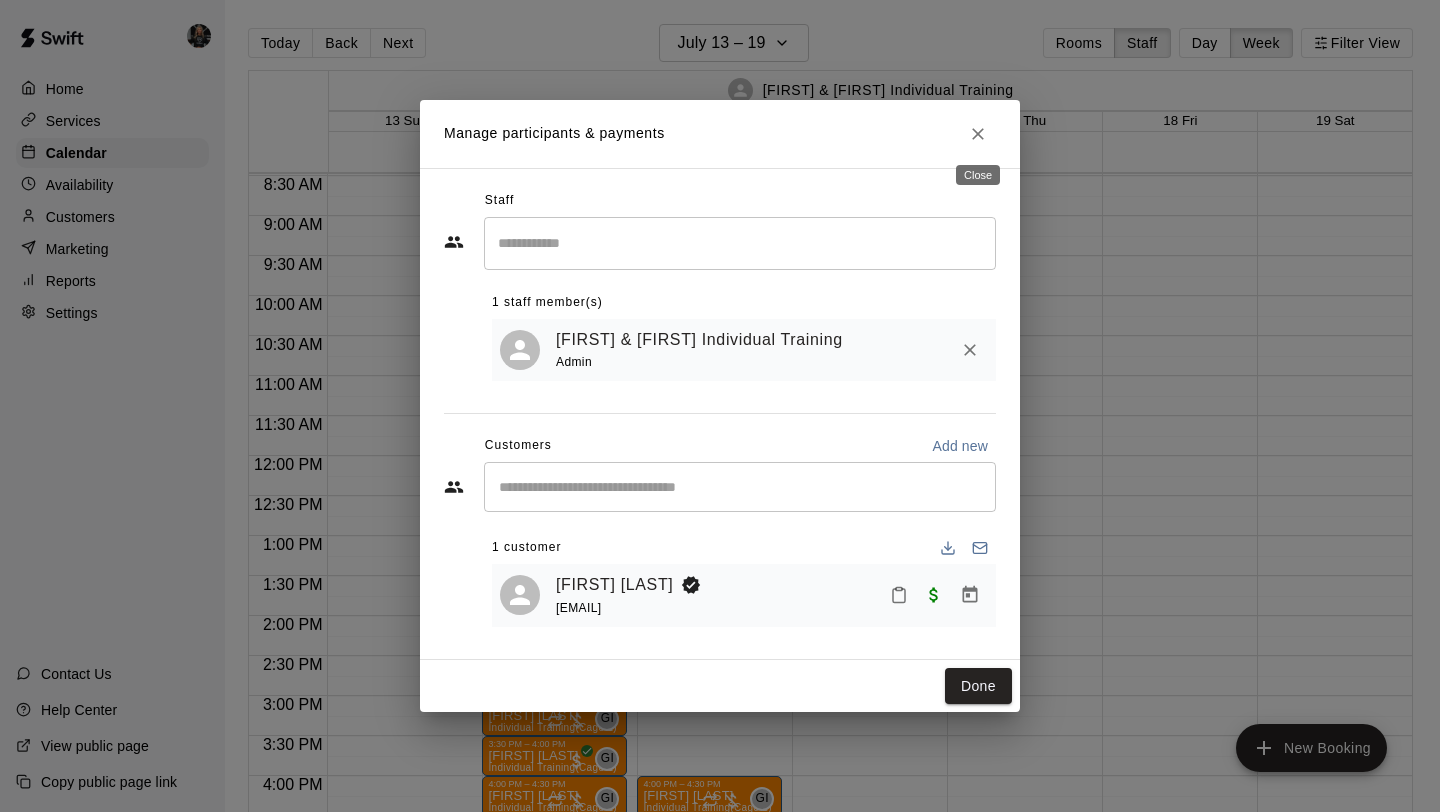 click 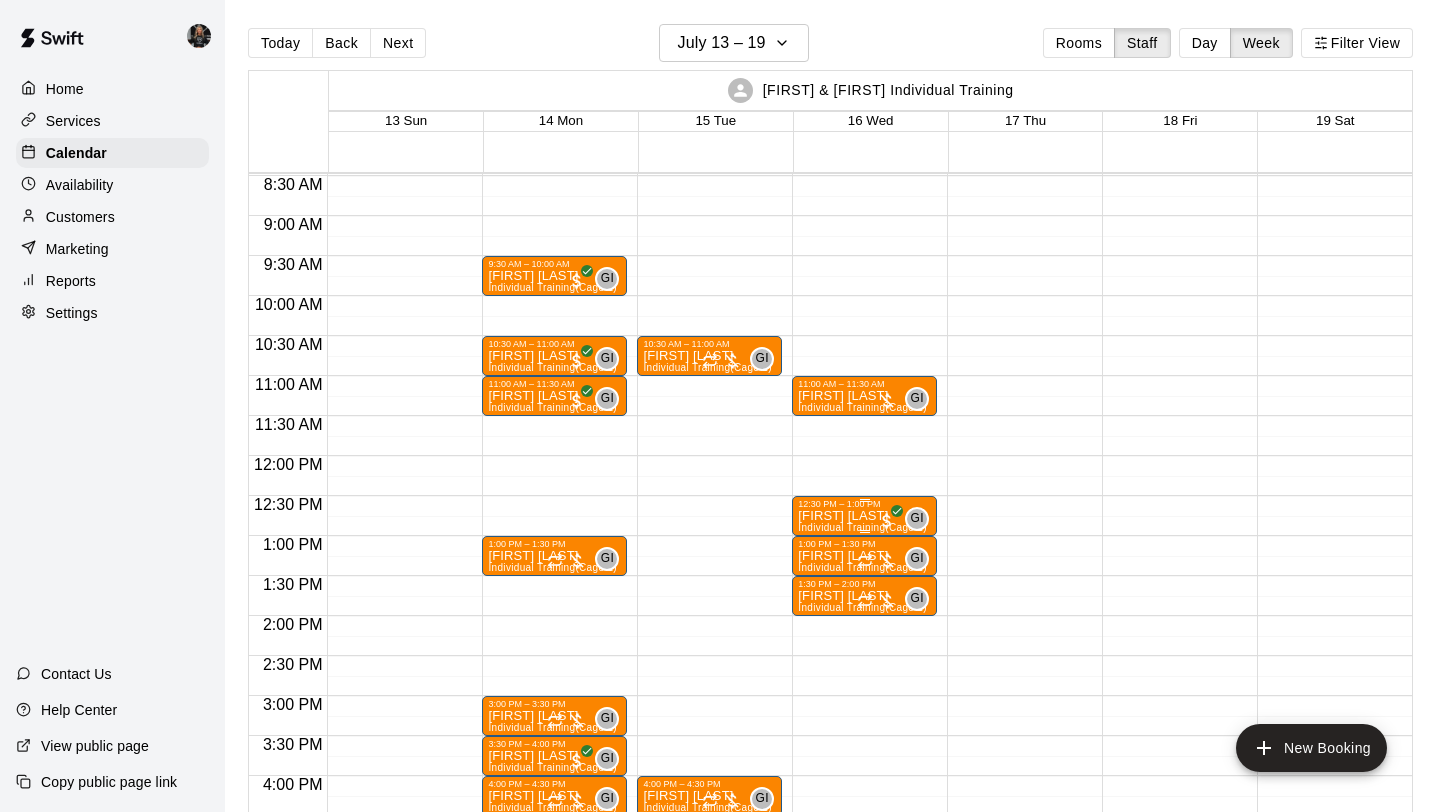 click on "[TIME] – [TIME] [FIRST] [LAST] Individual Training  (Cage 1) GI 0" at bounding box center (864, 516) 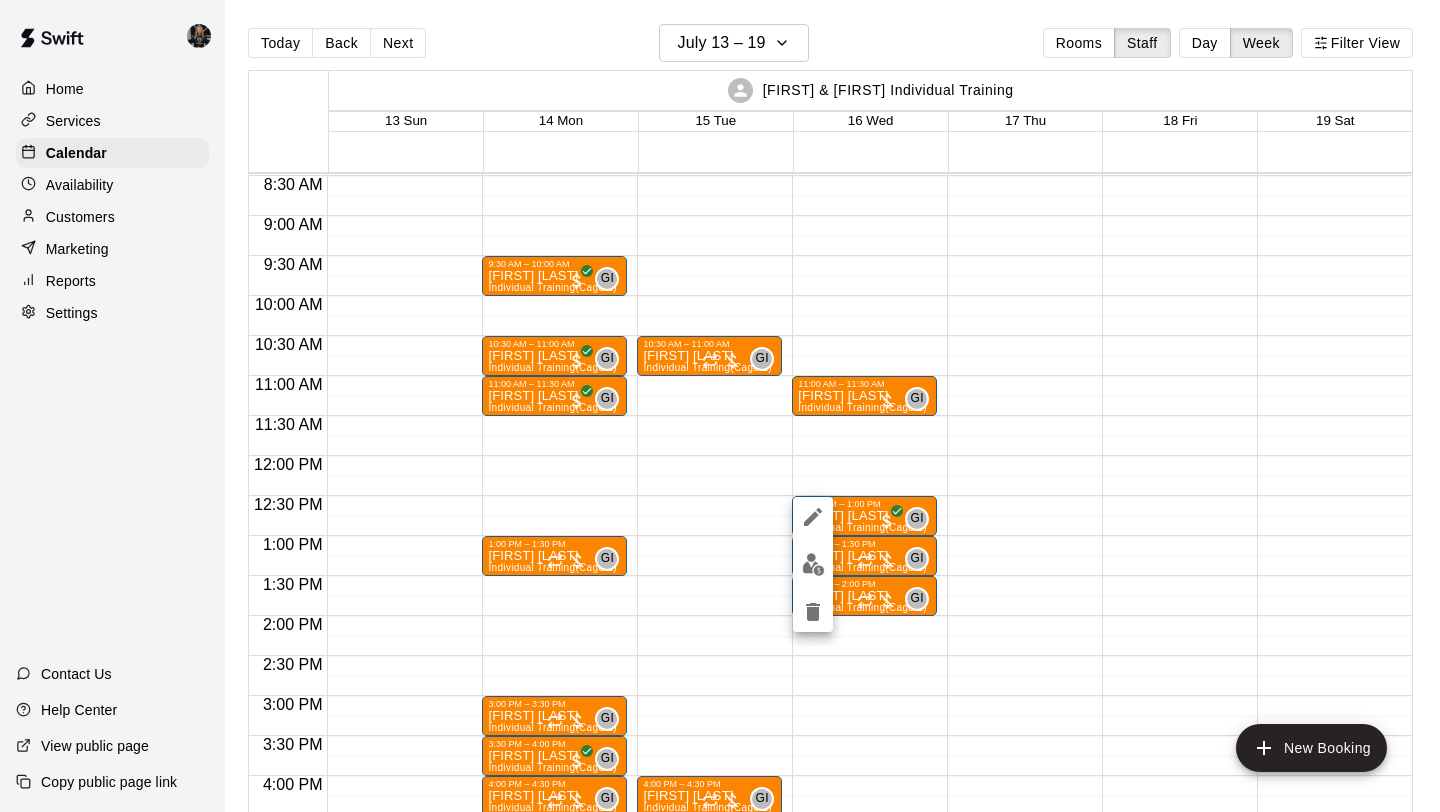 click at bounding box center (813, 564) 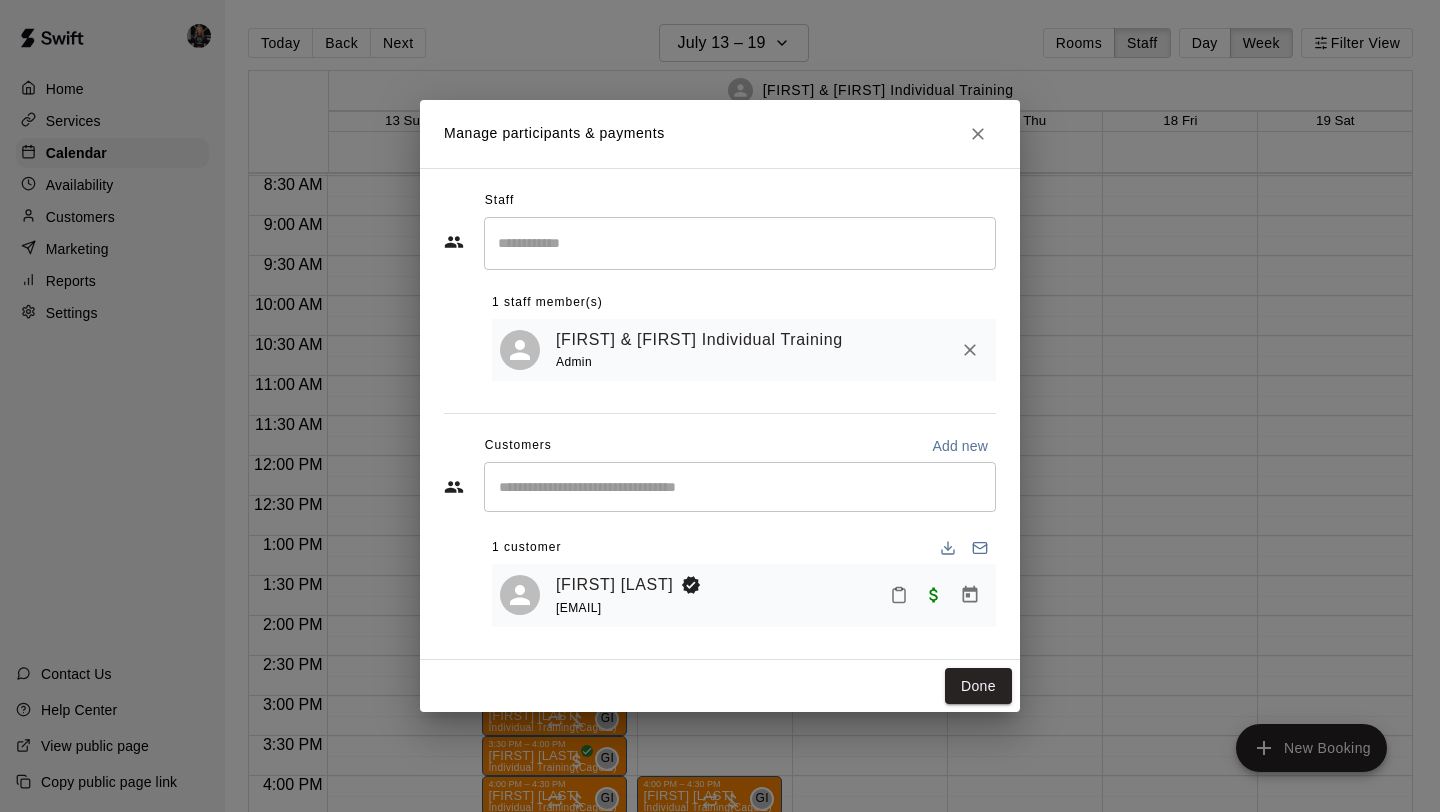 click on "Manage participants & payments" at bounding box center (720, 134) 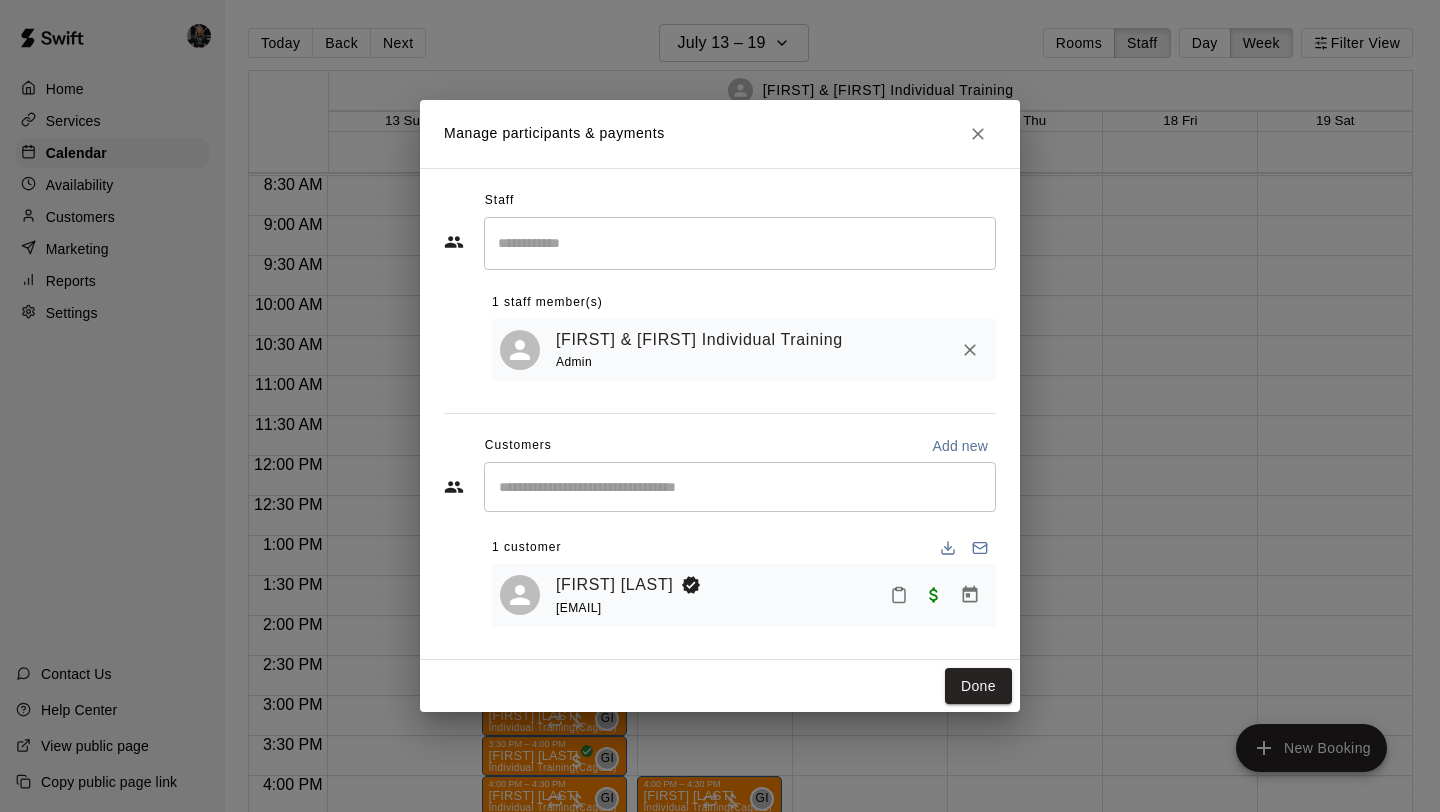 click at bounding box center (978, 134) 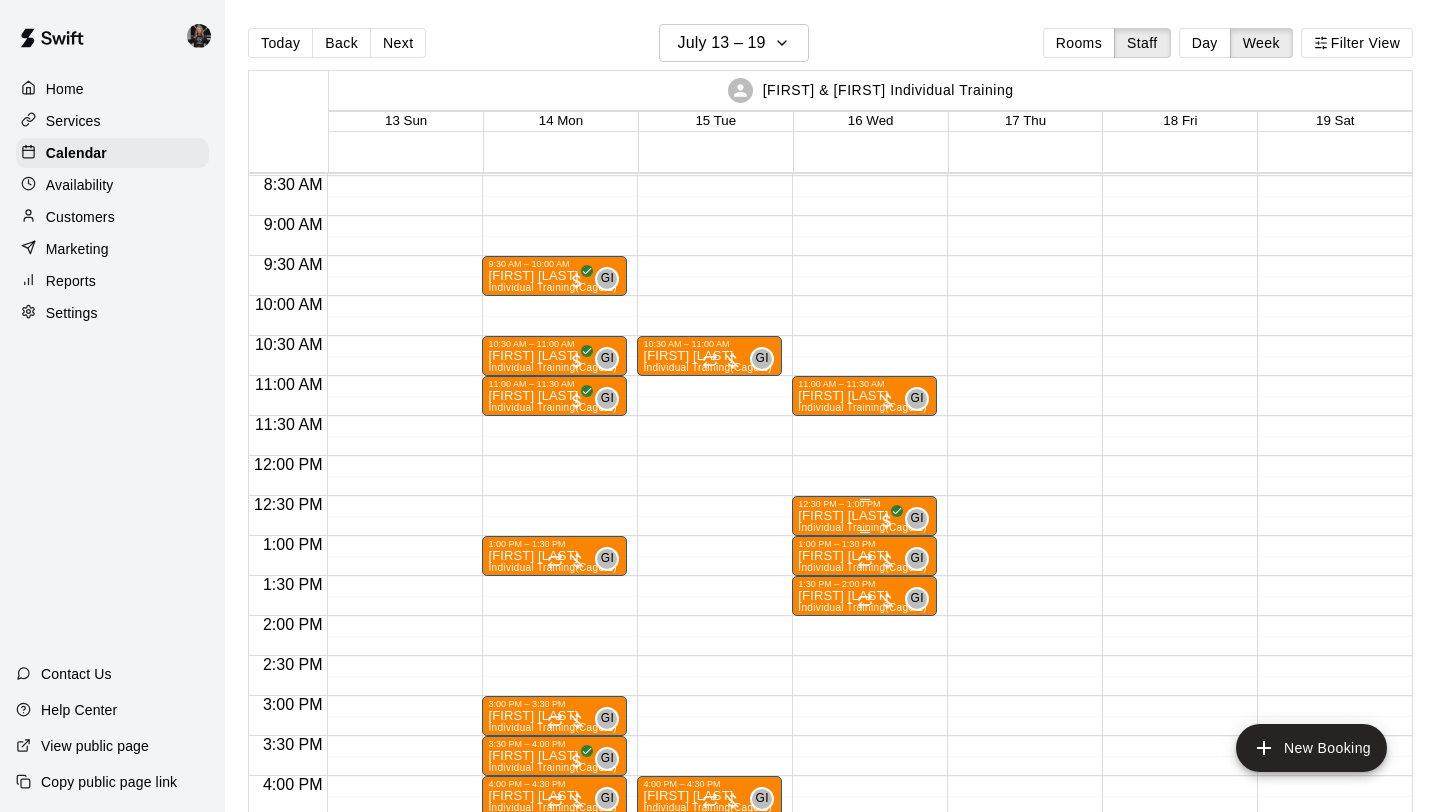 click on "[FIRST] [LAST] Individual Training  (Cage 1)" at bounding box center (862, 915) 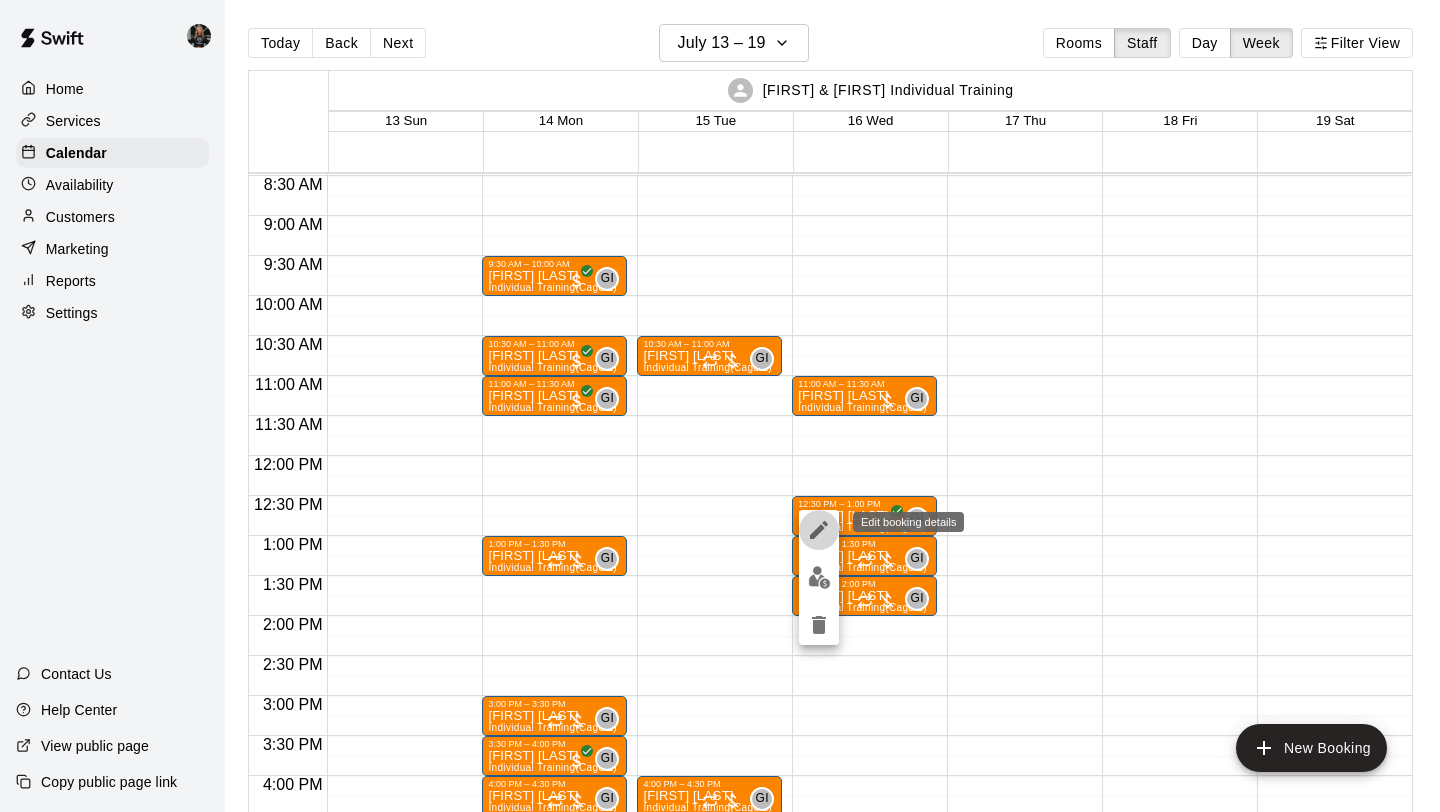 click 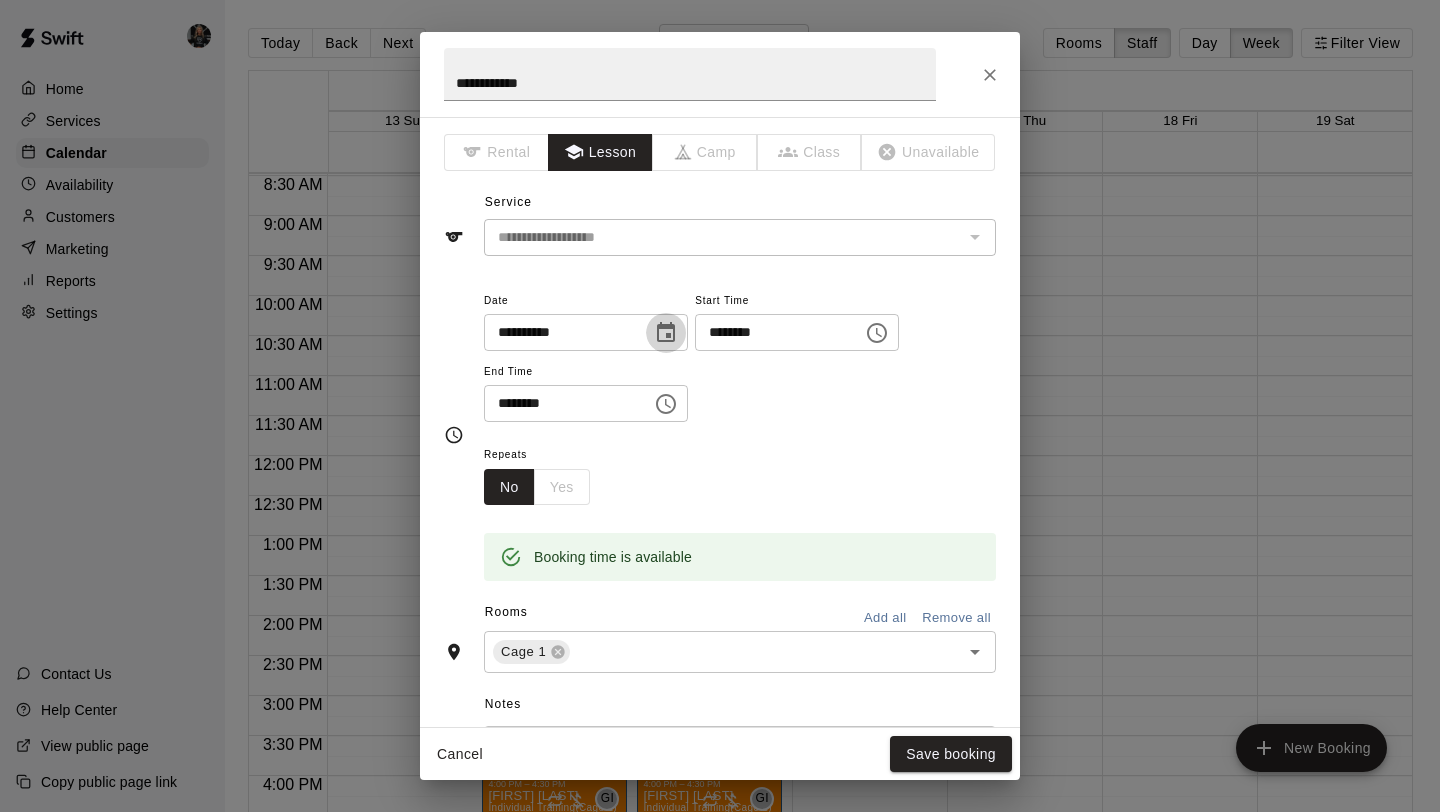 click 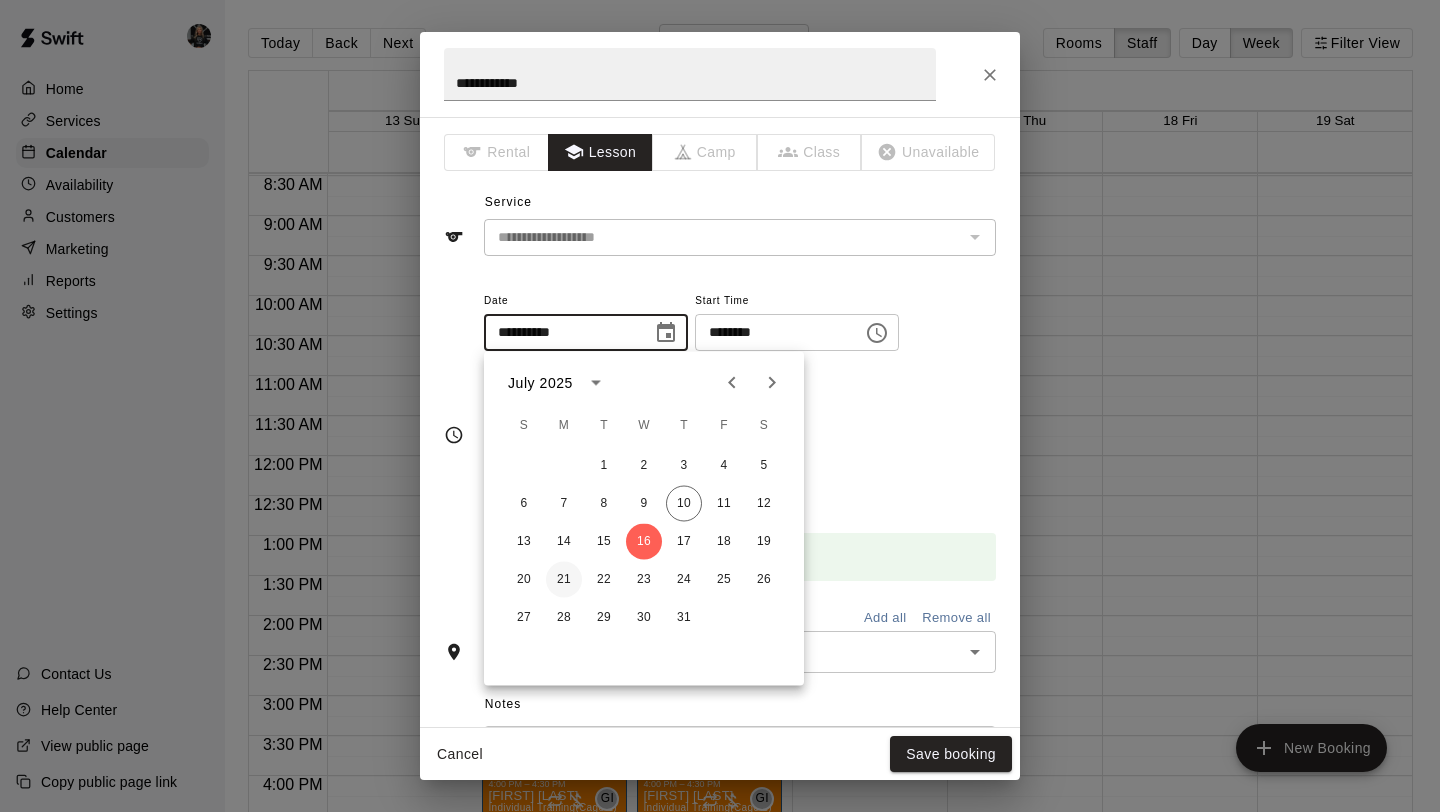 click on "21" at bounding box center [564, 580] 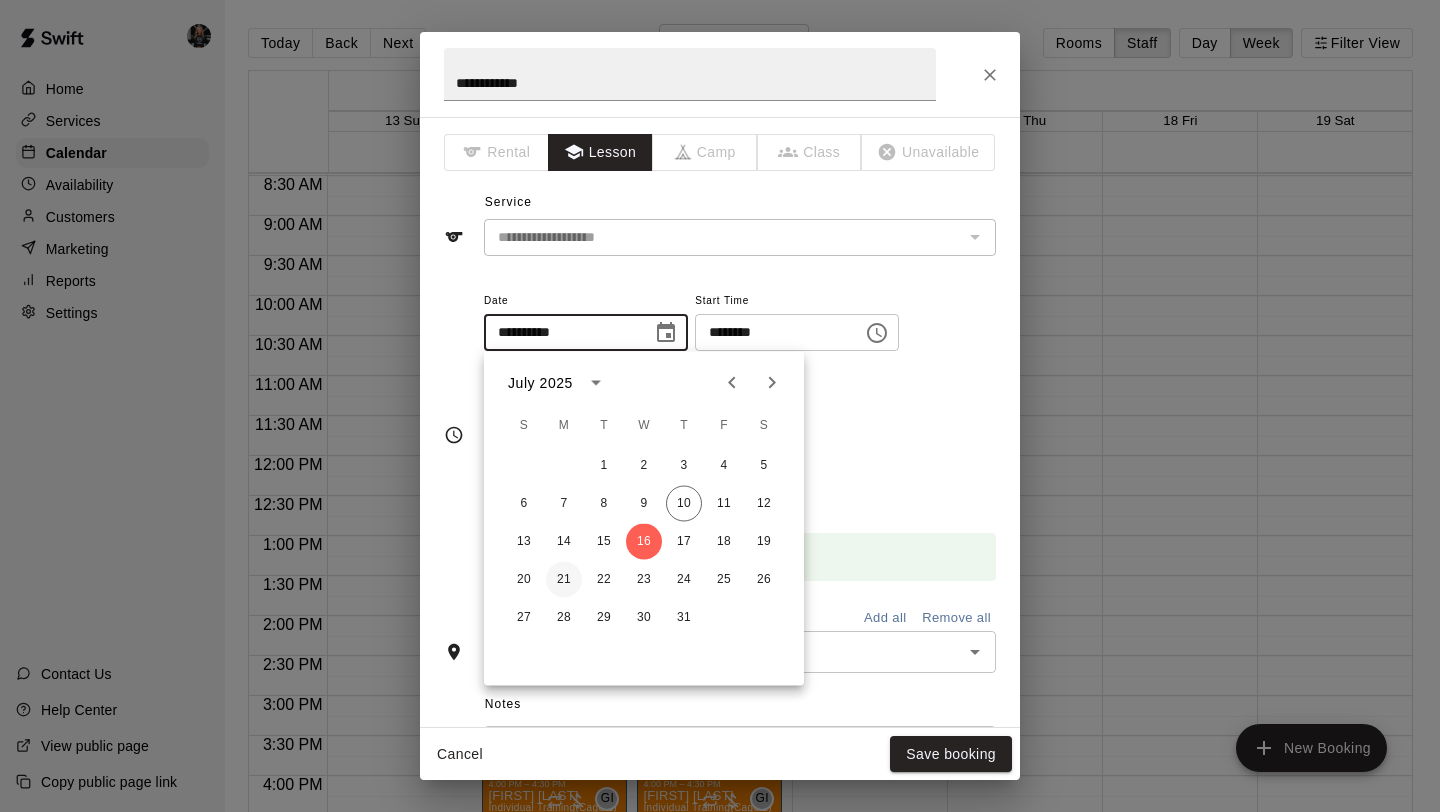 type on "**********" 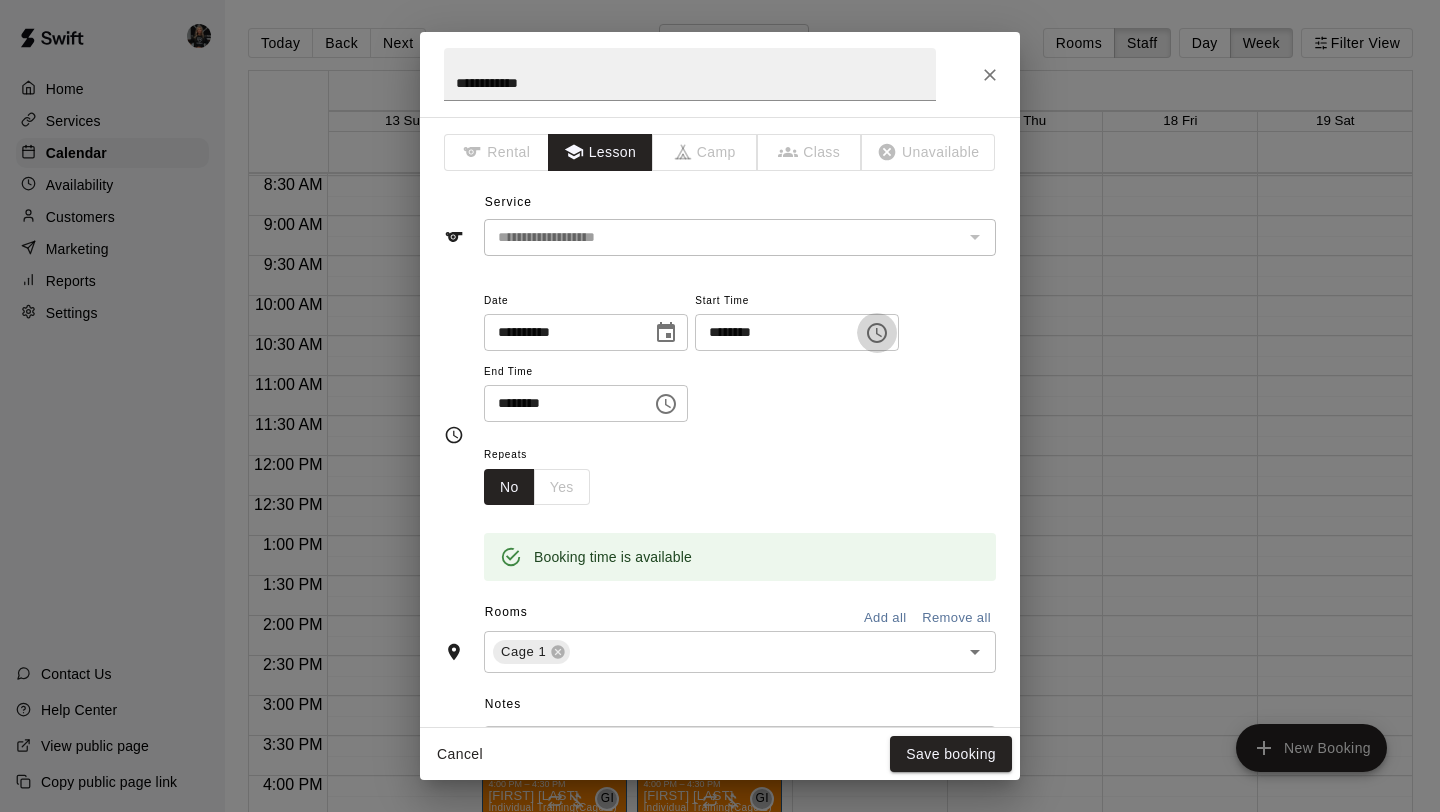 click 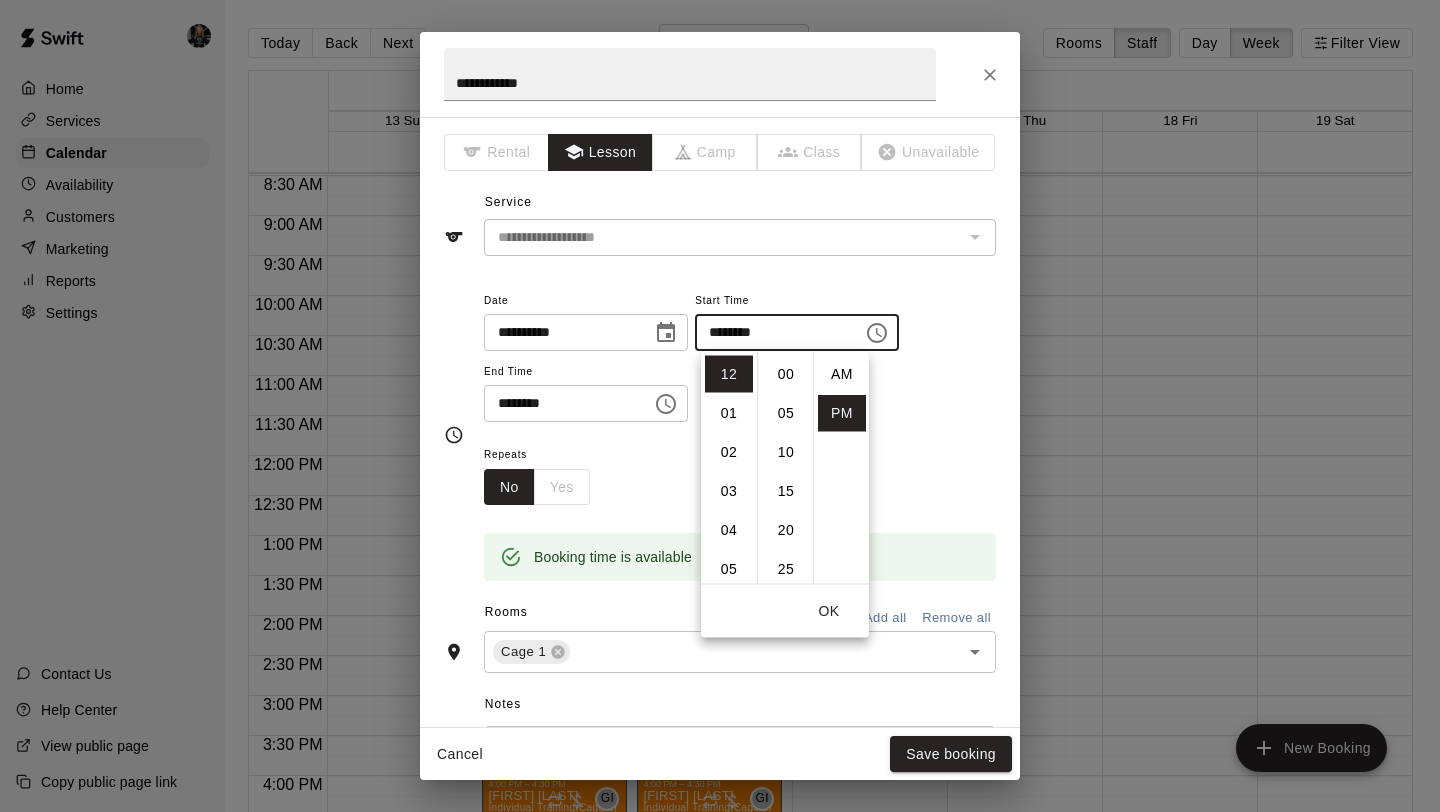 scroll, scrollTop: 234, scrollLeft: 0, axis: vertical 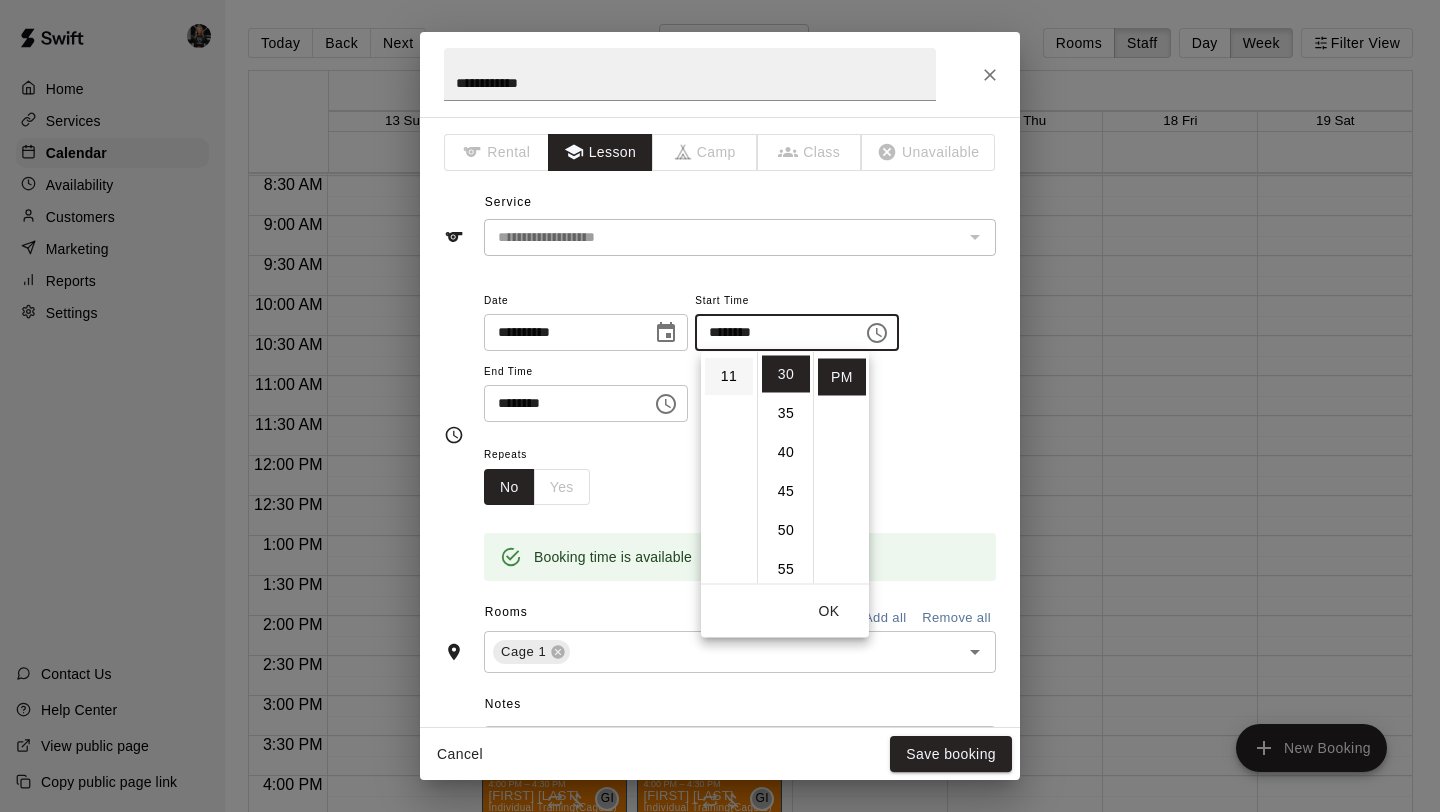 click on "11" at bounding box center (729, 377) 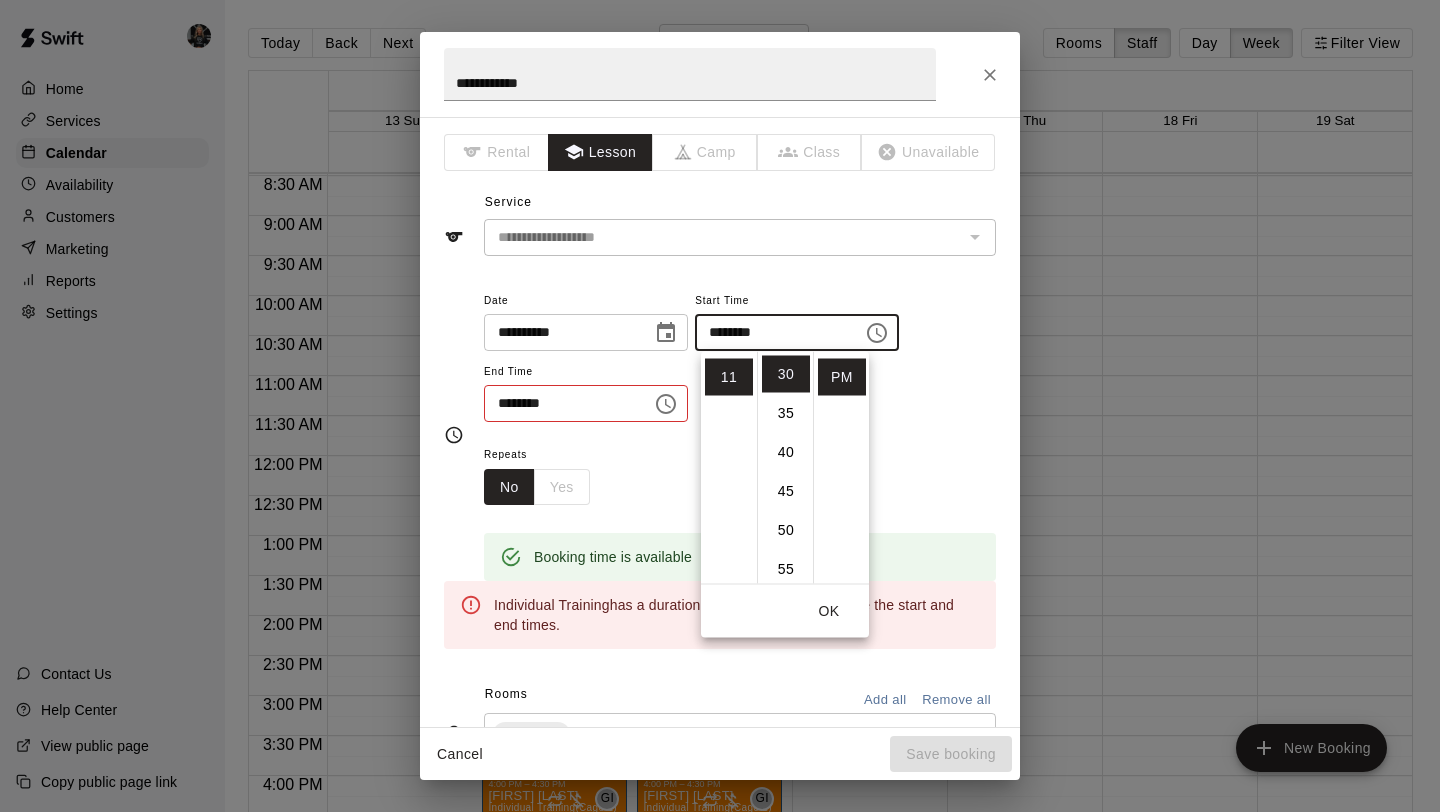 click on "OK" at bounding box center (829, 611) 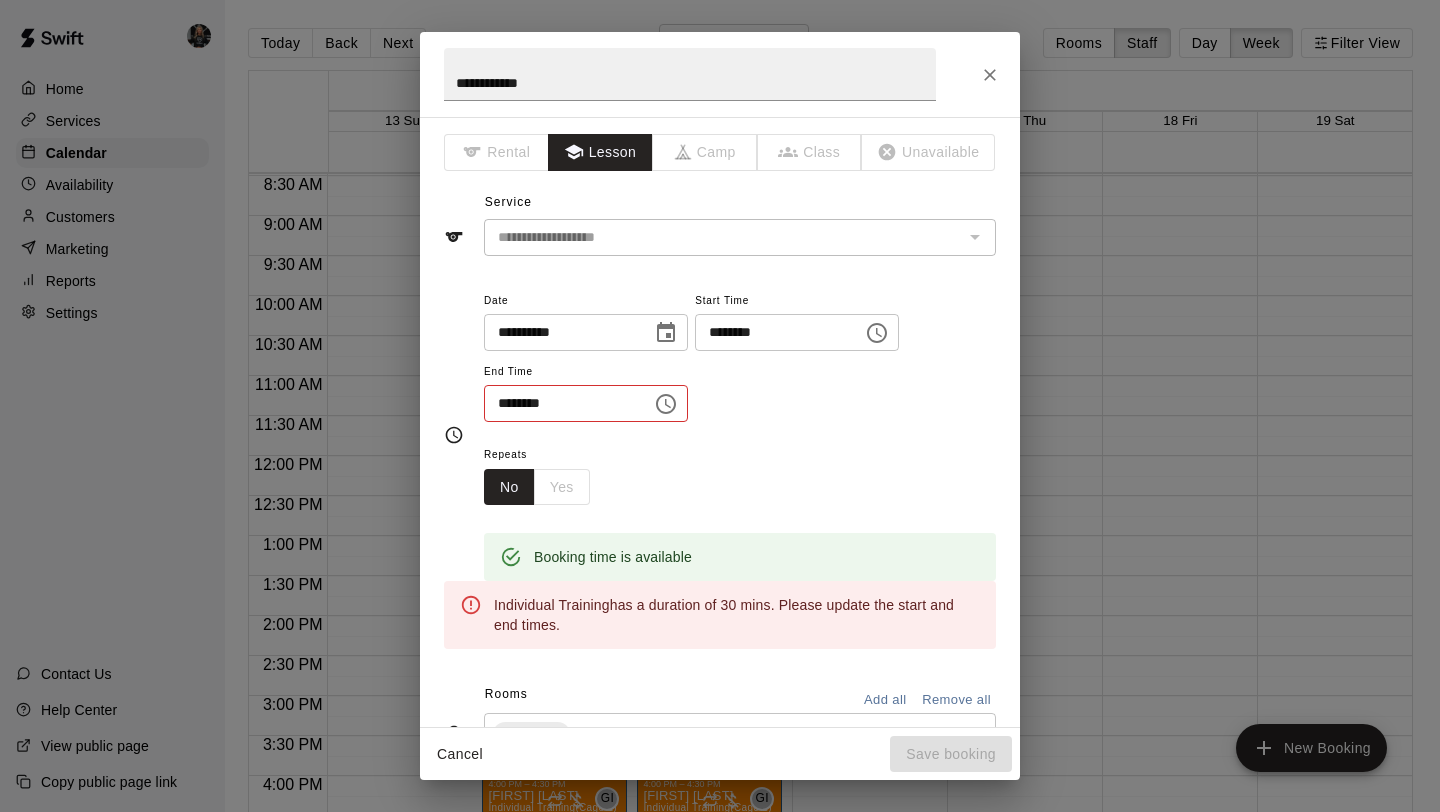 click 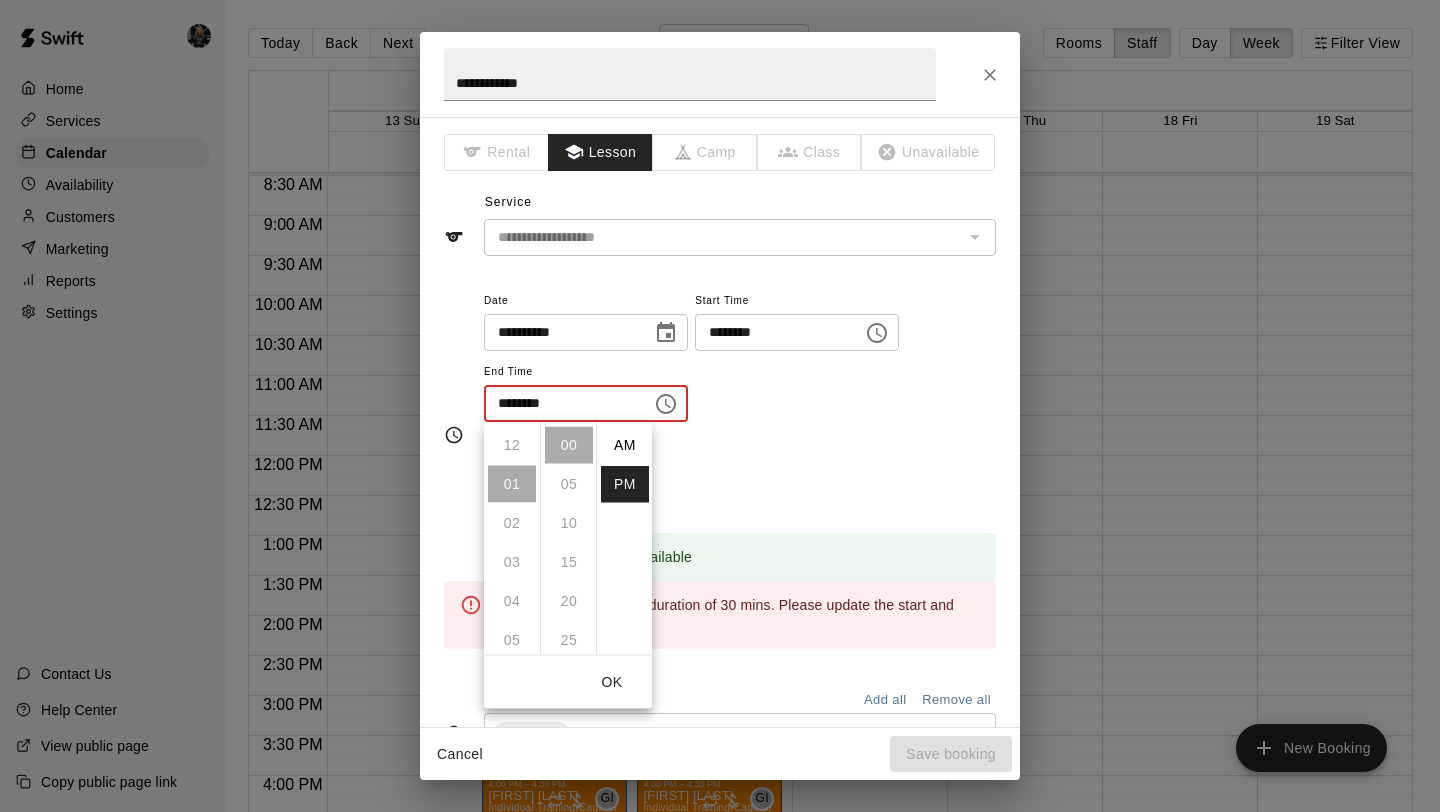 scroll, scrollTop: 39, scrollLeft: 0, axis: vertical 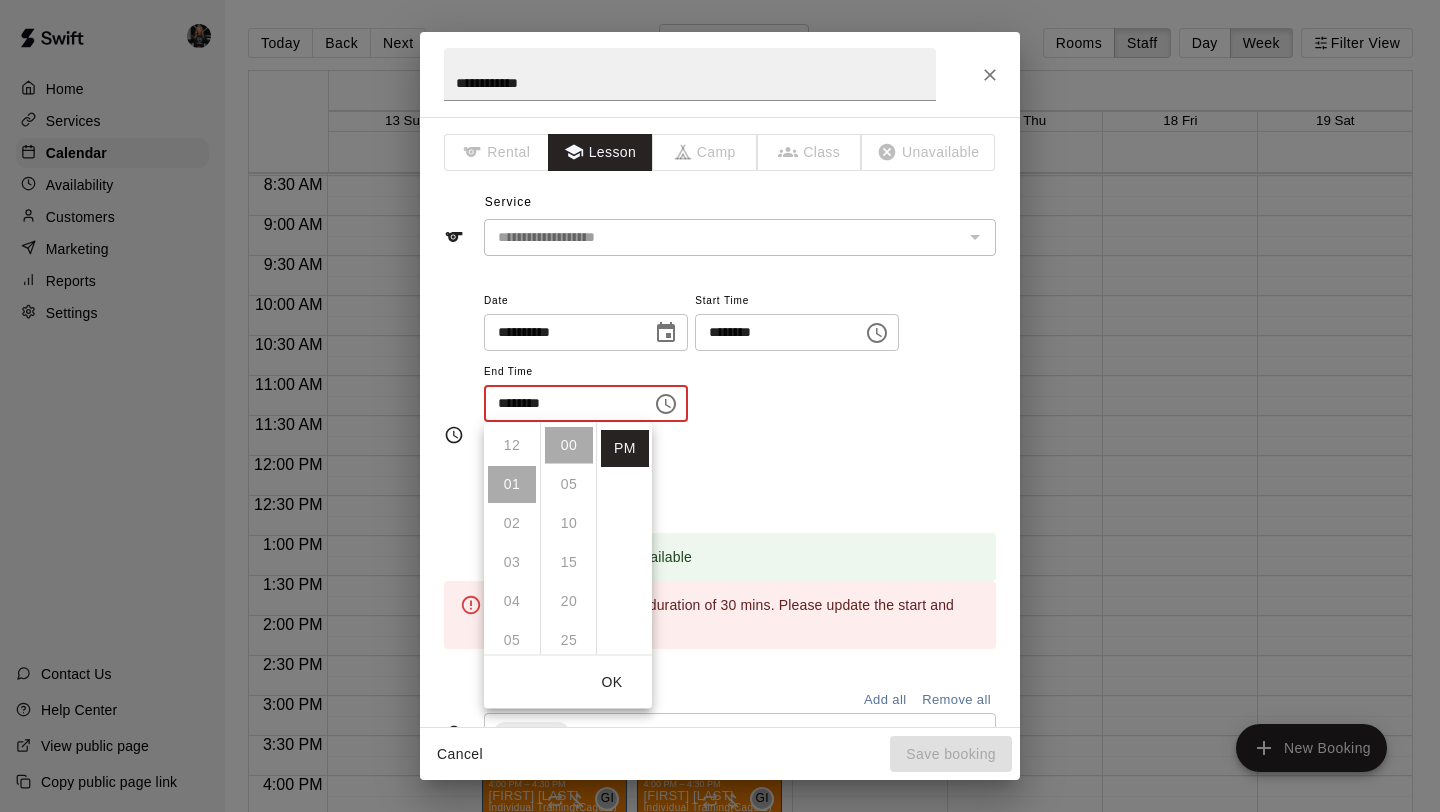 click on "12 01 02 03 04 05 06 07 08 09 10 11" at bounding box center [512, 539] 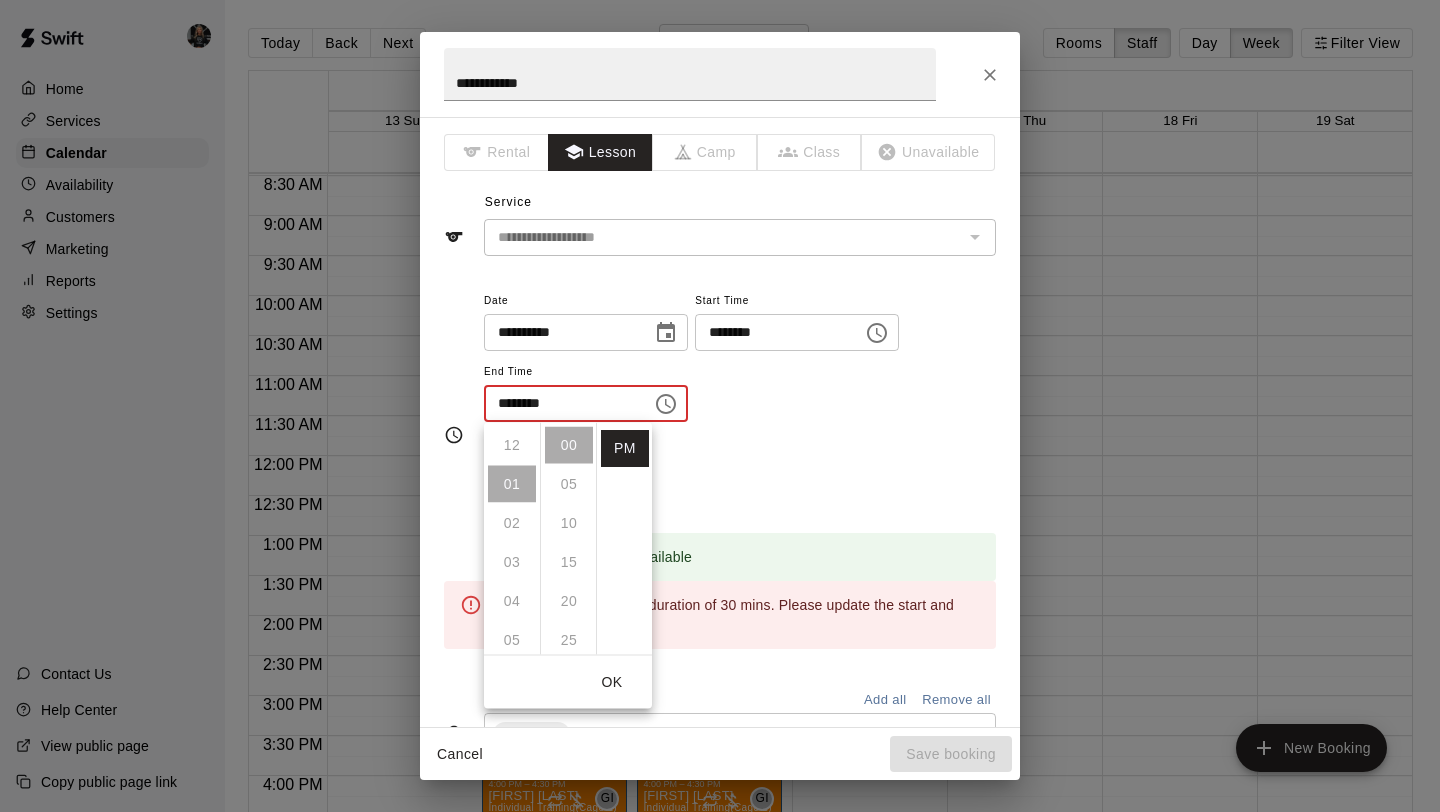 click at bounding box center (877, 333) 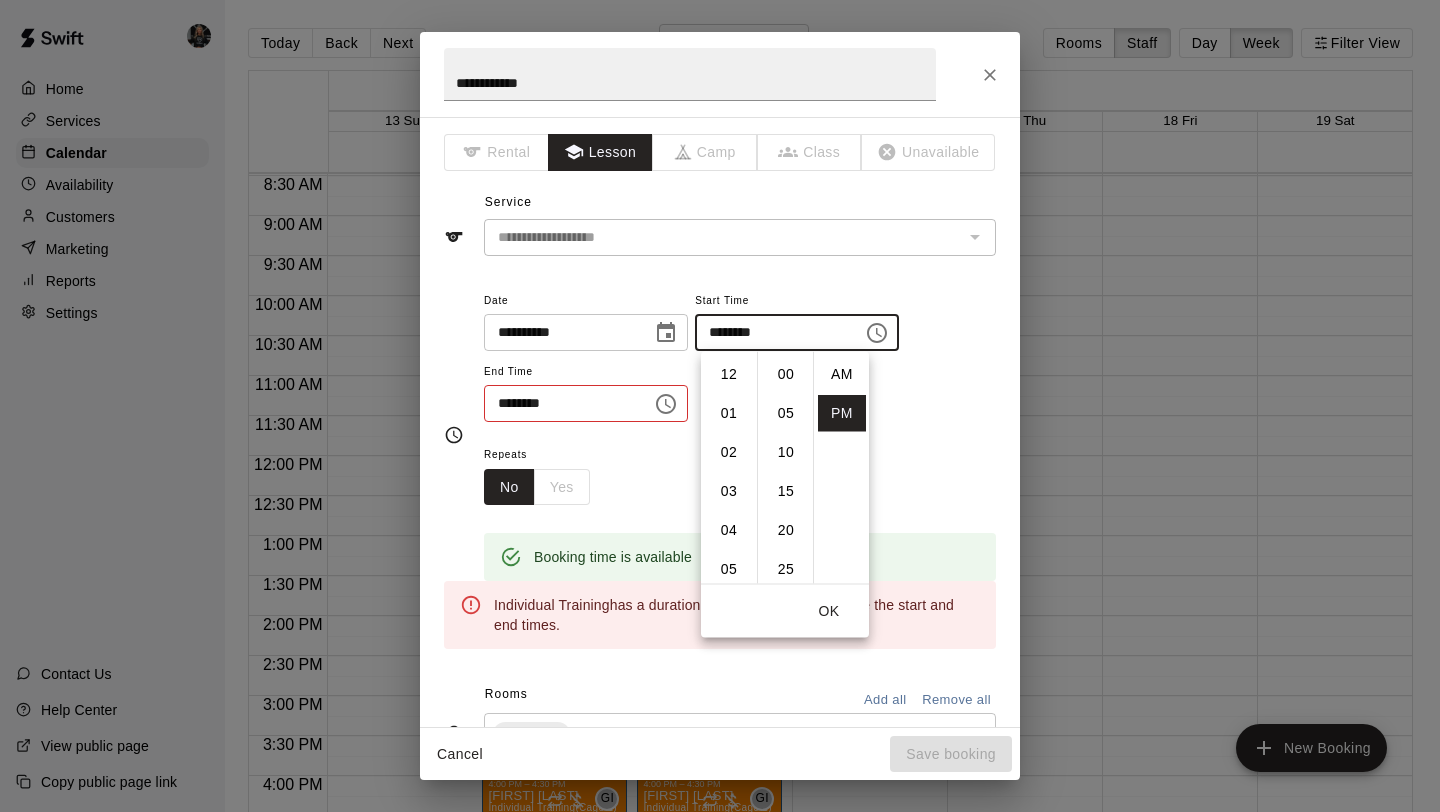 scroll, scrollTop: 426, scrollLeft: 0, axis: vertical 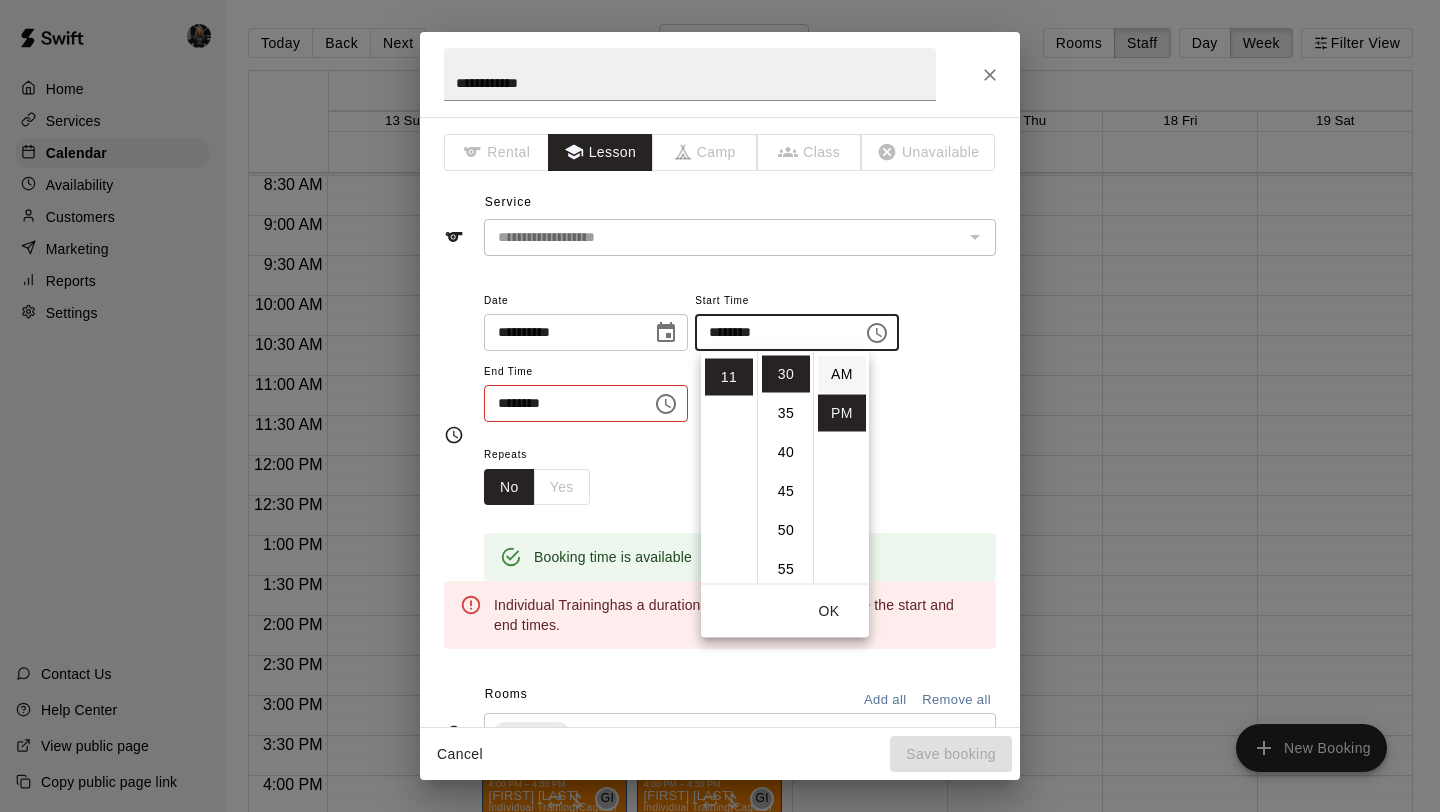 click on "AM" at bounding box center [842, 374] 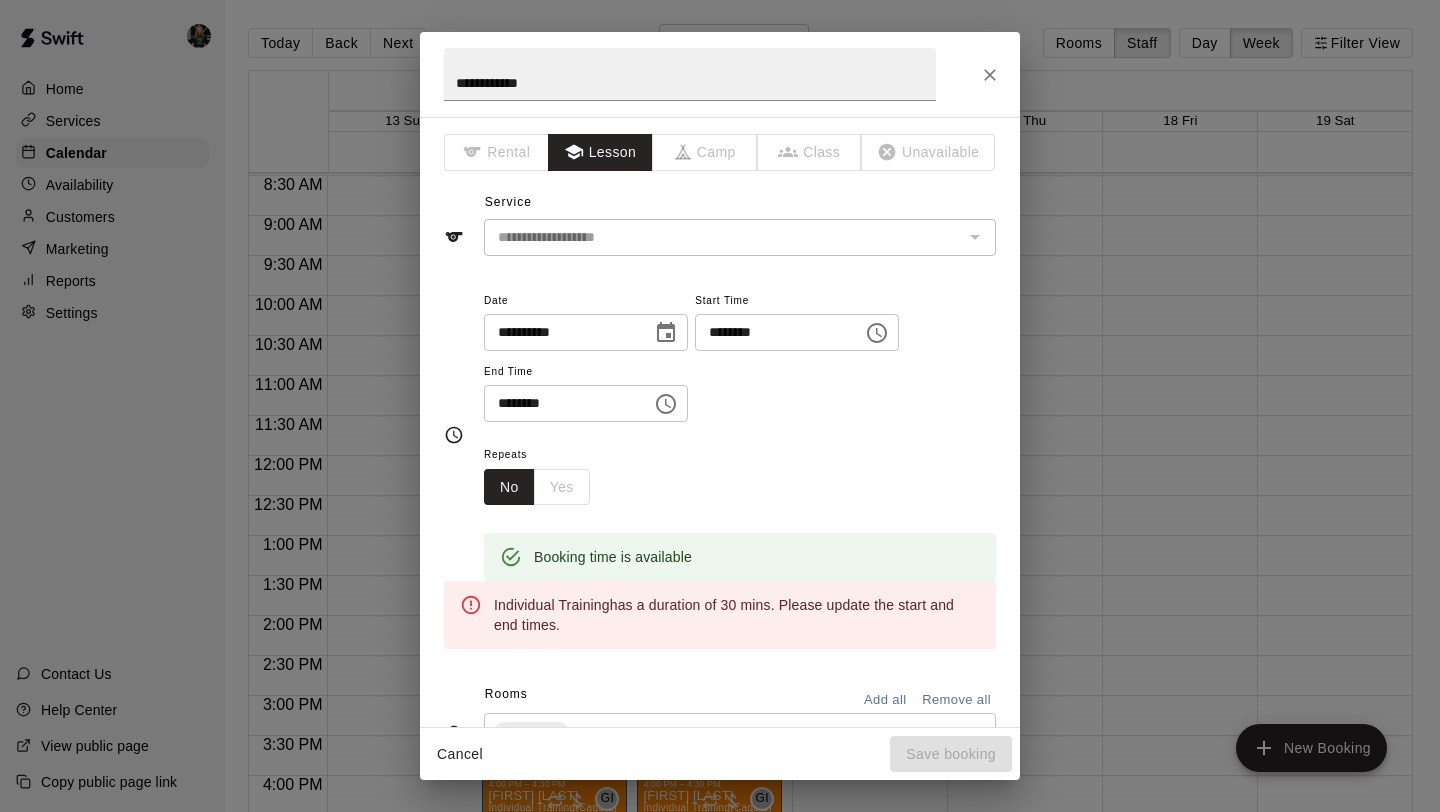 click 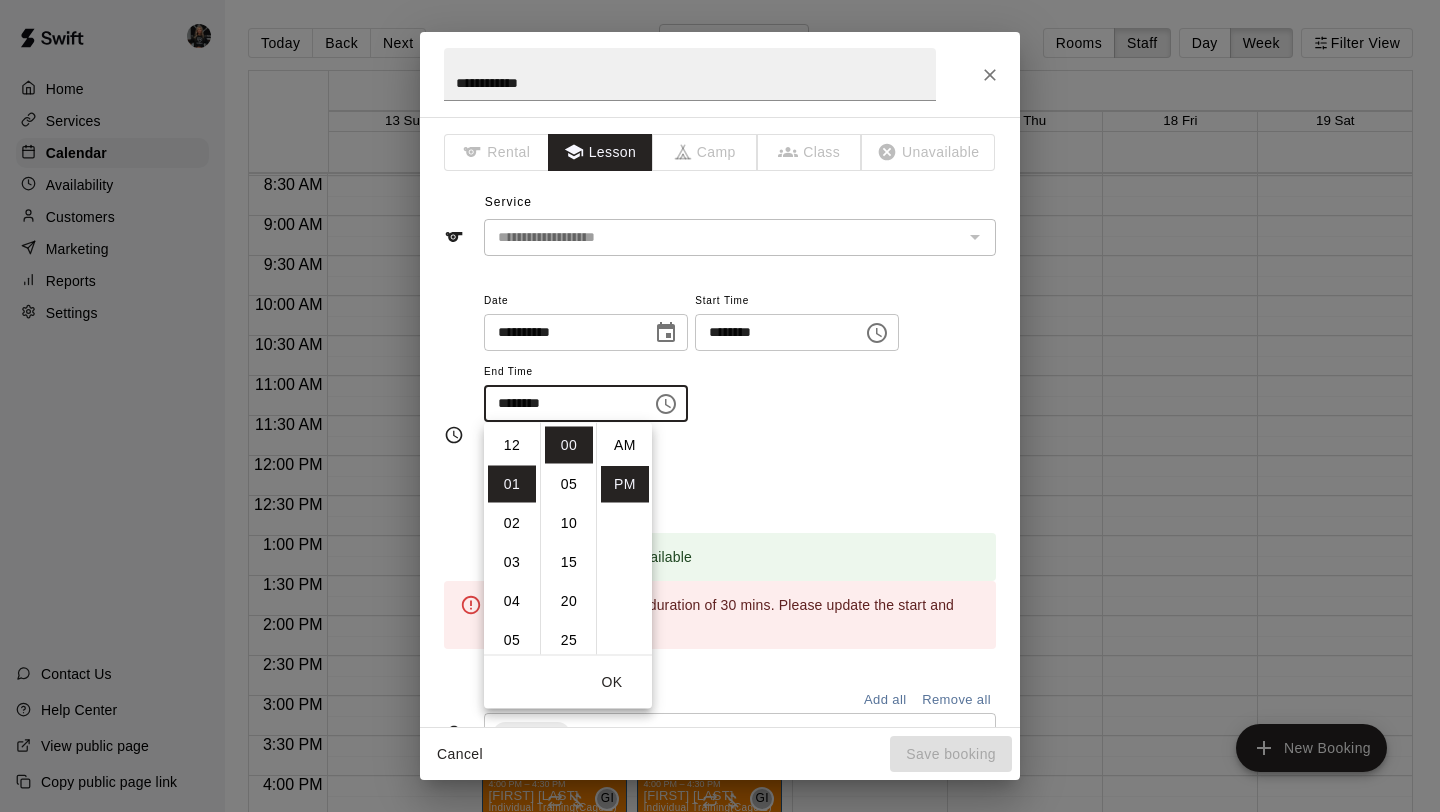 scroll, scrollTop: 39, scrollLeft: 0, axis: vertical 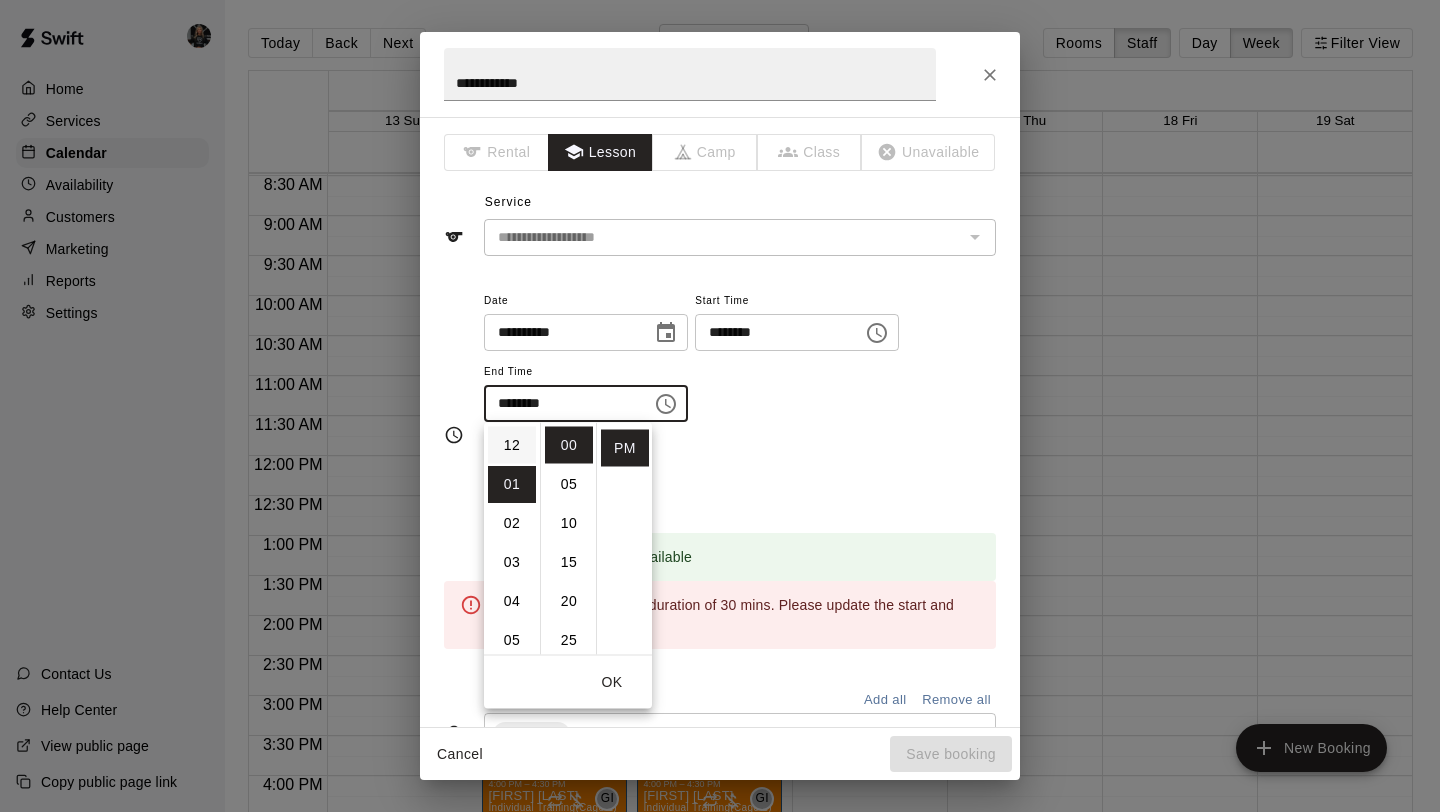 click on "12" at bounding box center (512, 445) 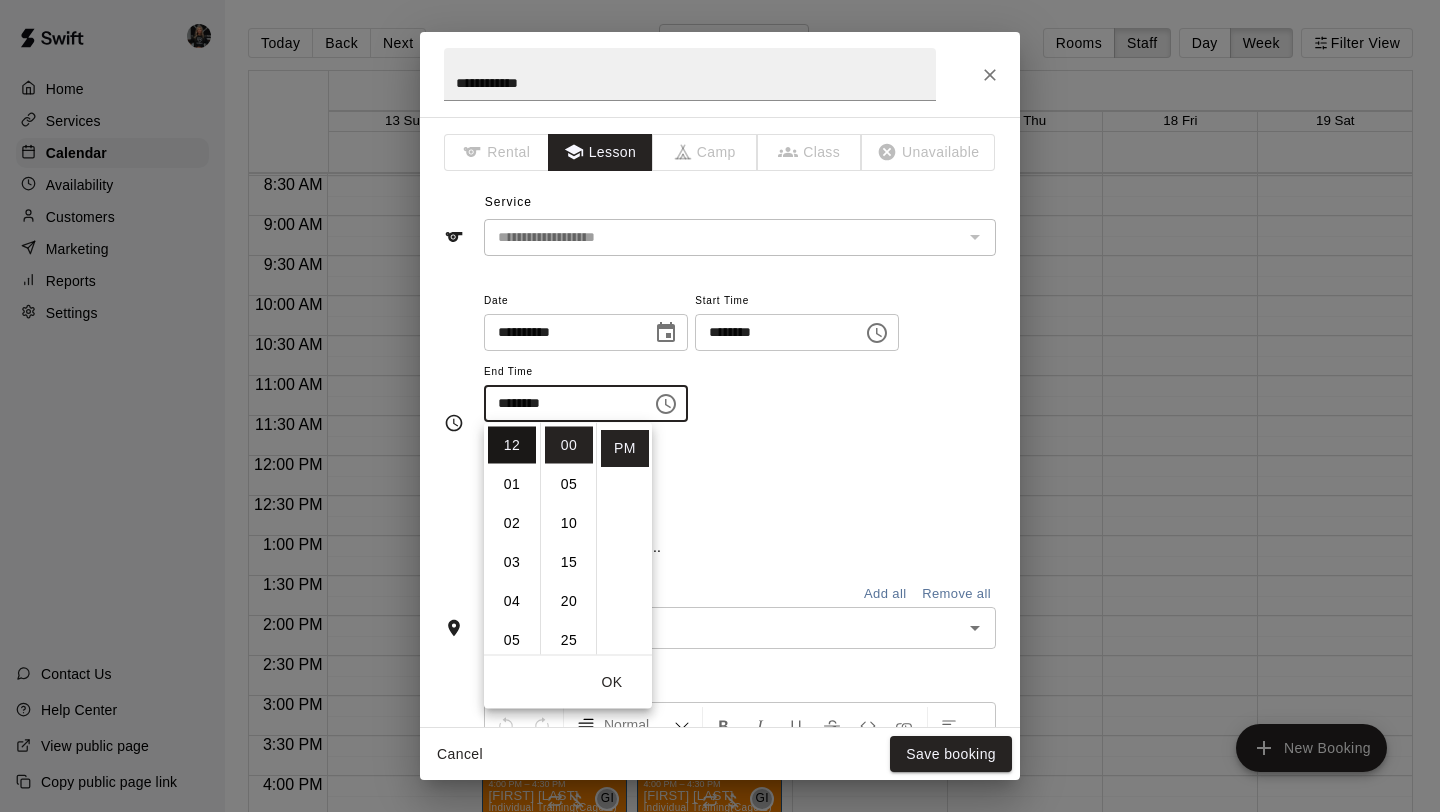 type on "********" 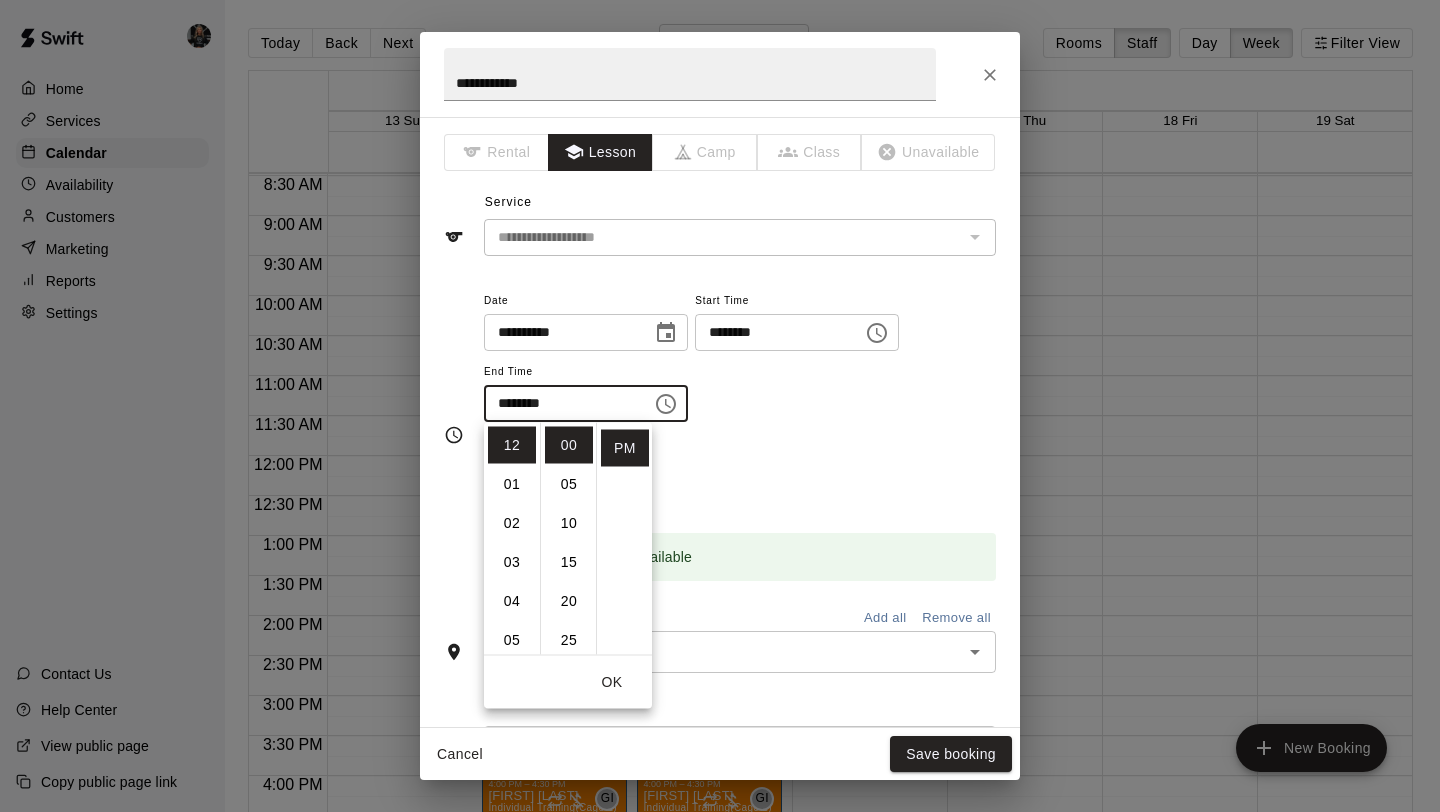 click on "Booking time is available" at bounding box center [740, 557] 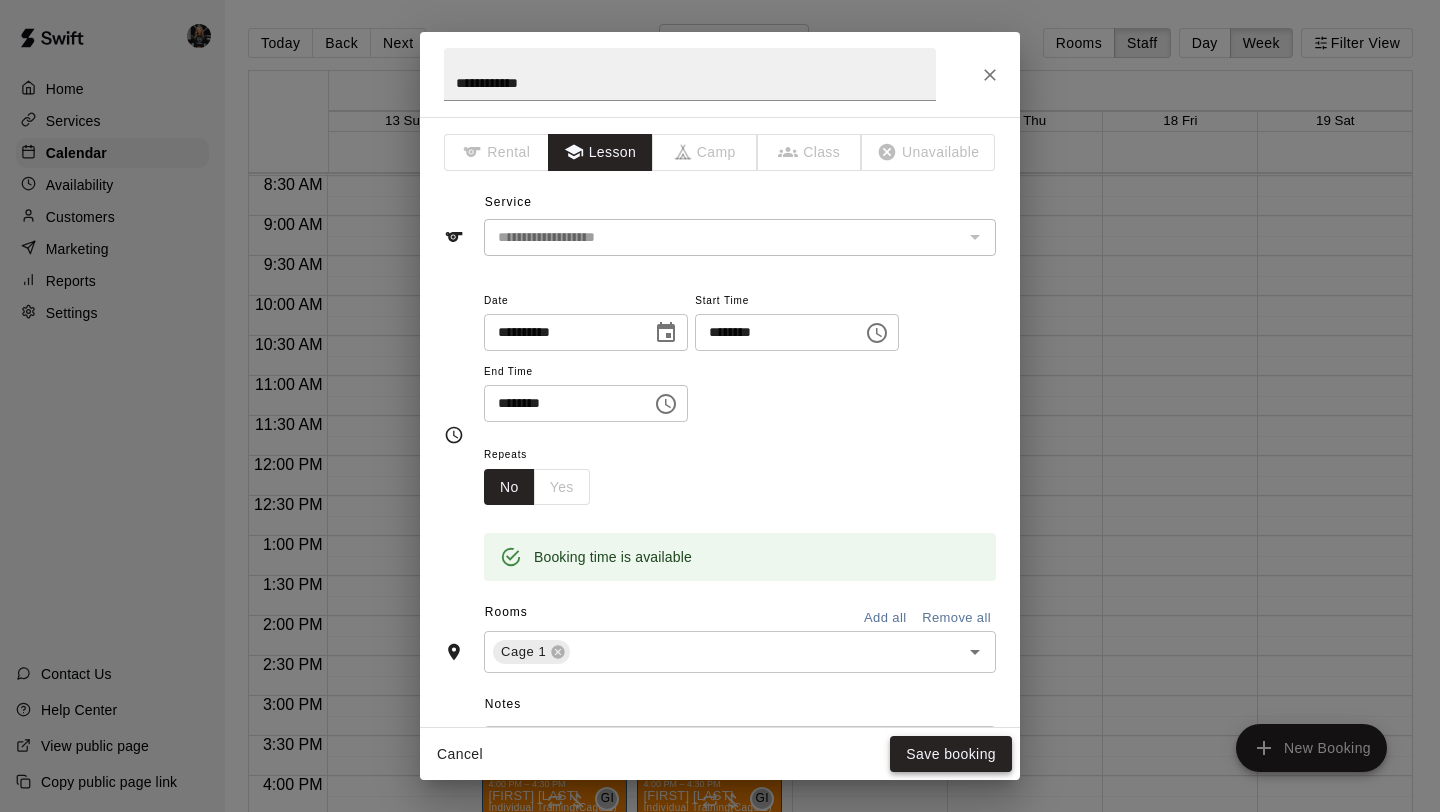 click on "Save booking" at bounding box center [951, 754] 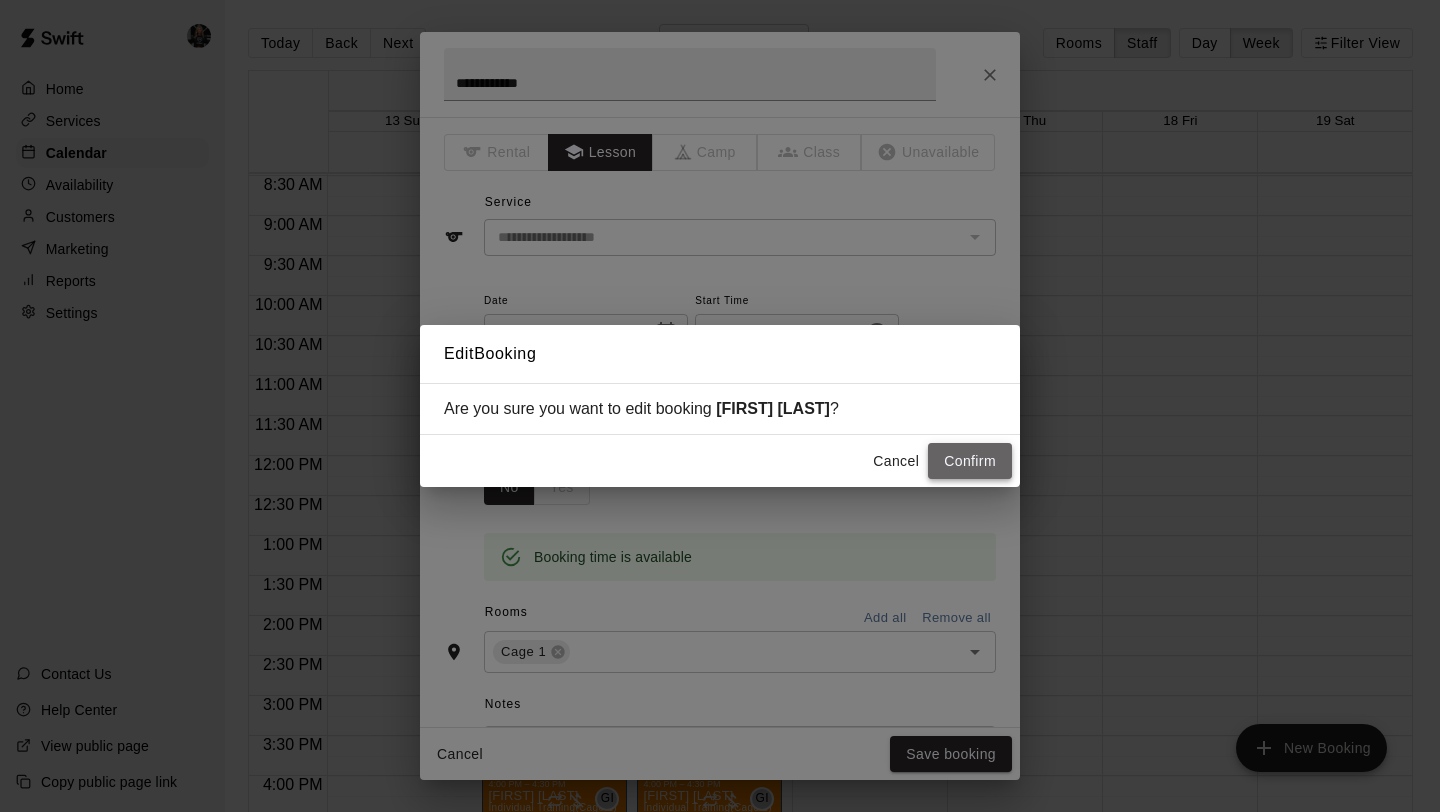 click on "Confirm" at bounding box center (970, 461) 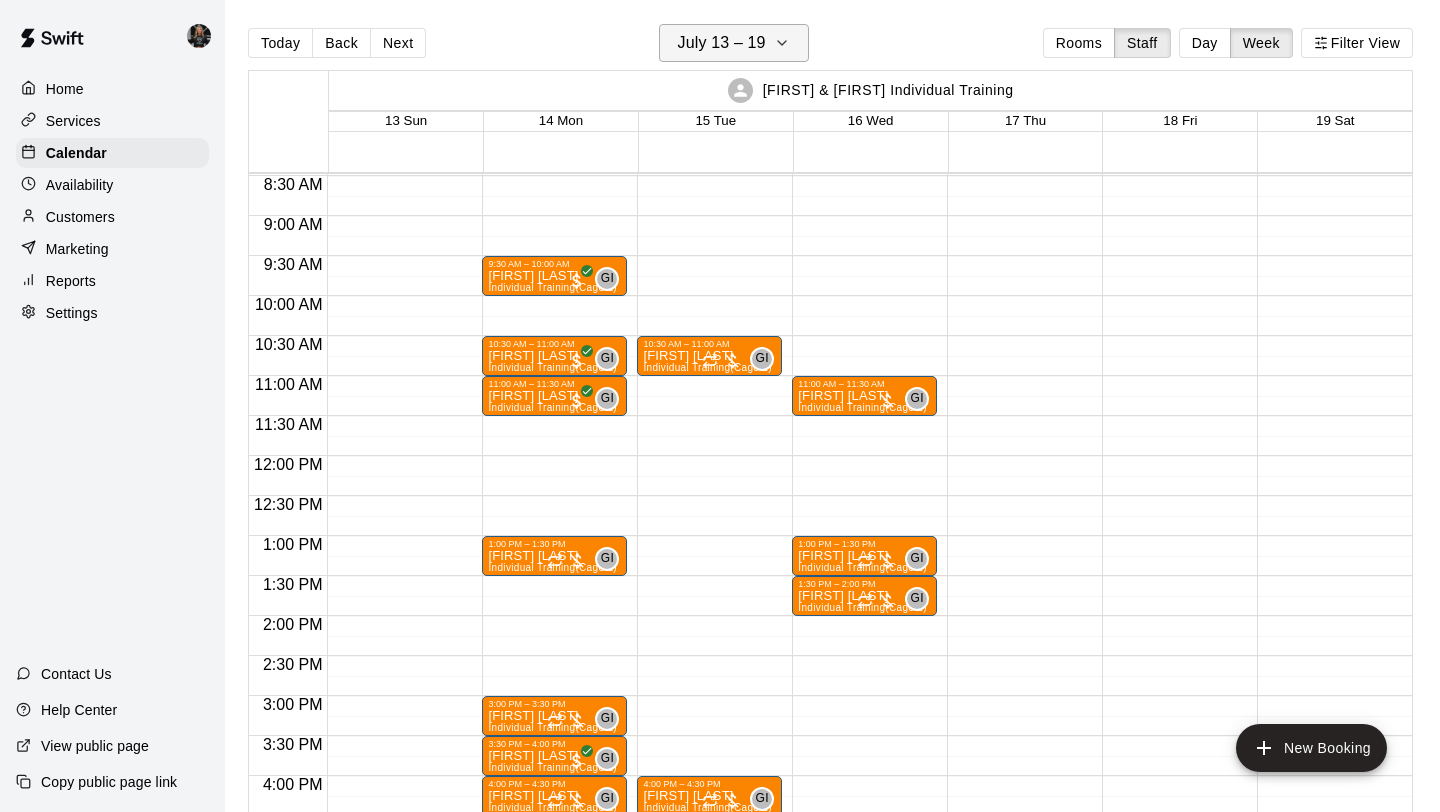 click on "July 13 – 19" at bounding box center [734, 43] 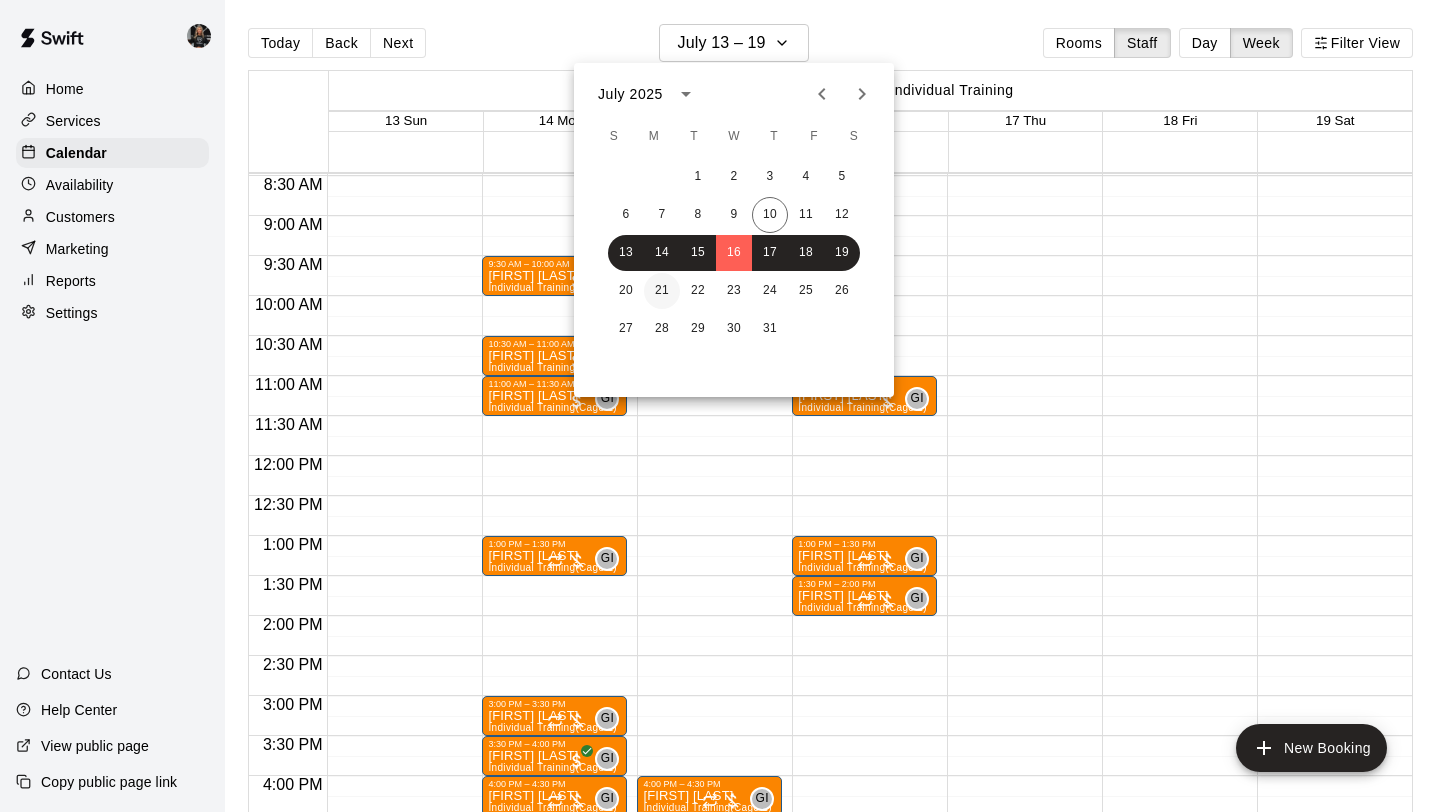 click on "21" at bounding box center [662, 291] 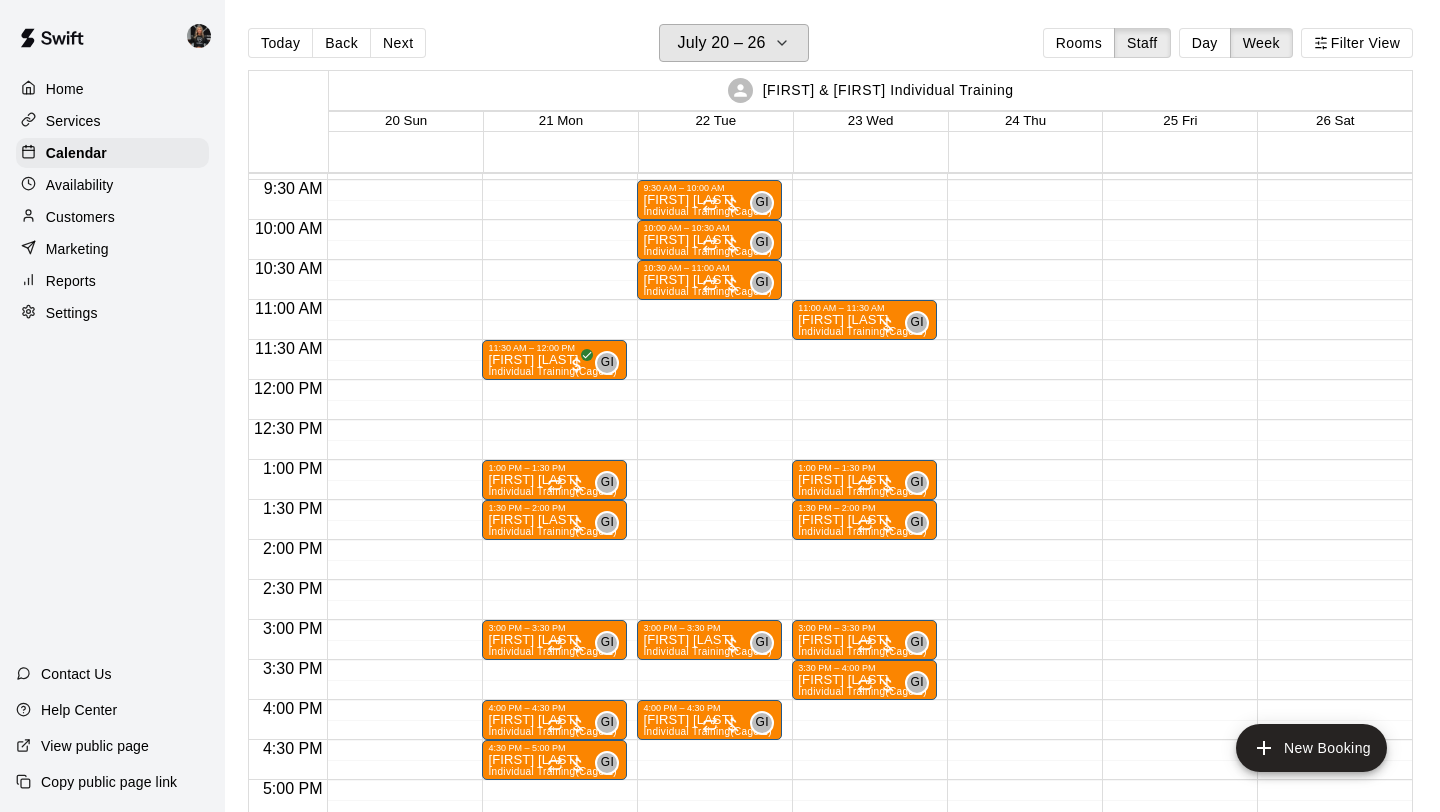 scroll, scrollTop: 753, scrollLeft: 0, axis: vertical 